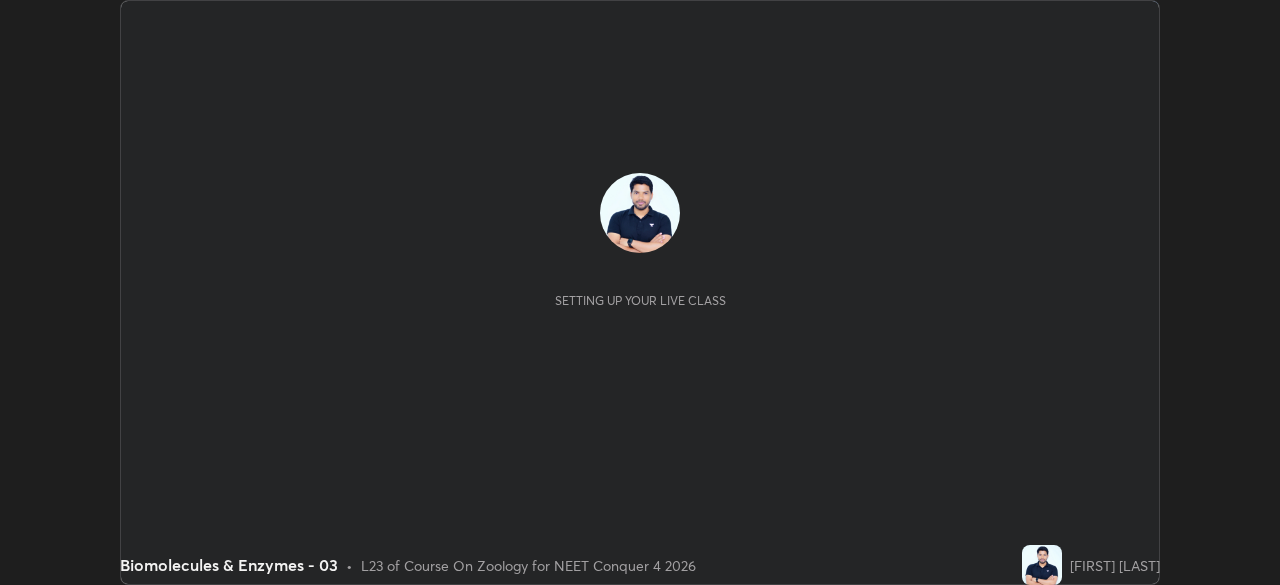 scroll, scrollTop: 0, scrollLeft: 0, axis: both 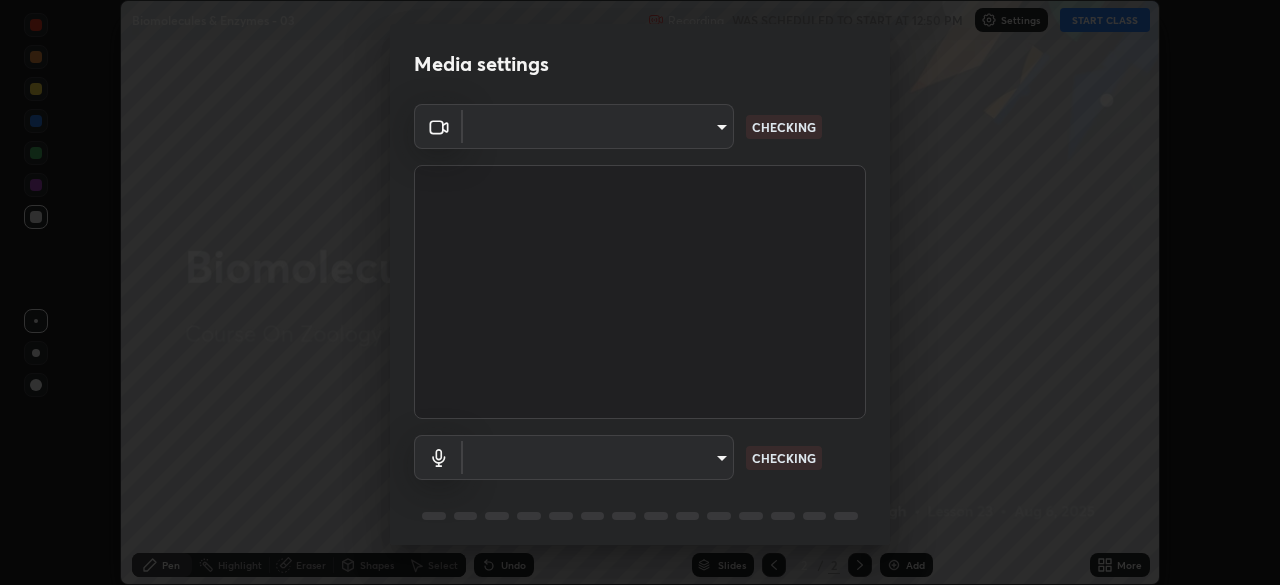 type on "c08bce05bf8d5aea718a1be68f52da0599af41aa0cc24399225b9d00f0db6711" 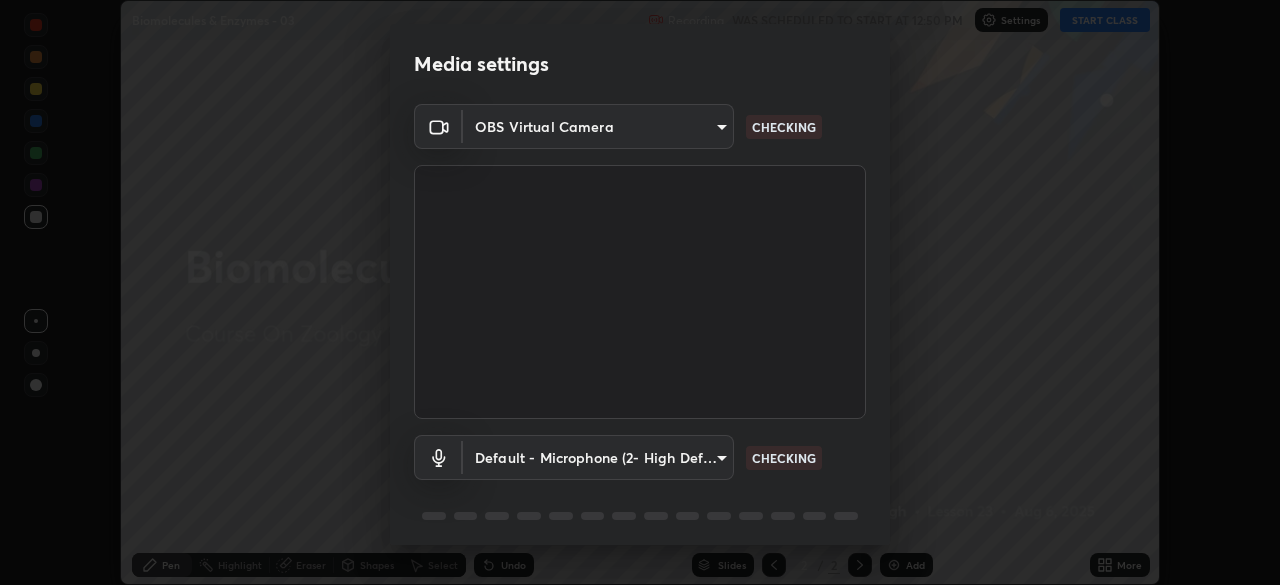 click on "Erase all Biomolecules & Enzymes - 03 Recording WAS SCHEDULED TO START AT  12:50 PM Settings START CLASS Setting up your live class Biomolecules & Enzymes - 03 • L23 of Course On Zoology for NEET Conquer 4 2026 [FIRST] [LAST] Pen Highlight Eraser Shapes Select Undo Slides 2 / 2 Add More No doubts shared Encourage your learners to ask a doubt for better clarity Report an issue Reason for reporting Buffering Chat not working Audio - Video sync issue Educator video quality low ​ Attach an image Report Media settings OBS Virtual Camera [HASH] CHECKING Default - Microphone (2- High Definition Audio Device) default CHECKING 1 / 5 Next" at bounding box center [640, 292] 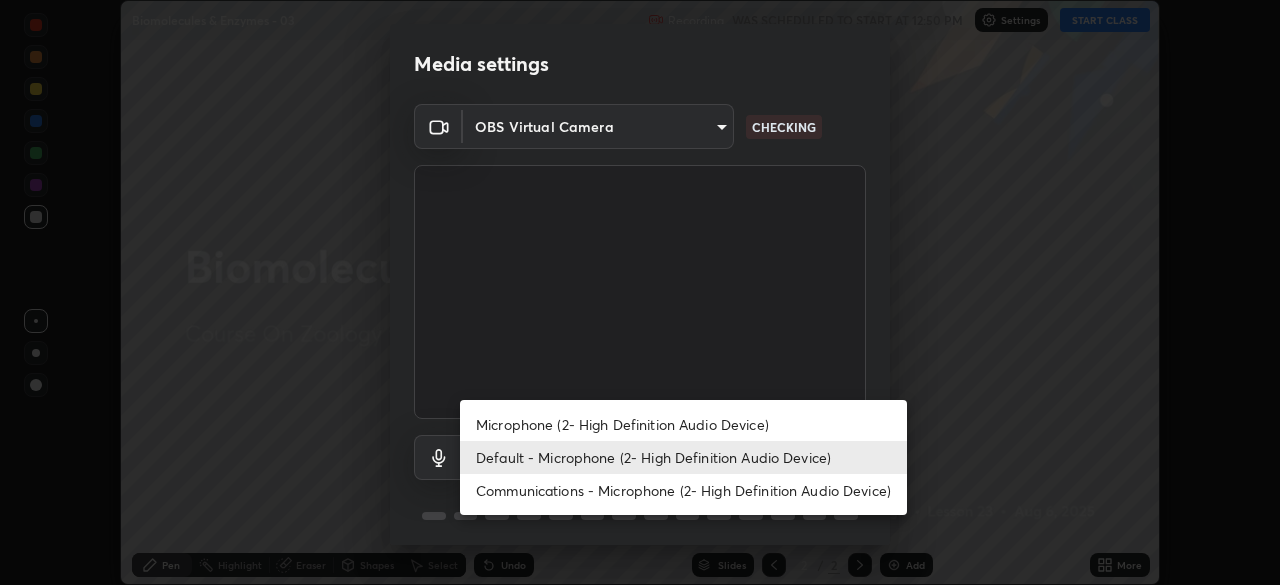 click on "Default - Microphone (2- High Definition Audio Device)" at bounding box center [683, 457] 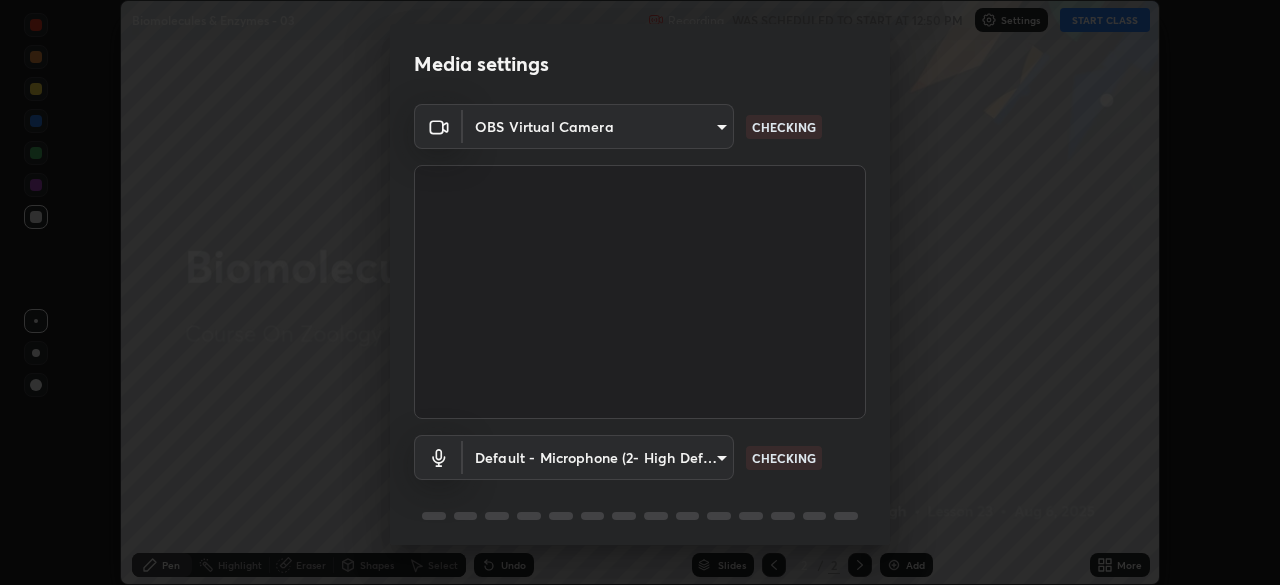 click on "Media settings OBS Virtual Camera c08bce05bf8d5aea718a1be68f52da0599af41aa0cc24399225b9d00f0db6711 CHECKING Default - Microphone (2- High Definition Audio Device) default CHECKING 1 / 5 Next" at bounding box center [640, 292] 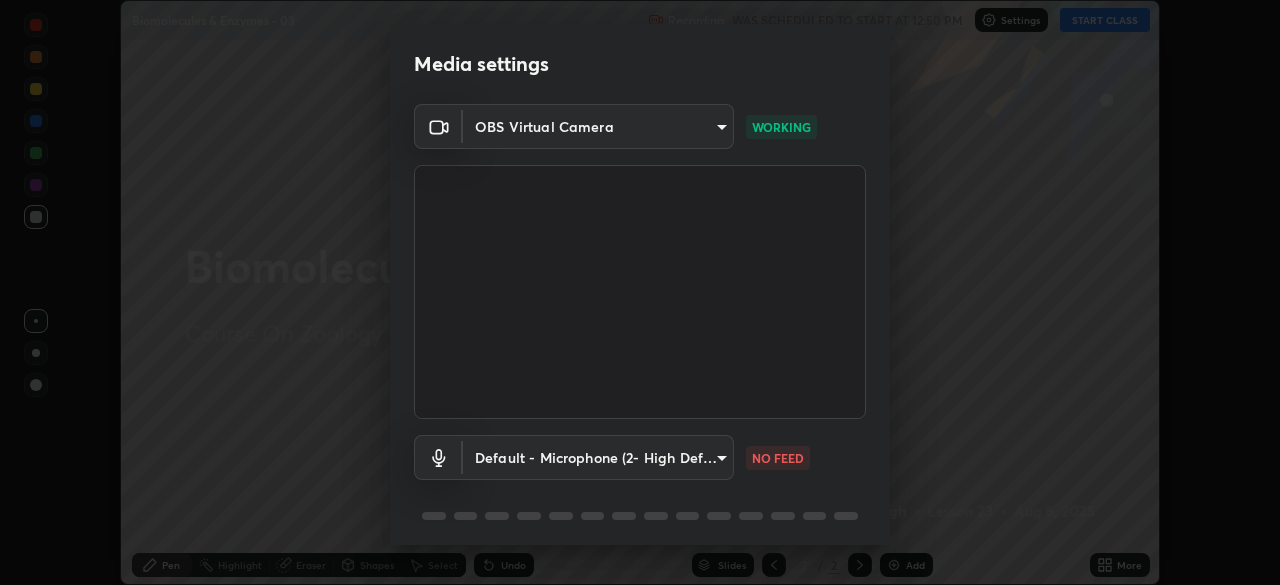 click on "Erase all Biomolecules & Enzymes - 03 Recording WAS SCHEDULED TO START AT  12:50 PM Settings START CLASS Setting up your live class Biomolecules & Enzymes - 03 • L23 of Course On Zoology for NEET Conquer 4 2026 [FIRST] [LAST] Pen Highlight Eraser Shapes Select Undo Slides 2 / 2 Add More No doubts shared Encourage your learners to ask a doubt for better clarity Report an issue Reason for reporting Buffering Chat not working Audio - Video sync issue Educator video quality low ​ Attach an image Report Media settings OBS Virtual Camera [HASH] WORKING Default - Microphone (2- High Definition Audio Device) default NO FEED 1 / 5 Next" at bounding box center (640, 292) 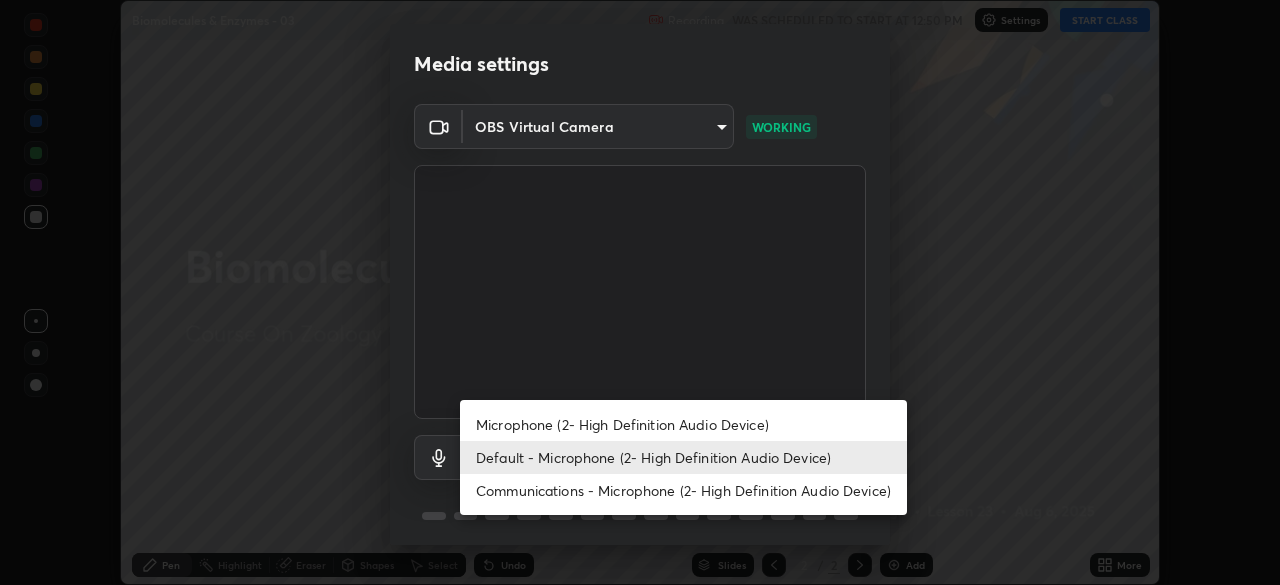 click on "Microphone (2- High Definition Audio Device)" at bounding box center [683, 424] 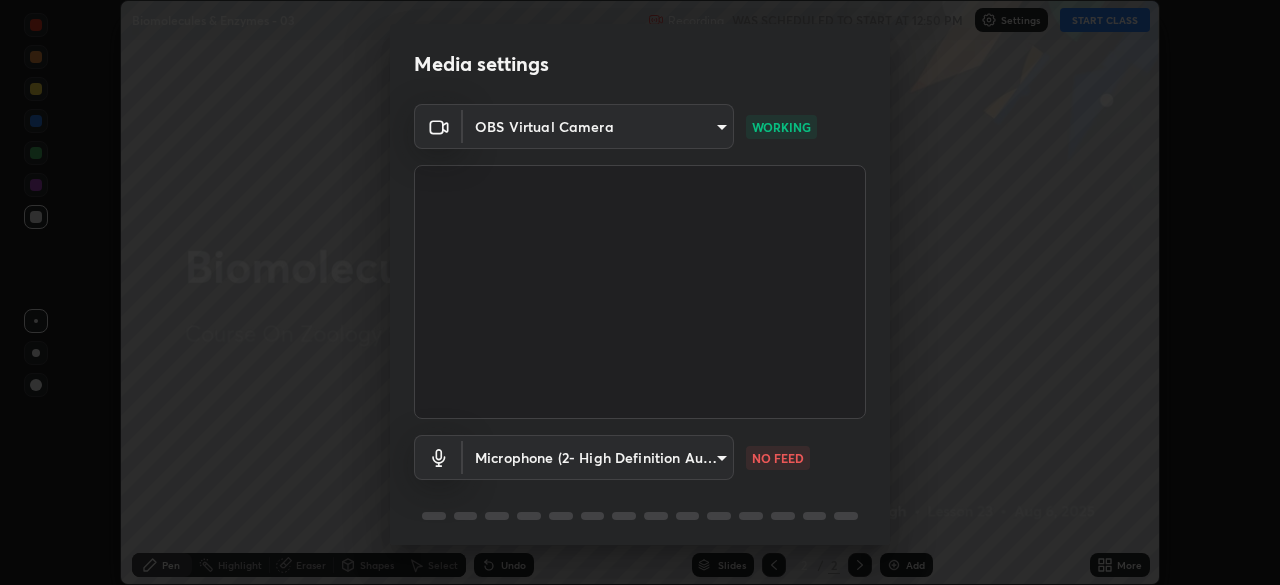 type on "f62e13f0dc2c211b2e31b7d04ee83dbf57bd85d8f499c87d3582929809dfa27d" 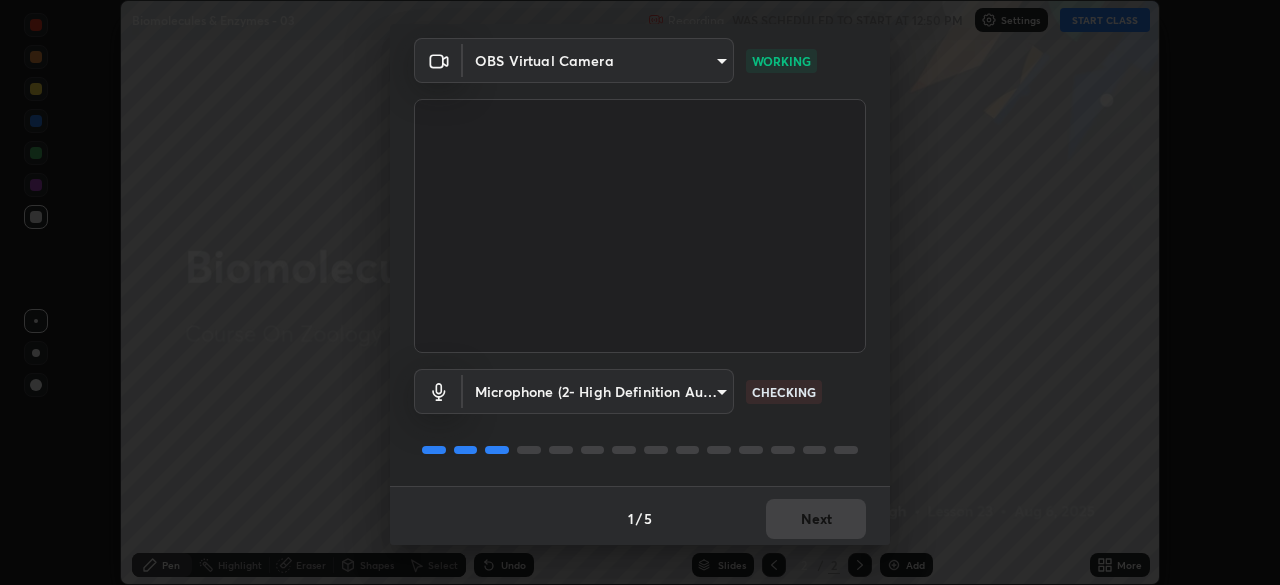 scroll, scrollTop: 71, scrollLeft: 0, axis: vertical 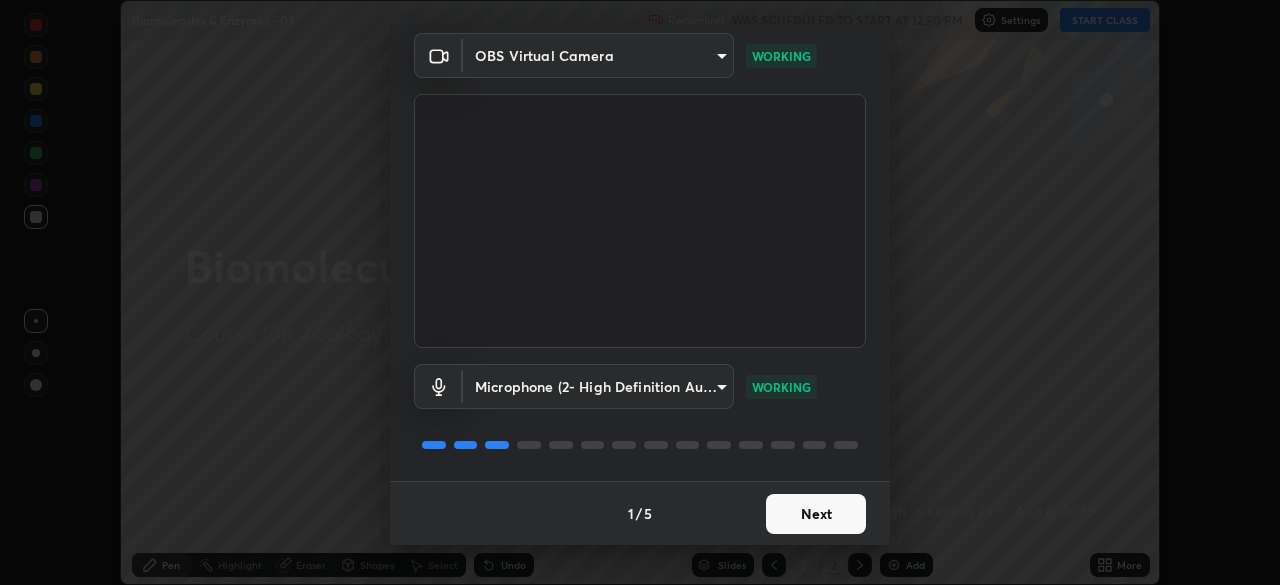 click on "Next" at bounding box center [816, 514] 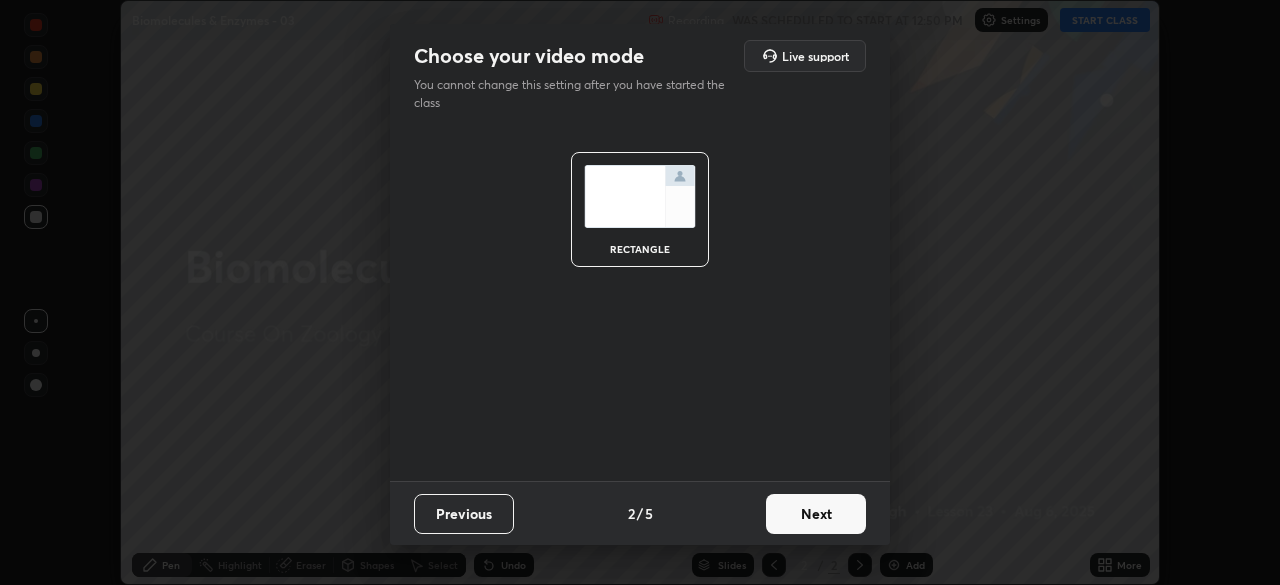 scroll, scrollTop: 0, scrollLeft: 0, axis: both 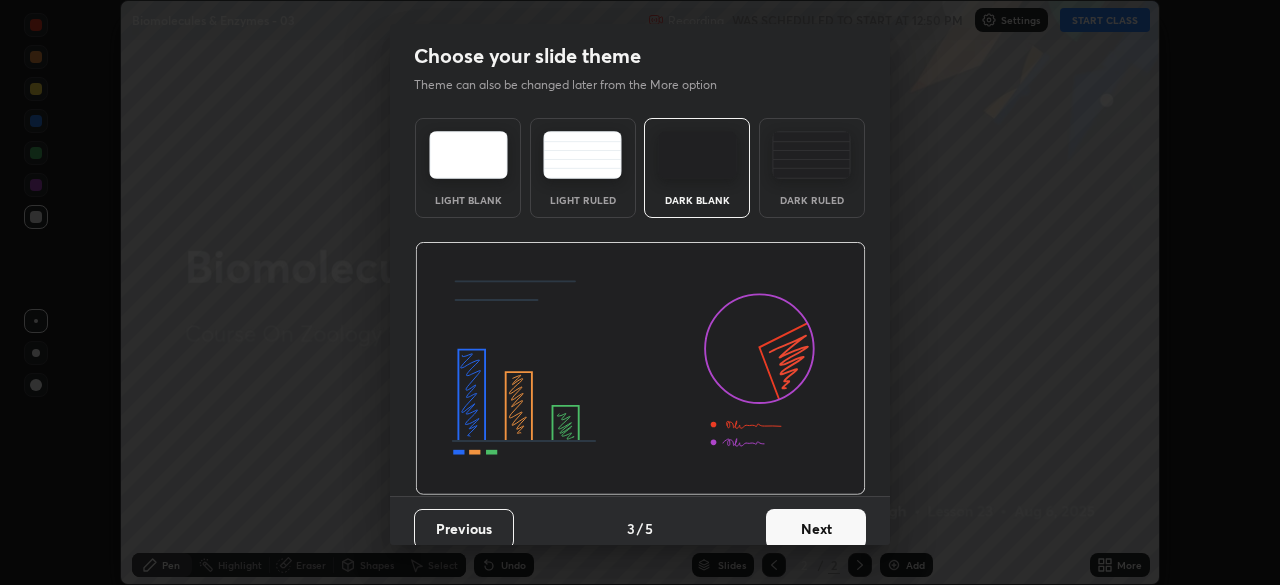 click on "Next" at bounding box center (816, 529) 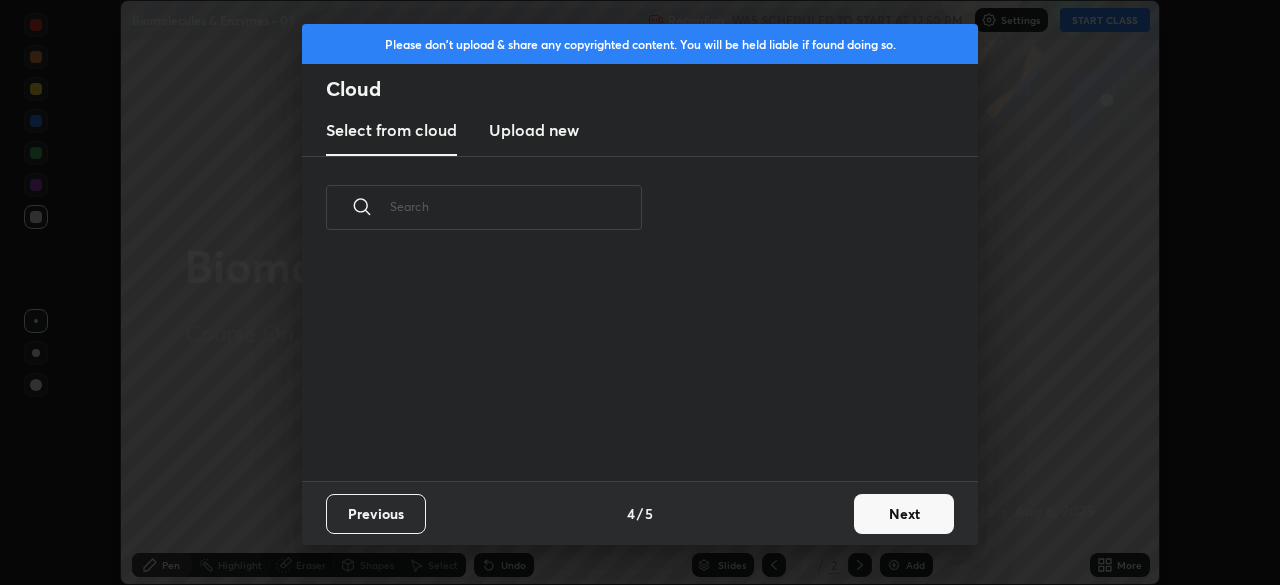 click on "Next" at bounding box center (904, 514) 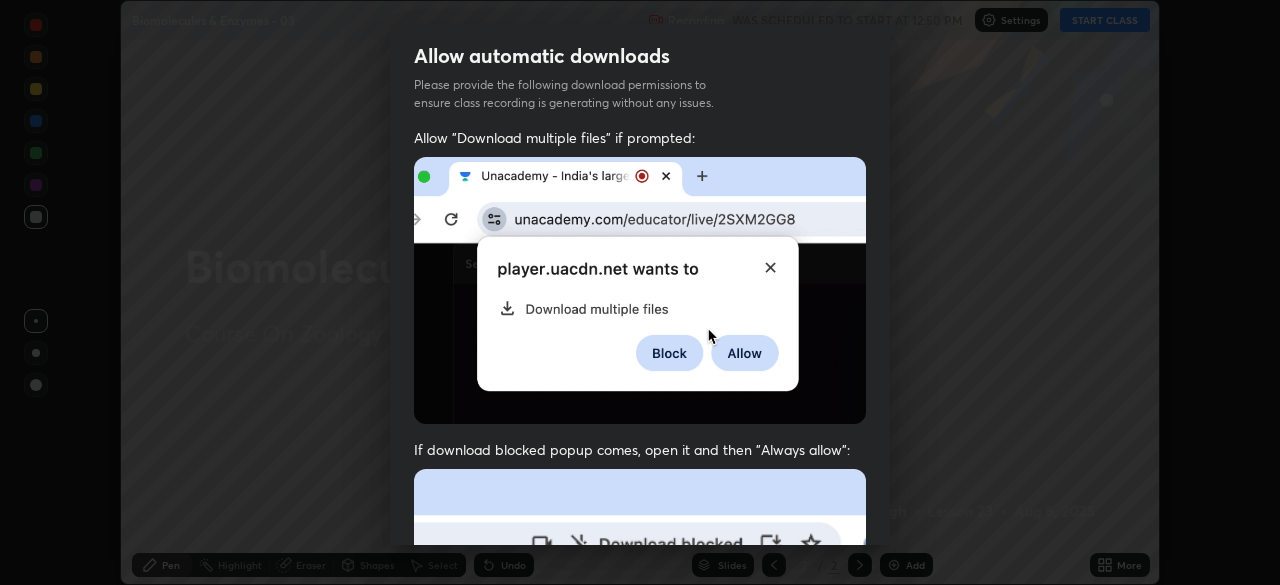 click on "Allow "Download multiple files" if prompted: If download blocked popup comes, open it and then "Always allow": I agree that if I don't provide required permissions, class recording will not be generated" at bounding box center [640, 549] 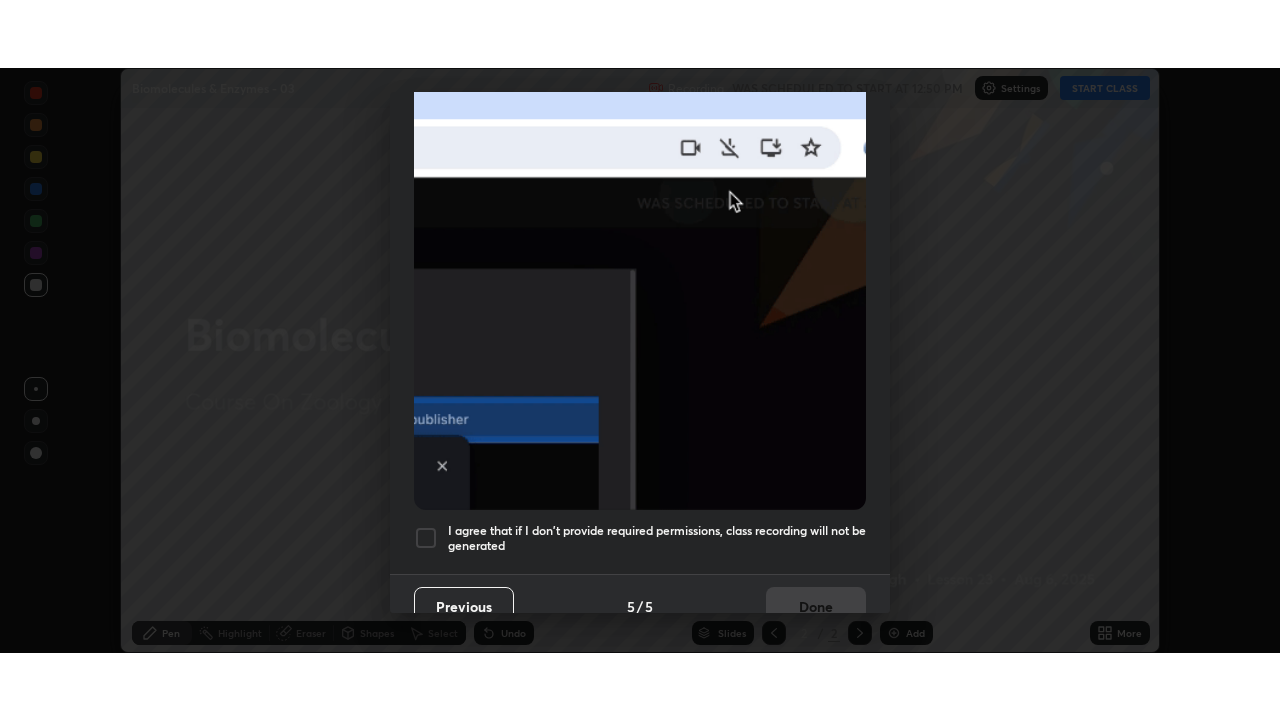 scroll, scrollTop: 479, scrollLeft: 0, axis: vertical 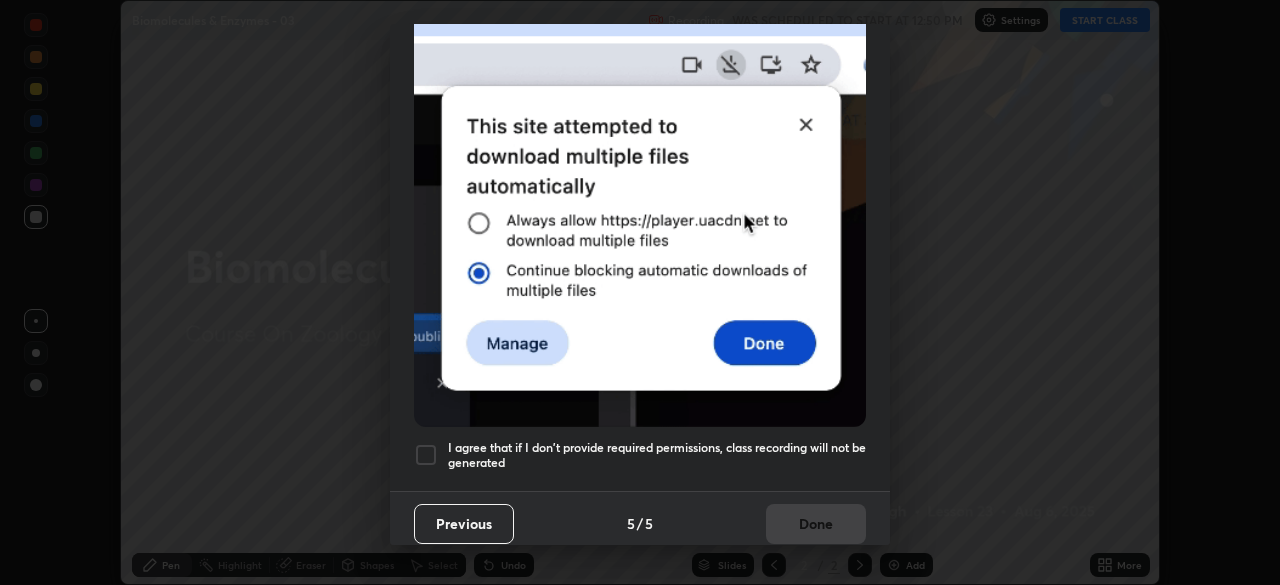 click on "I agree that if I don't provide required permissions, class recording will not be generated" at bounding box center (657, 455) 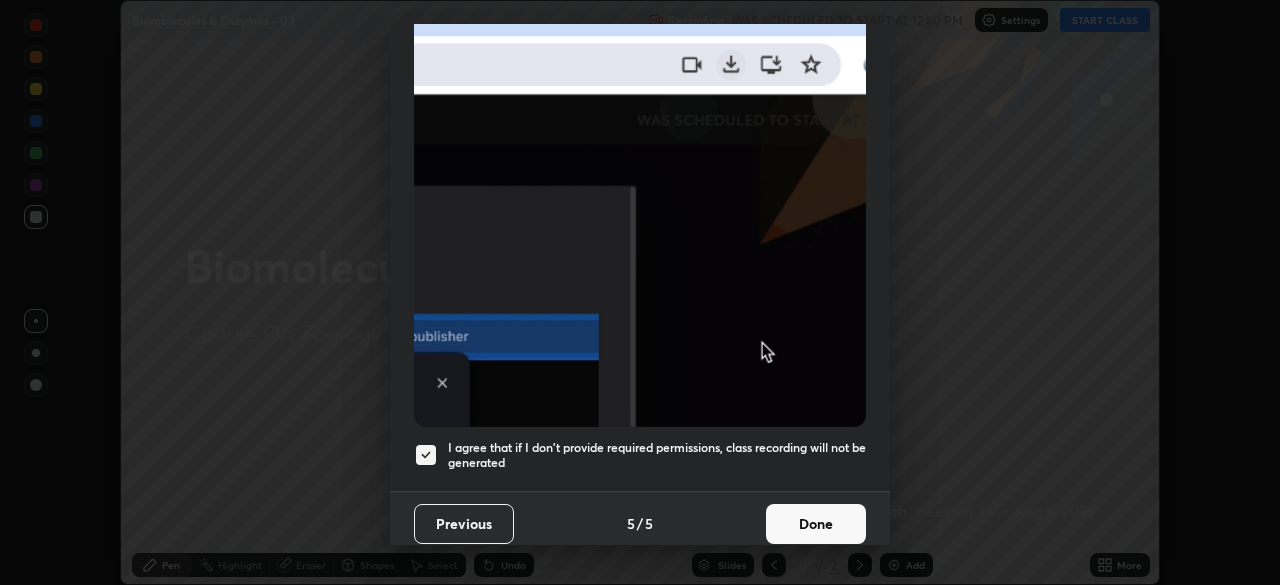 click on "Done" at bounding box center [816, 524] 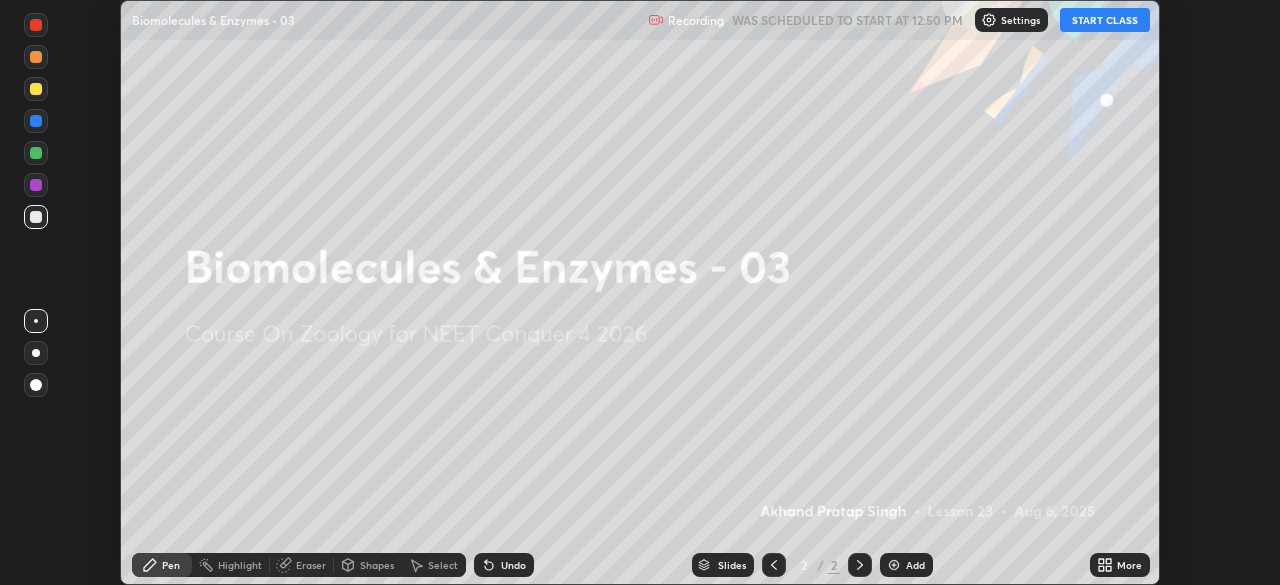 click on "START CLASS" at bounding box center [1105, 20] 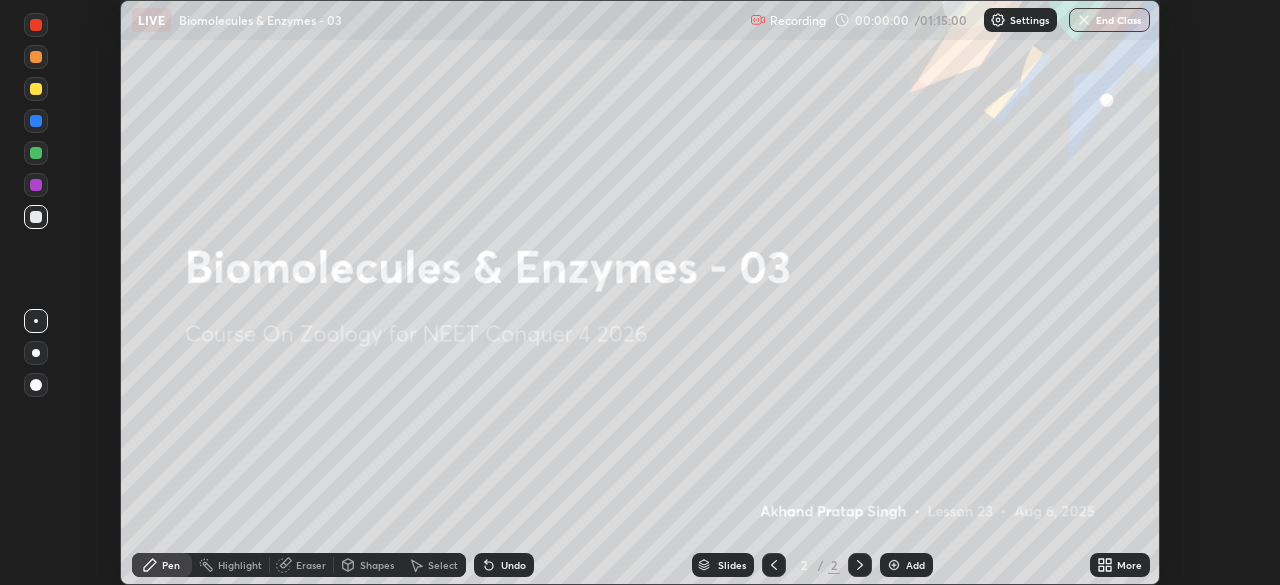 click 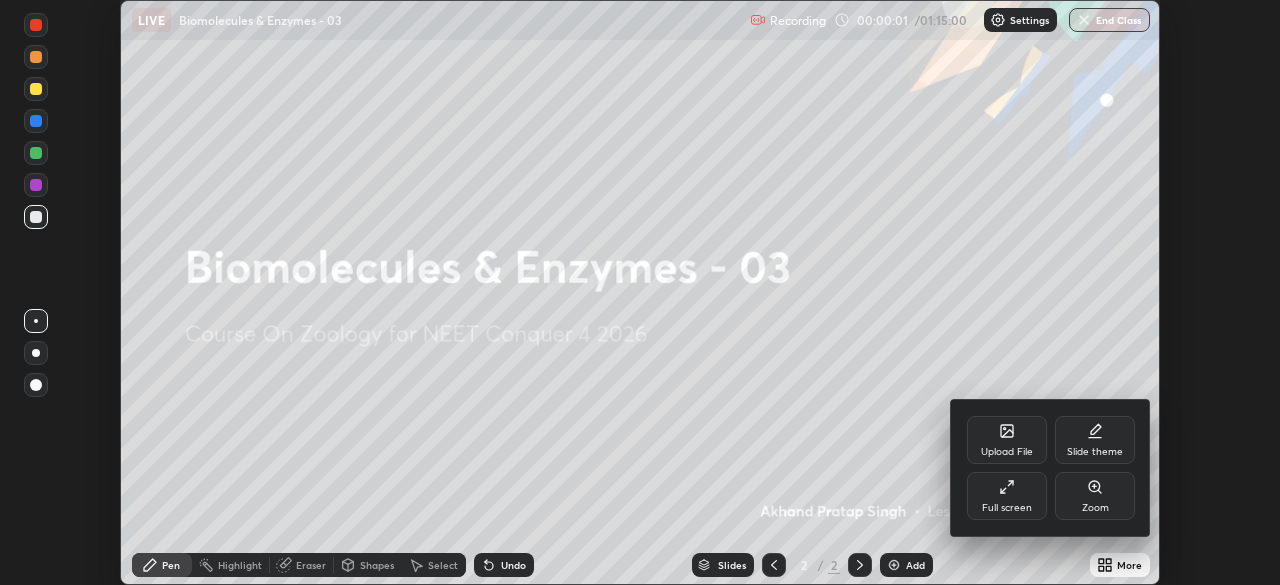 click on "Upload File" at bounding box center [1007, 452] 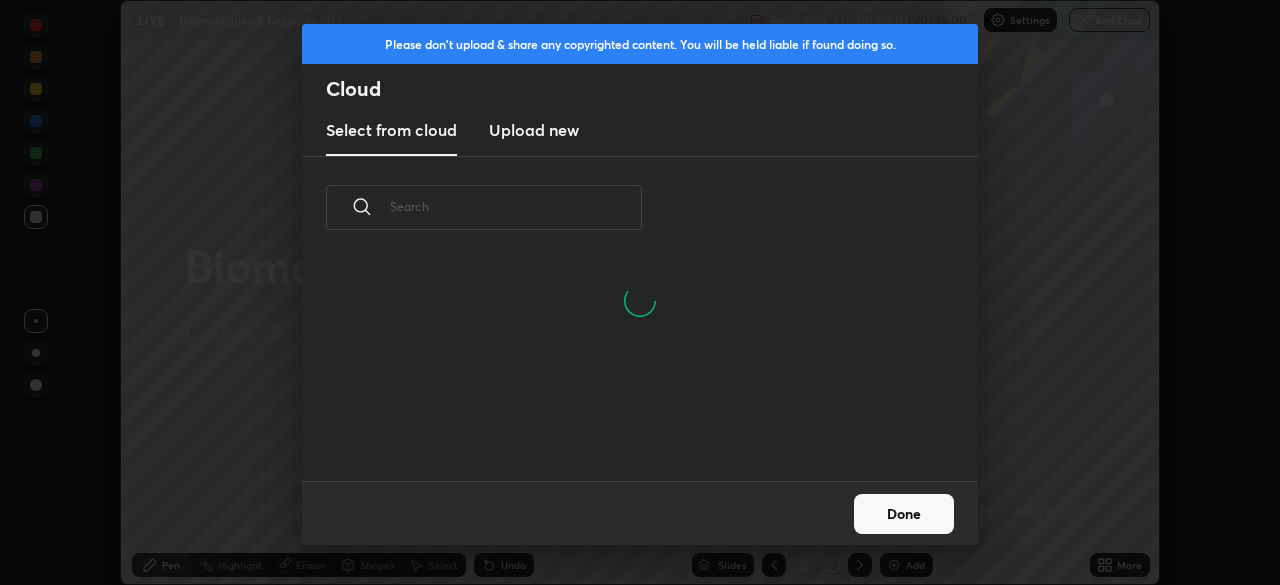 click on "Upload new" at bounding box center (534, 130) 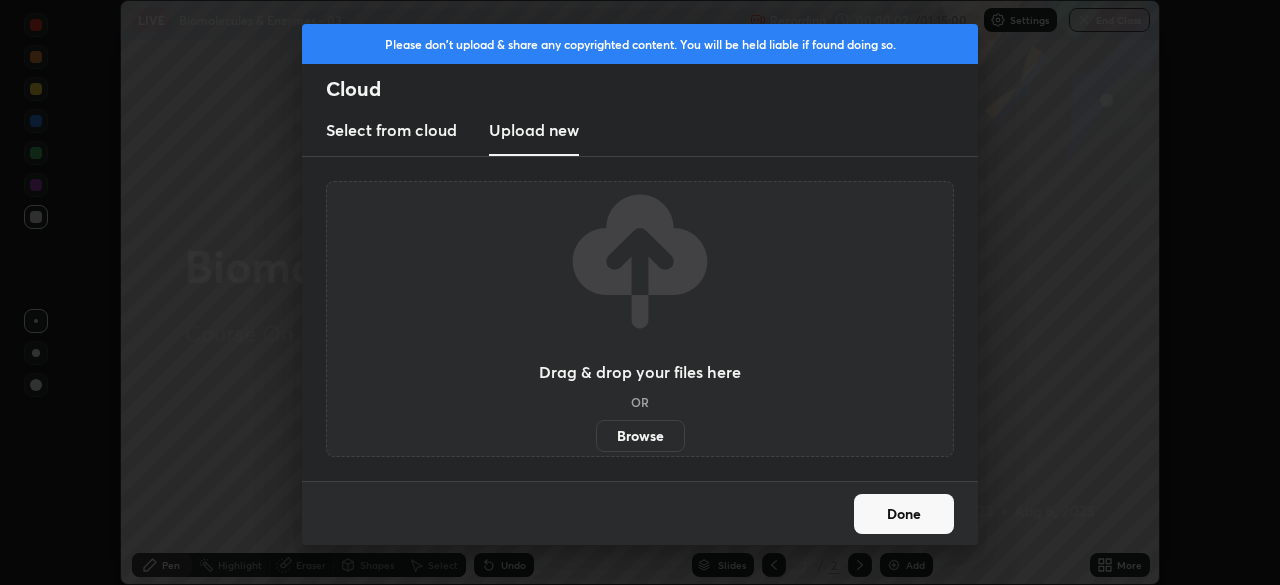 click on "Browse" at bounding box center (640, 436) 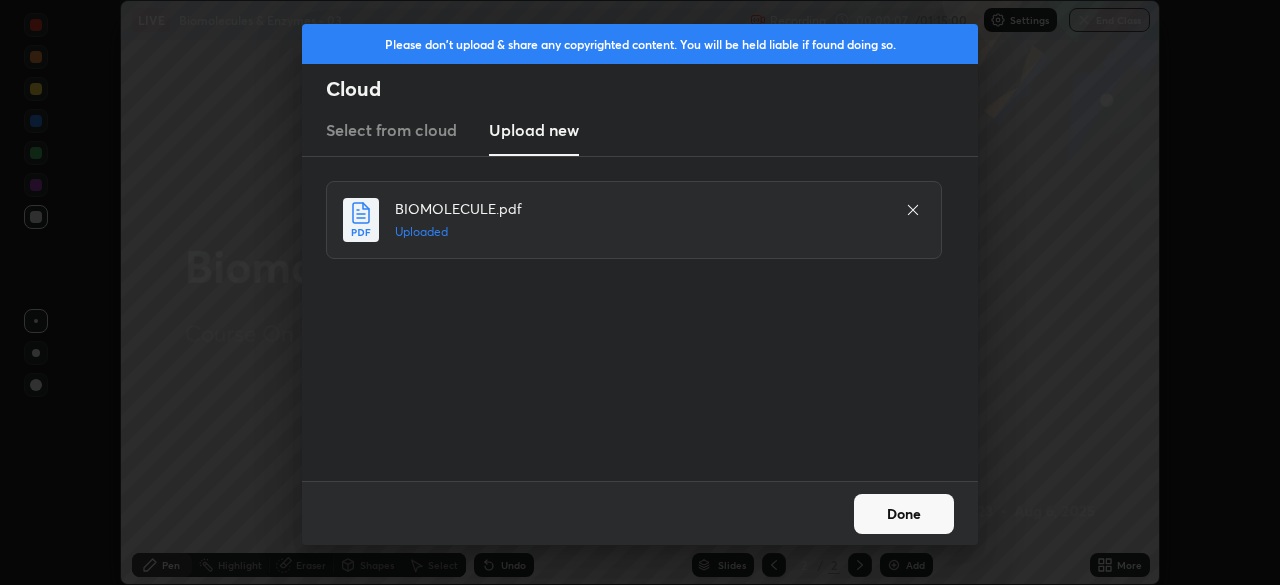 click on "Done" at bounding box center (904, 514) 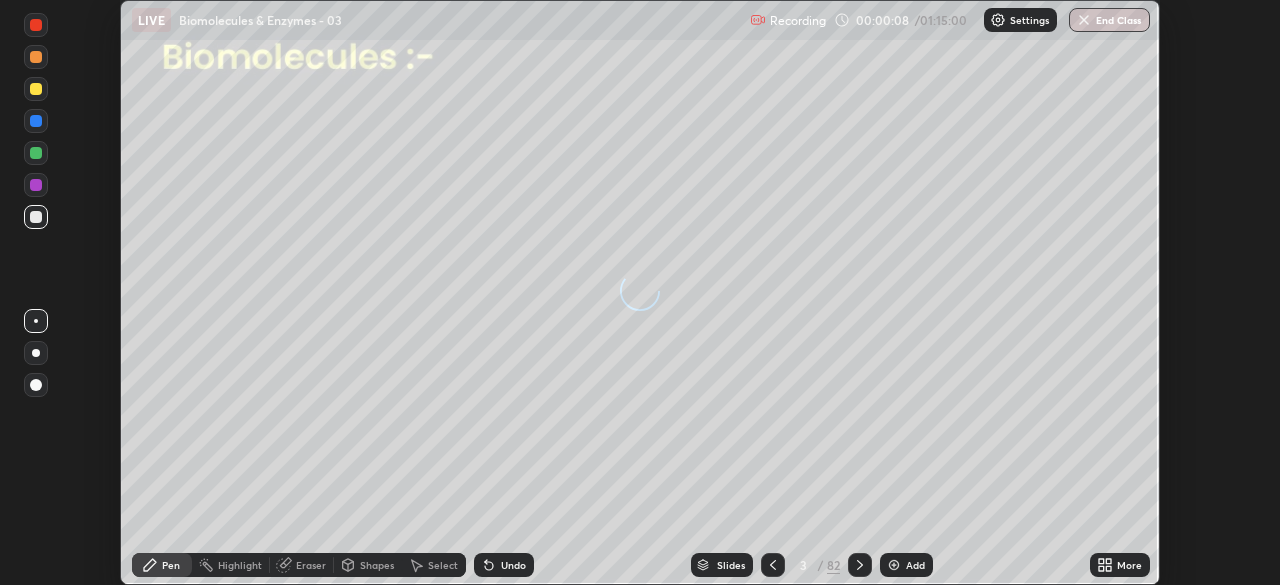 click 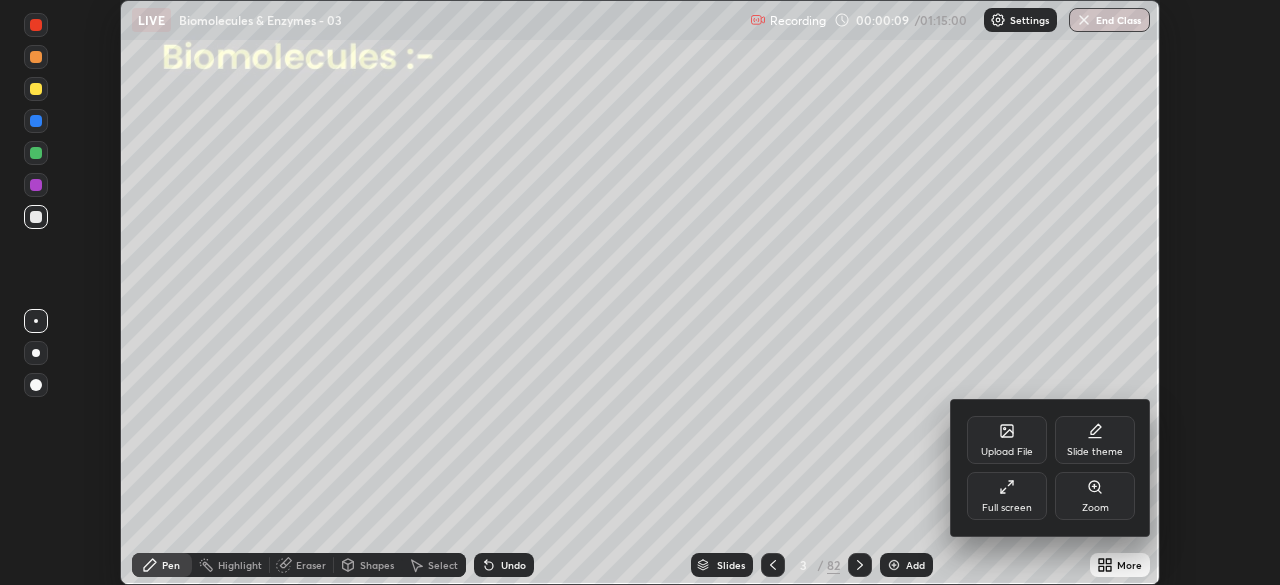 click on "Full screen" at bounding box center (1007, 508) 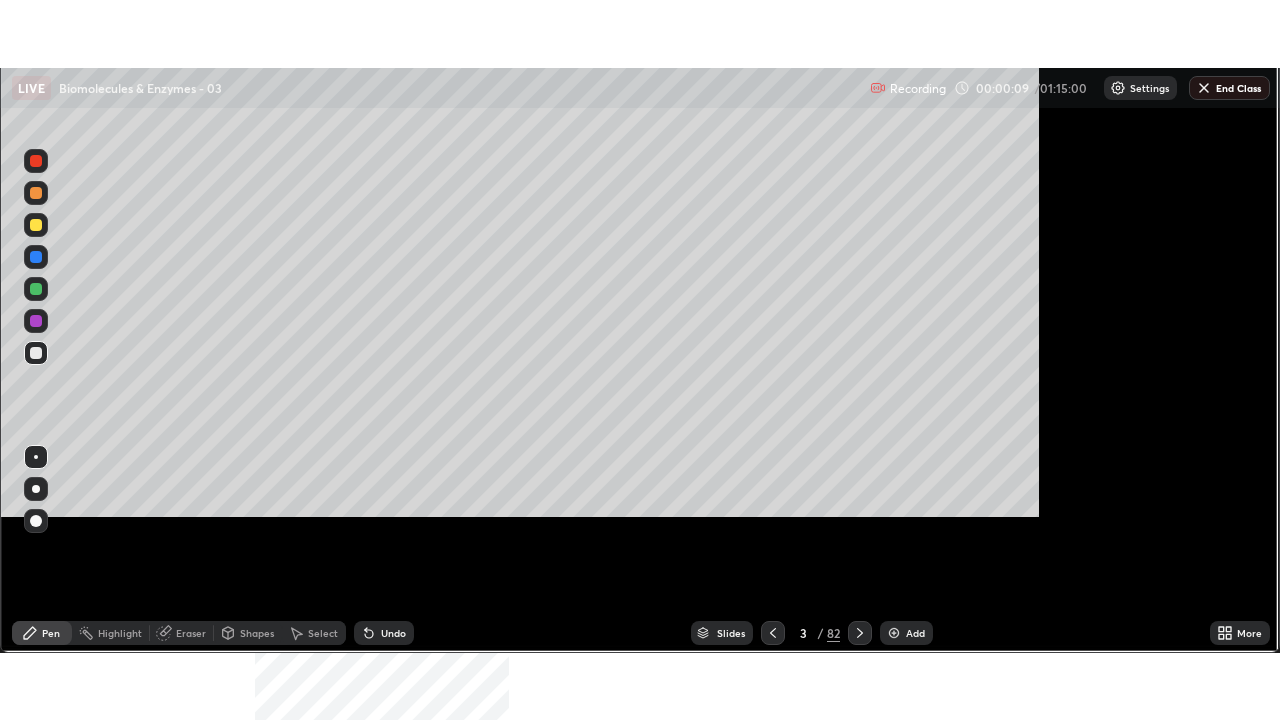 scroll, scrollTop: 99280, scrollLeft: 98720, axis: both 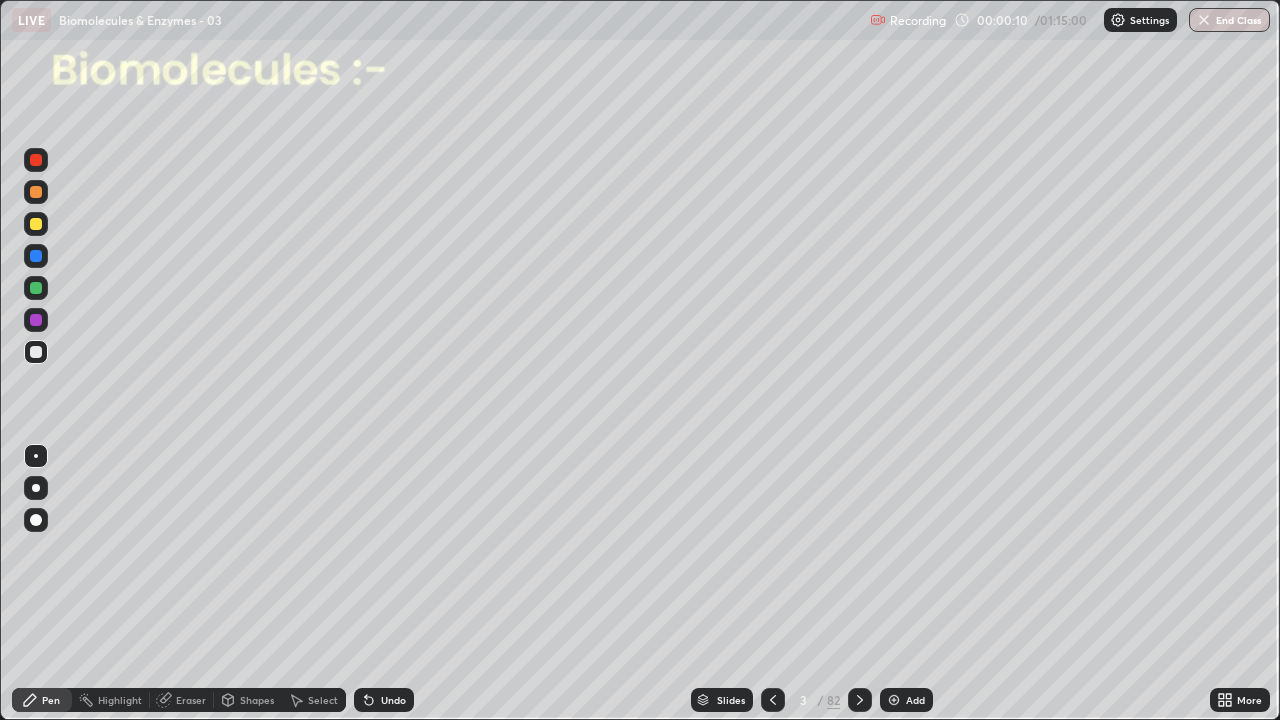 click on "Slides" at bounding box center (731, 700) 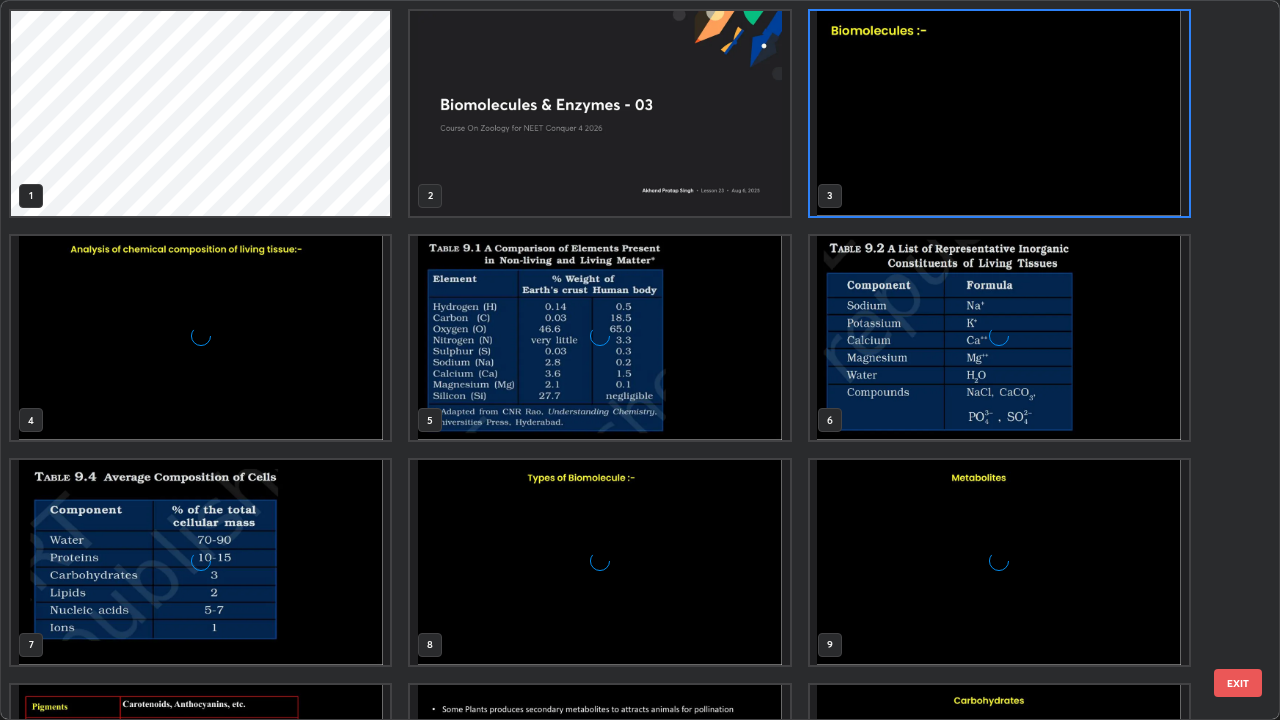 scroll, scrollTop: 7, scrollLeft: 11, axis: both 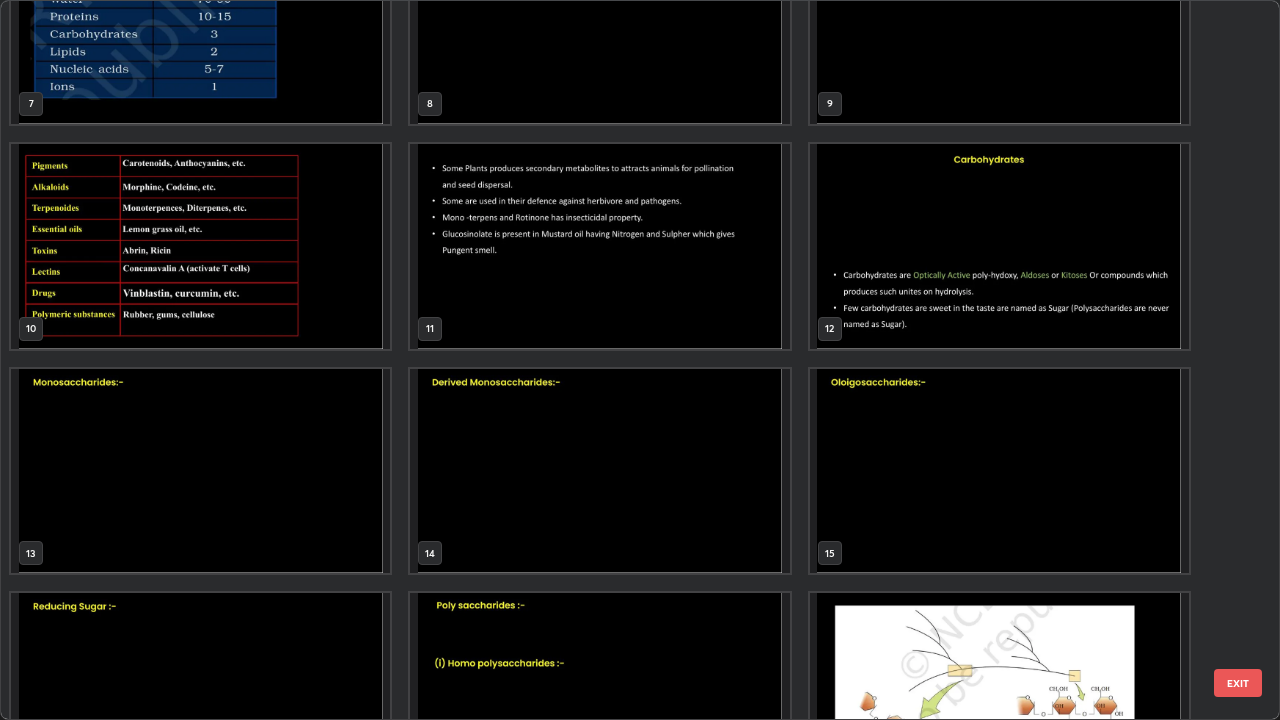 click at bounding box center (200, 471) 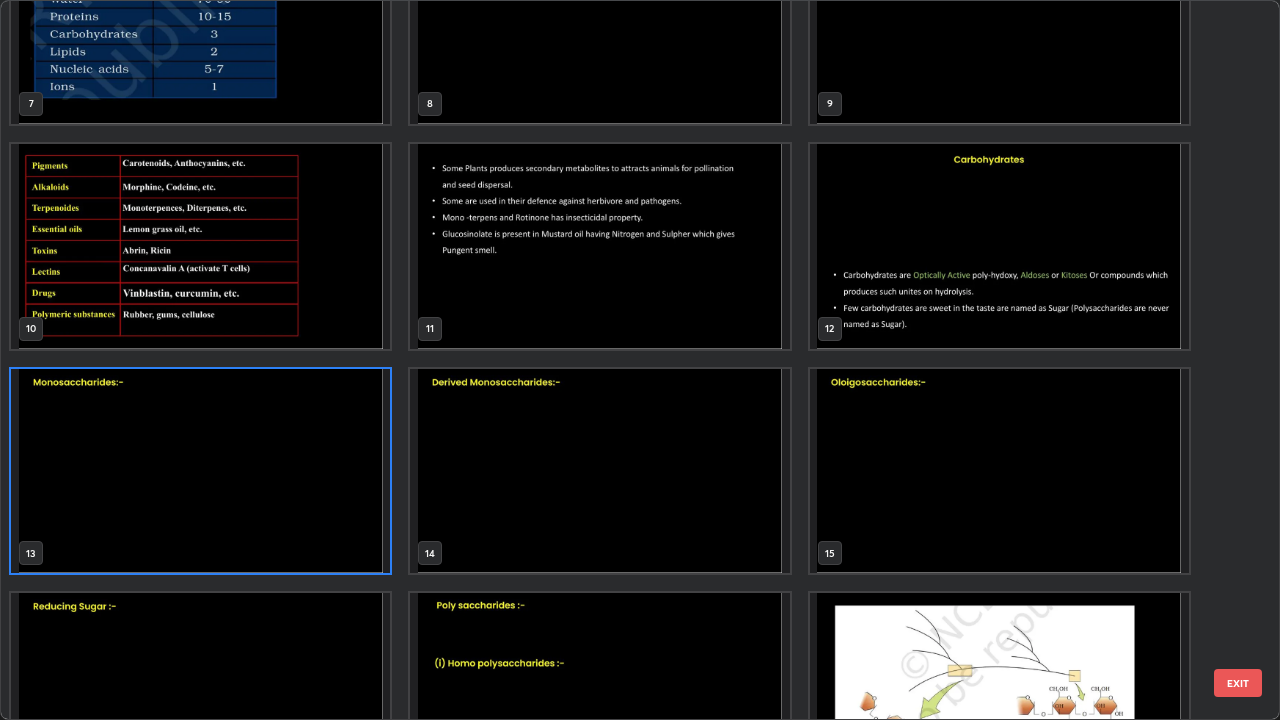 click at bounding box center (200, 471) 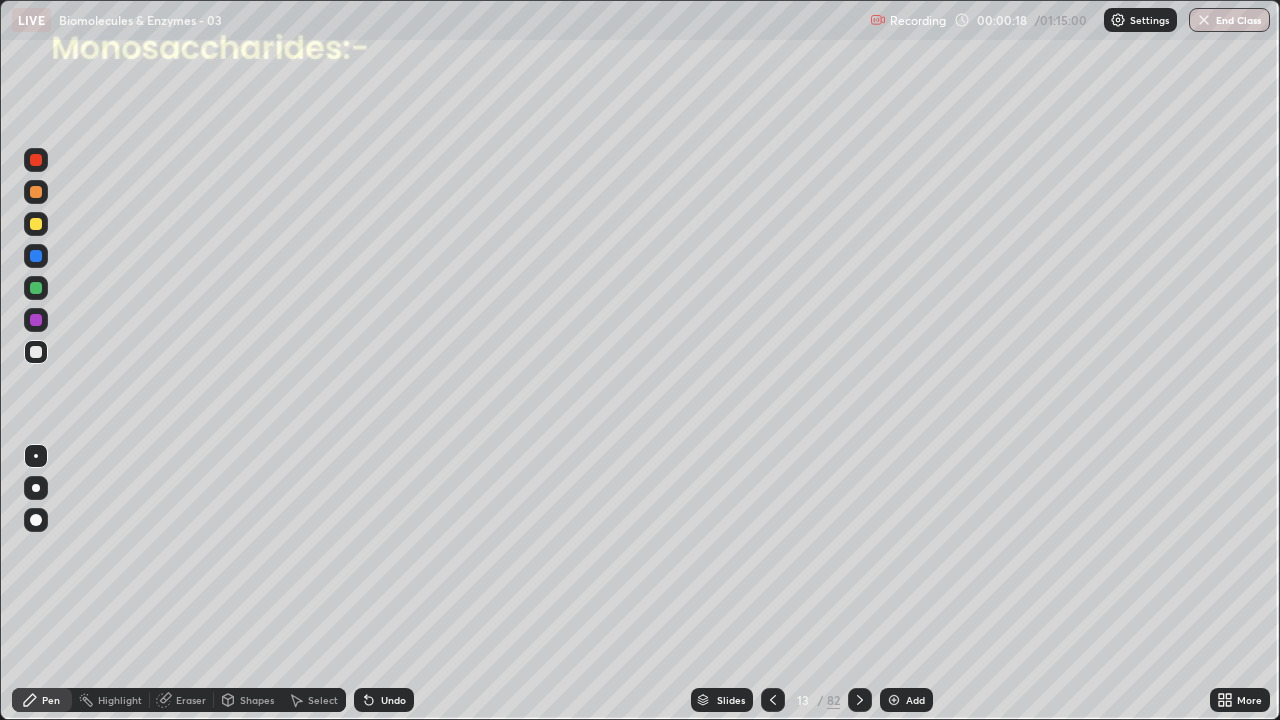 click 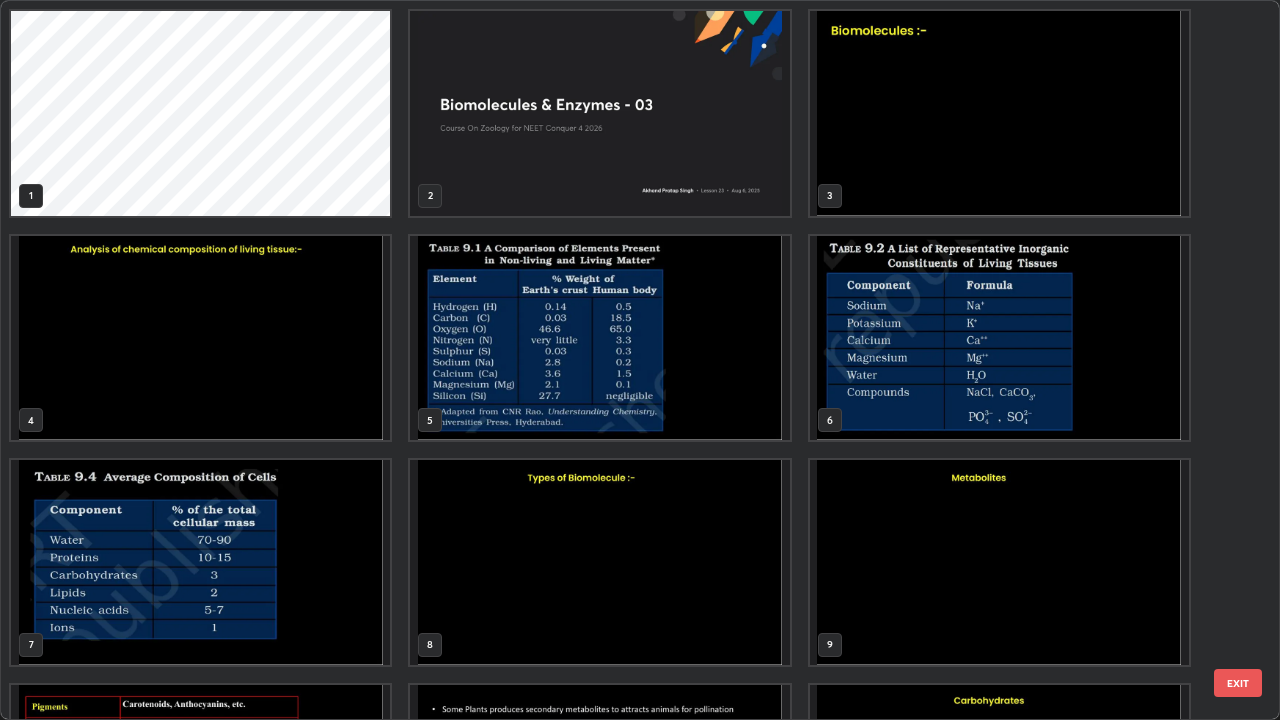 scroll, scrollTop: 405, scrollLeft: 0, axis: vertical 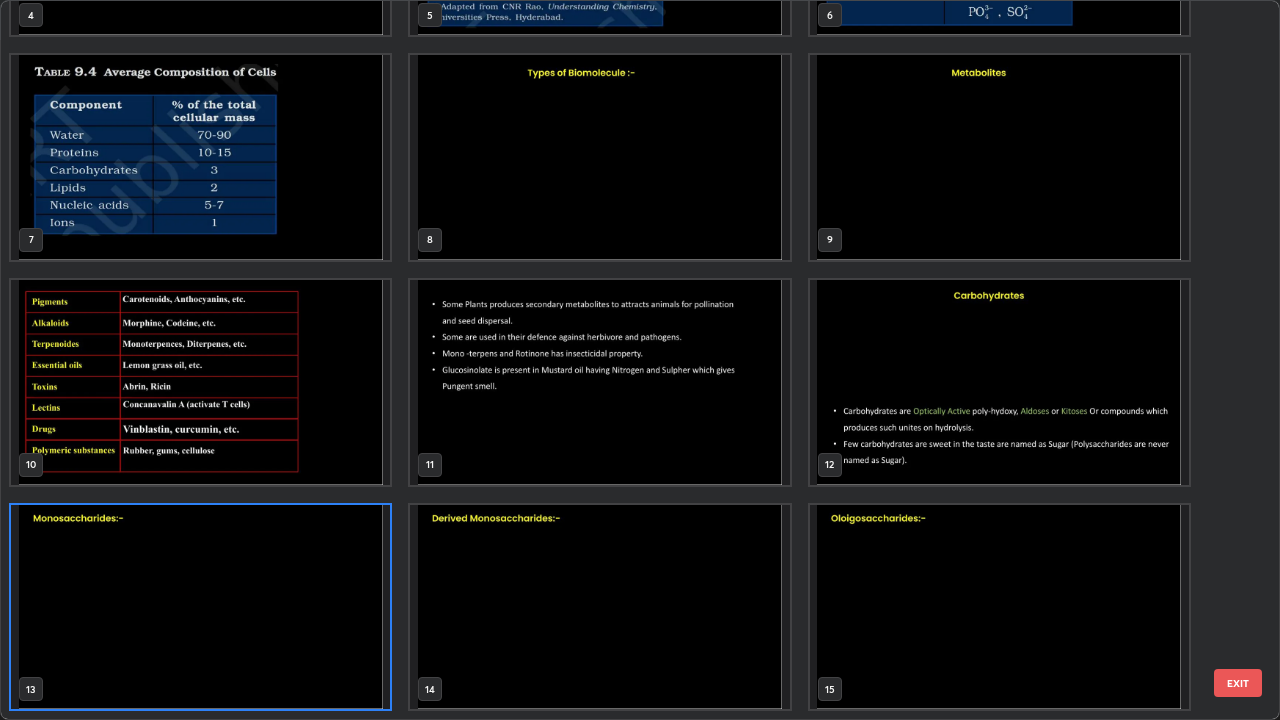 click at bounding box center [200, 607] 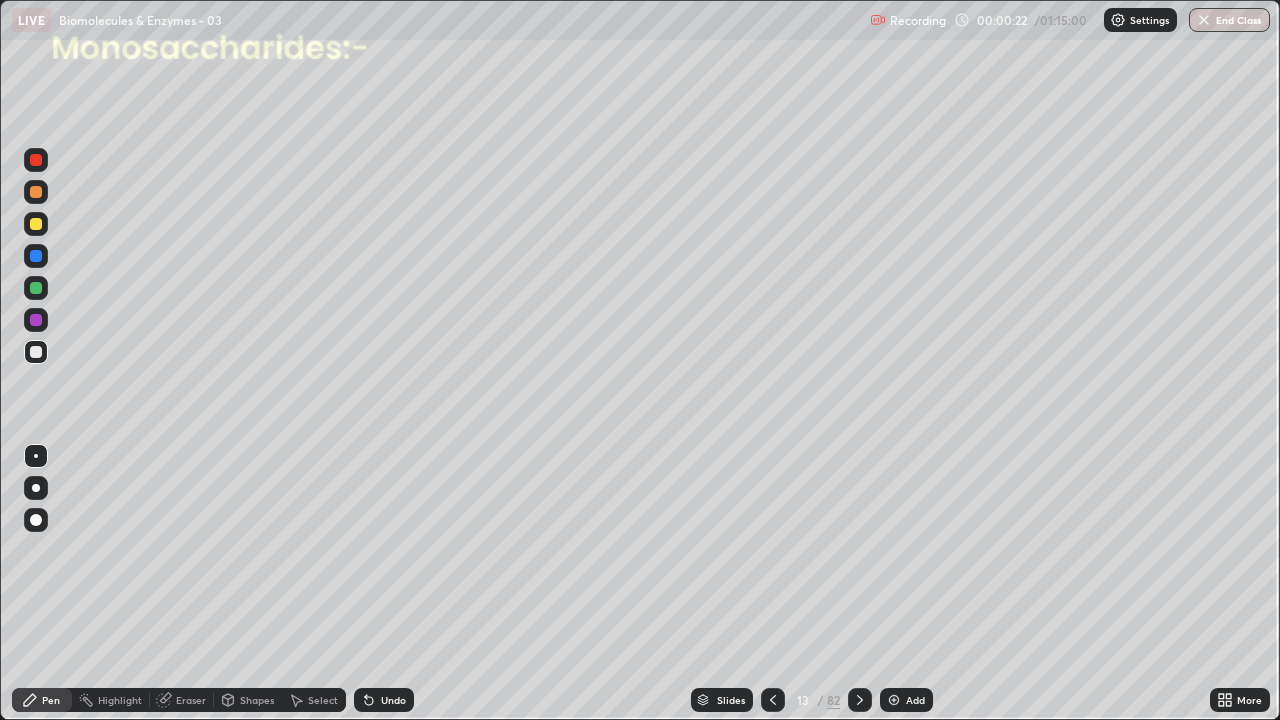 click 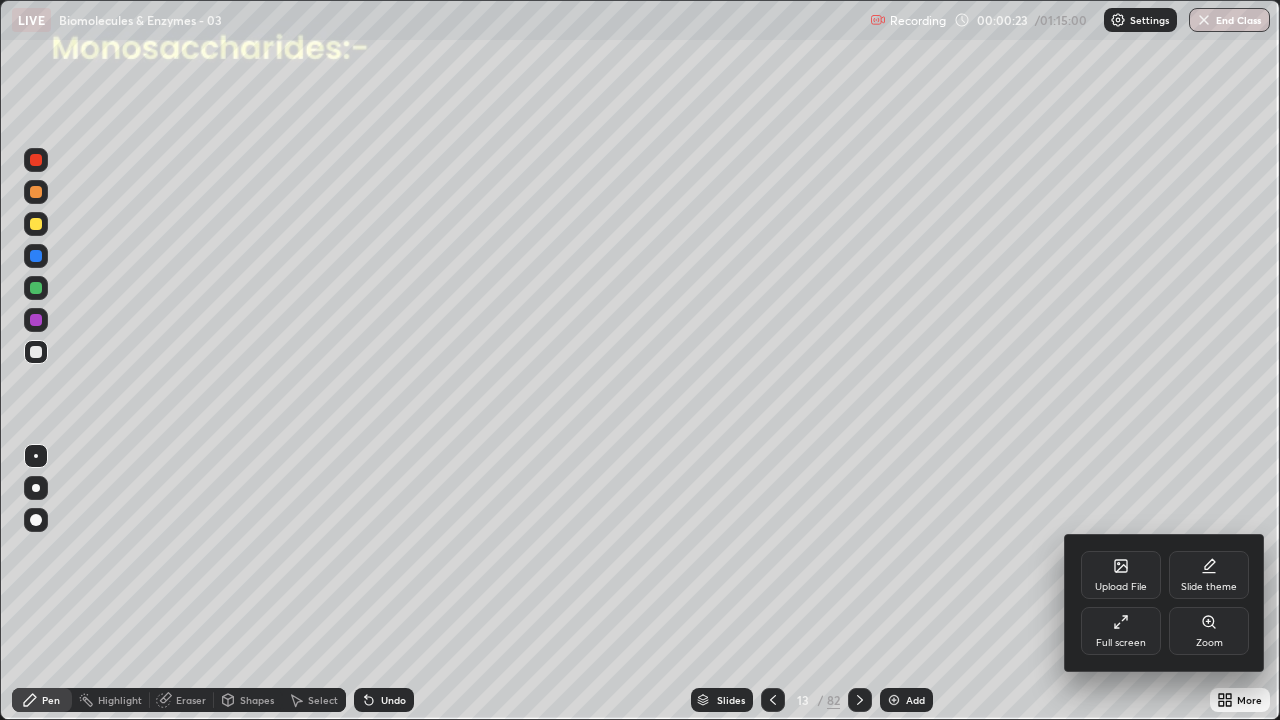 click on "Full screen" at bounding box center (1121, 643) 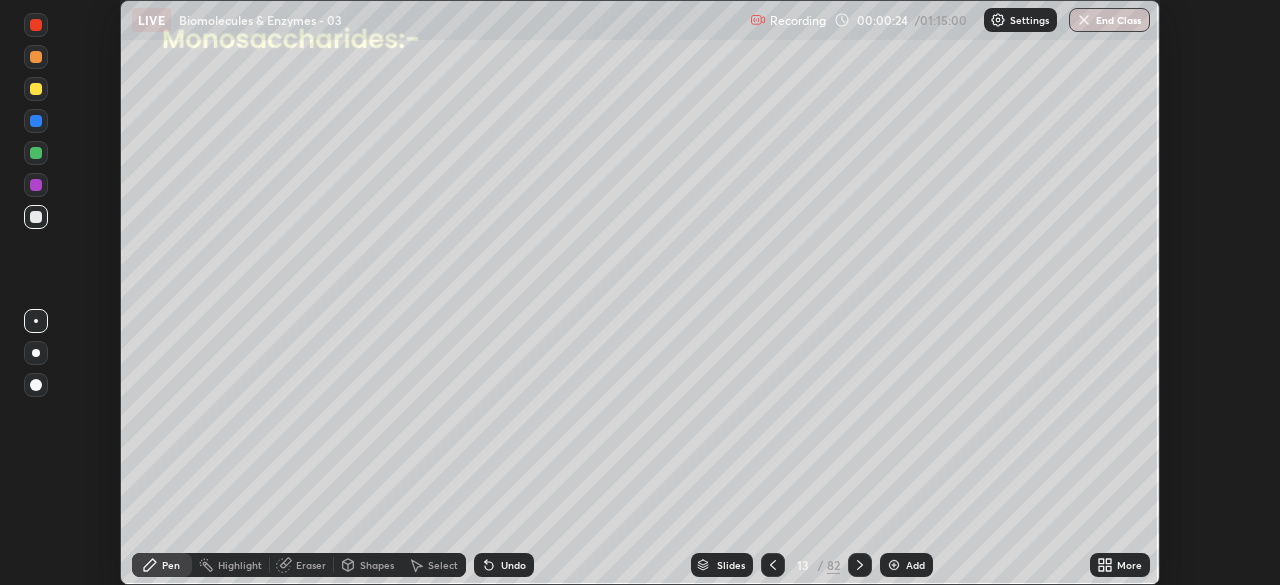 scroll, scrollTop: 585, scrollLeft: 1280, axis: both 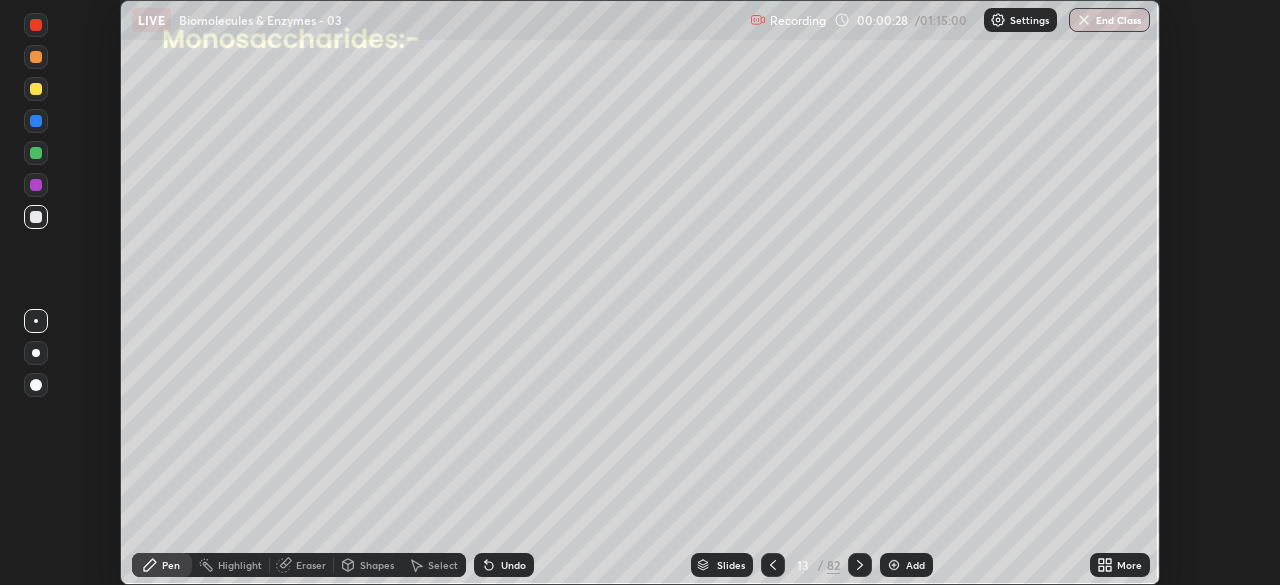 click 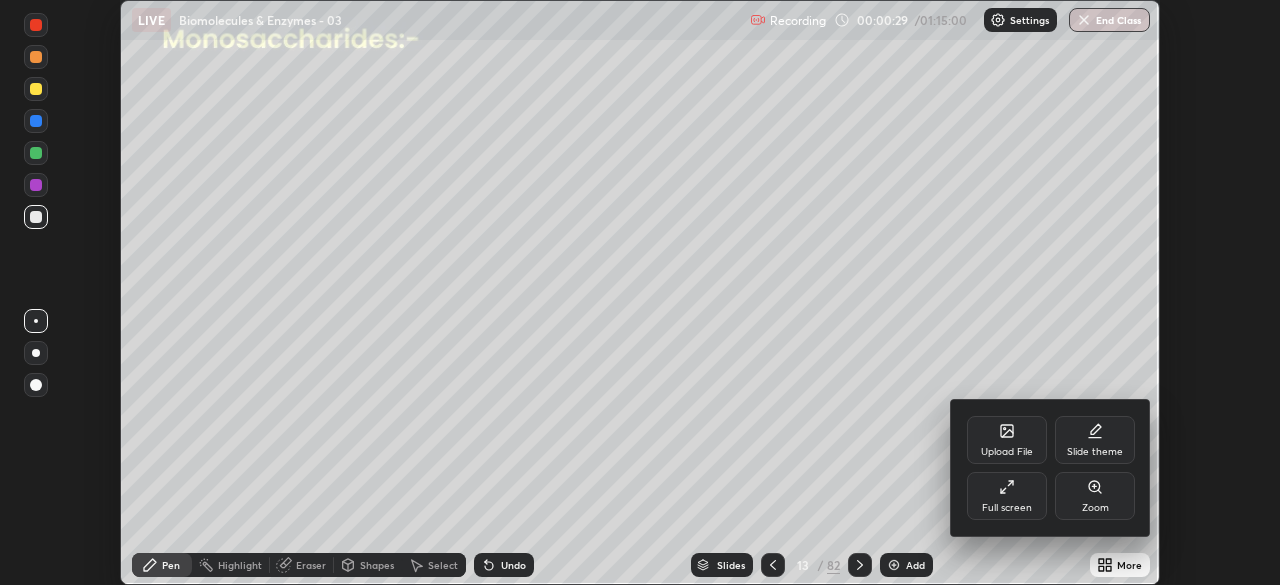 click on "Full screen" at bounding box center [1007, 508] 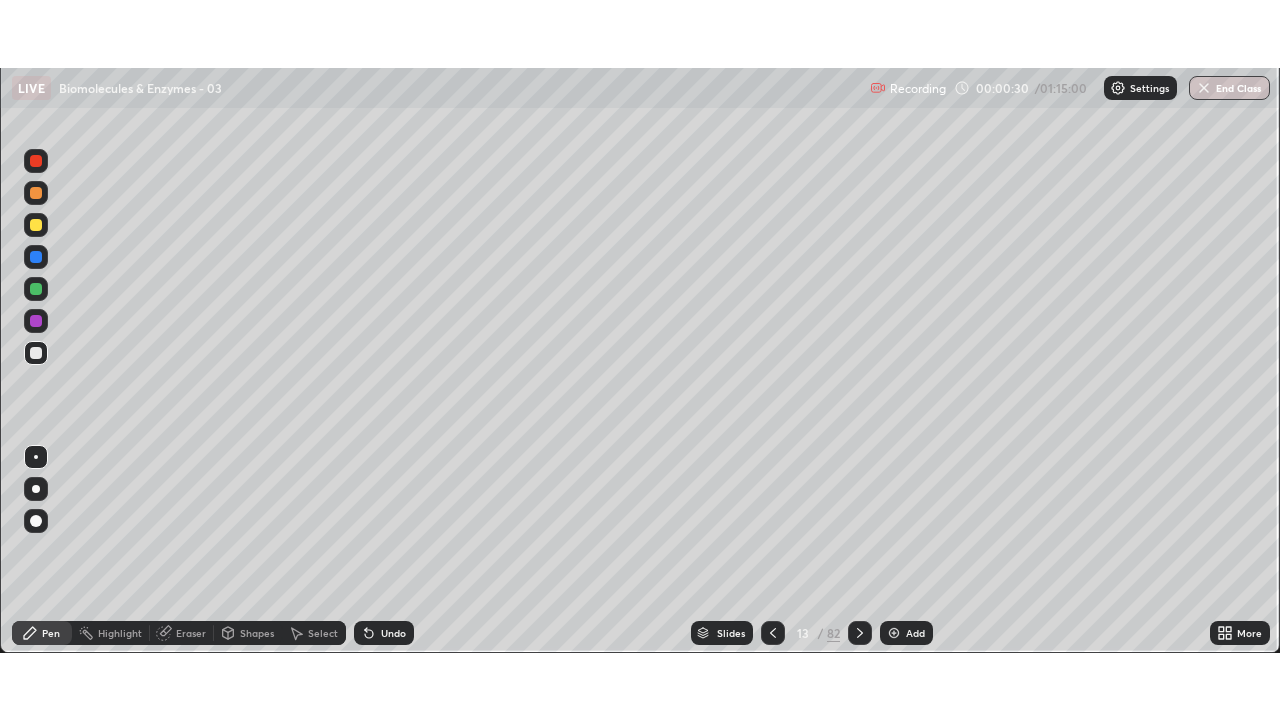 scroll, scrollTop: 99280, scrollLeft: 98720, axis: both 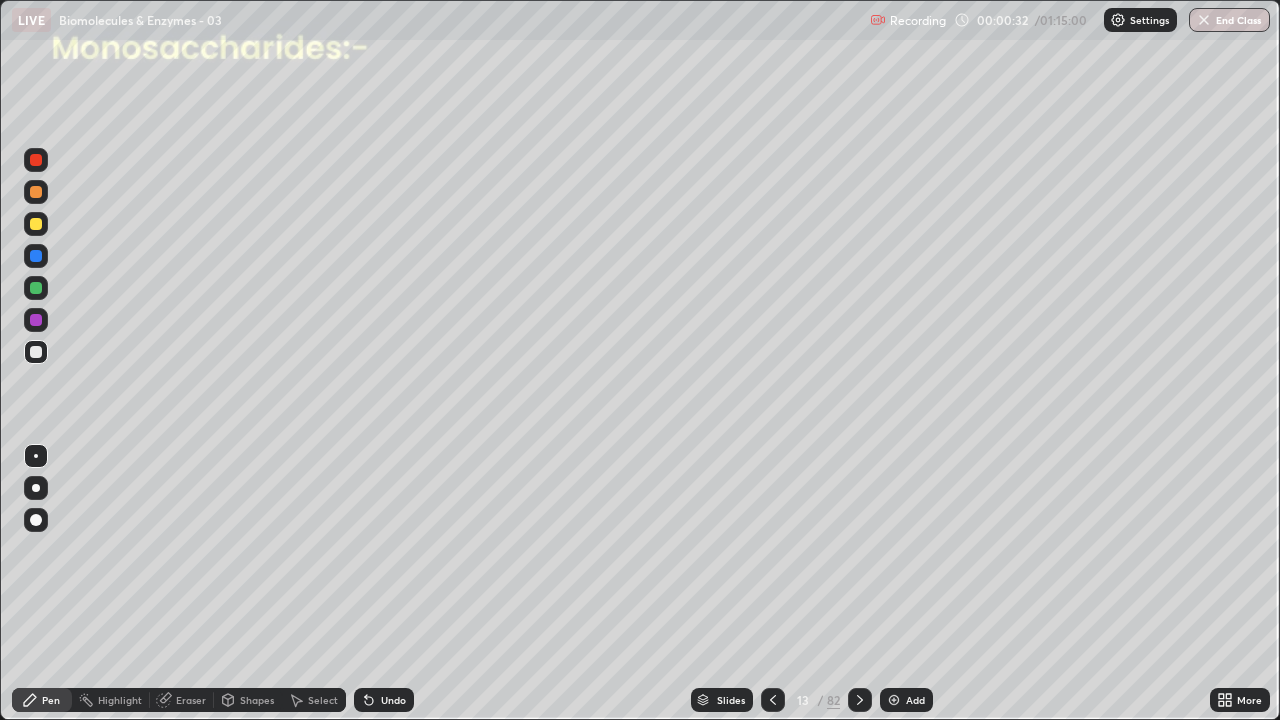 click at bounding box center (36, 192) 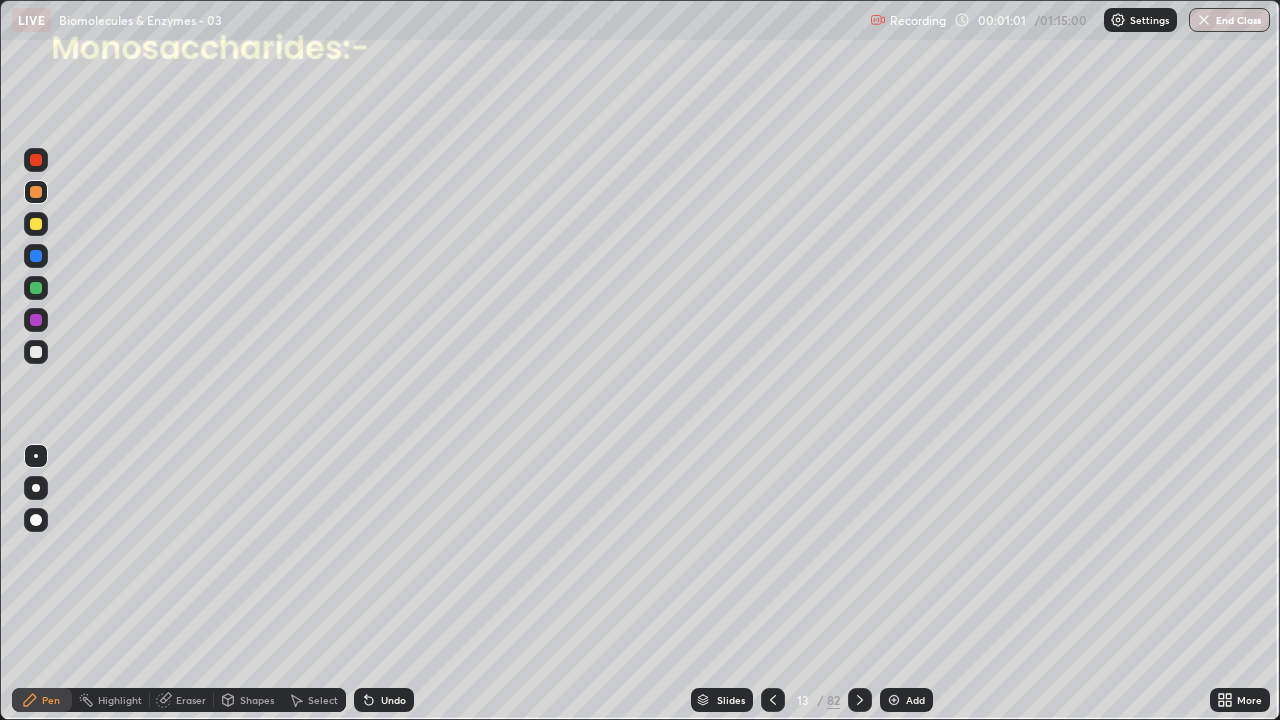 click at bounding box center (36, 192) 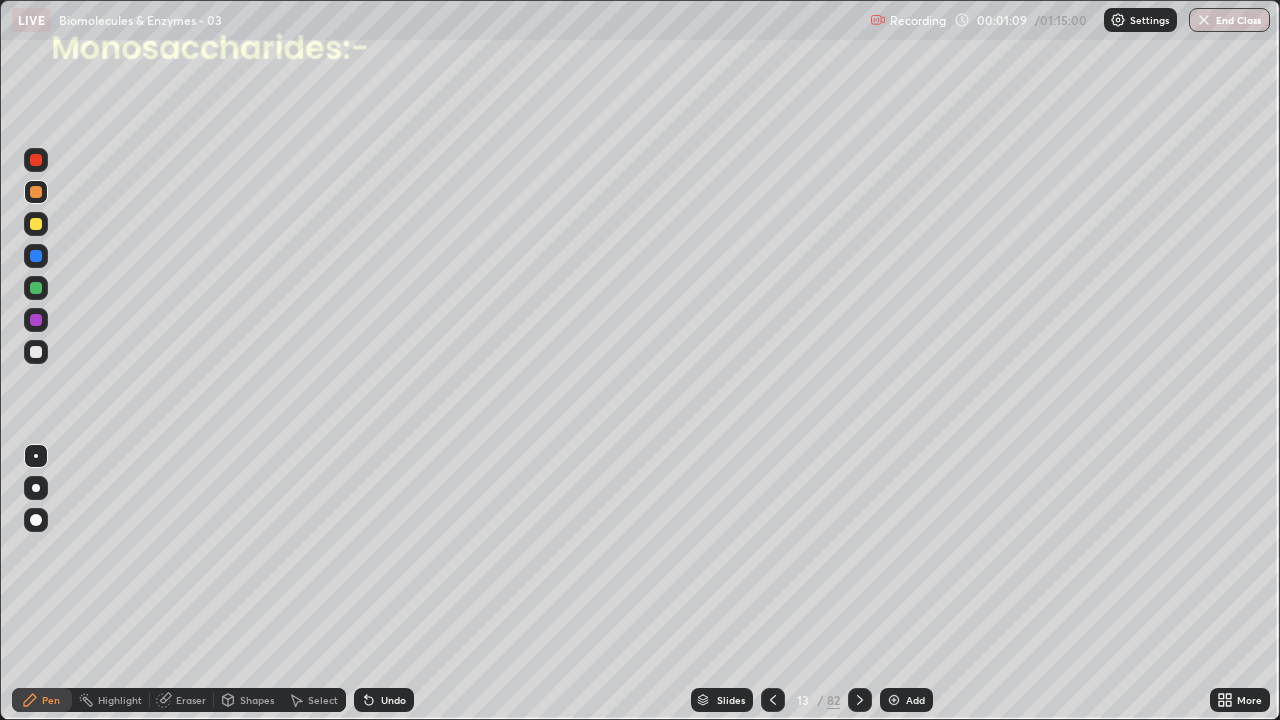 click at bounding box center [36, 352] 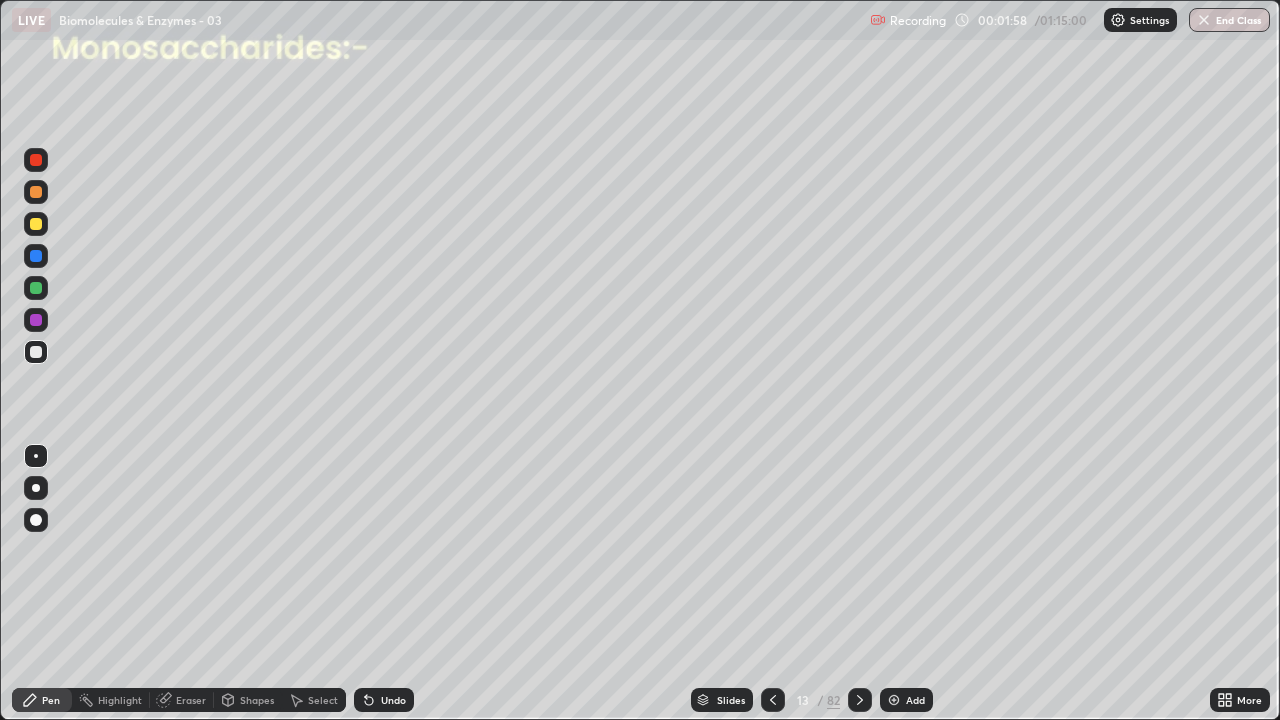 click at bounding box center (36, 320) 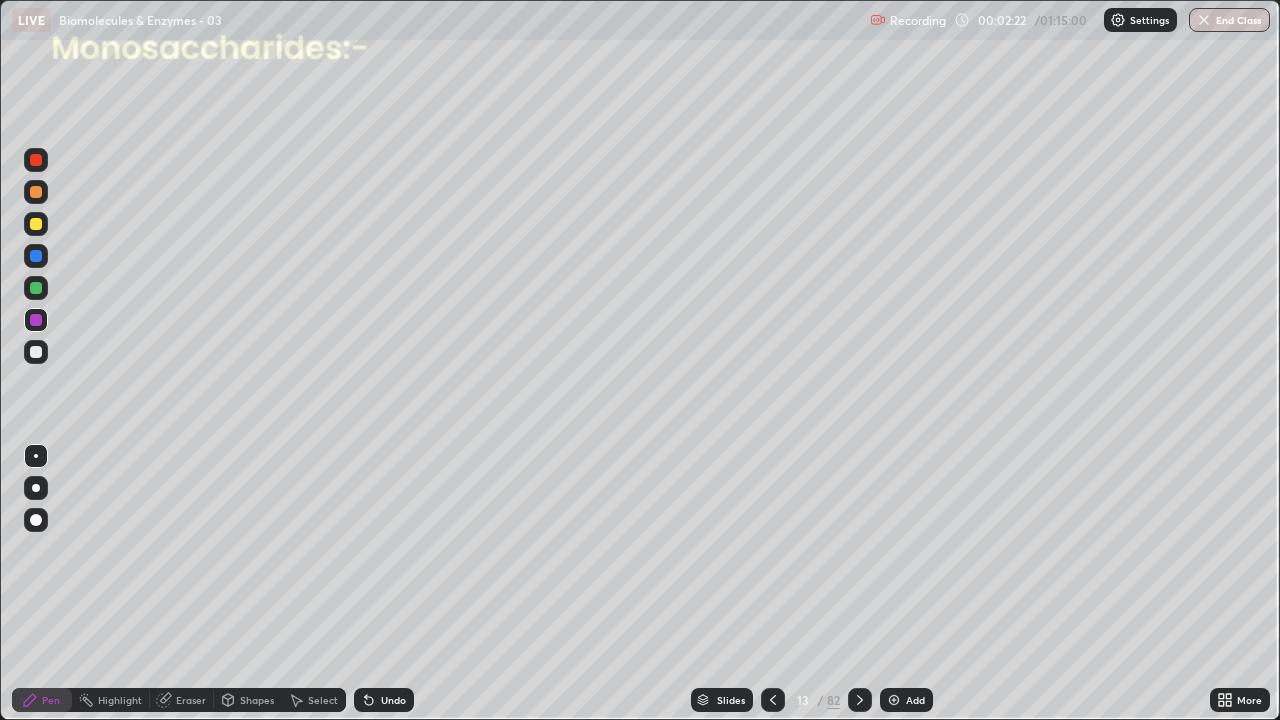 click 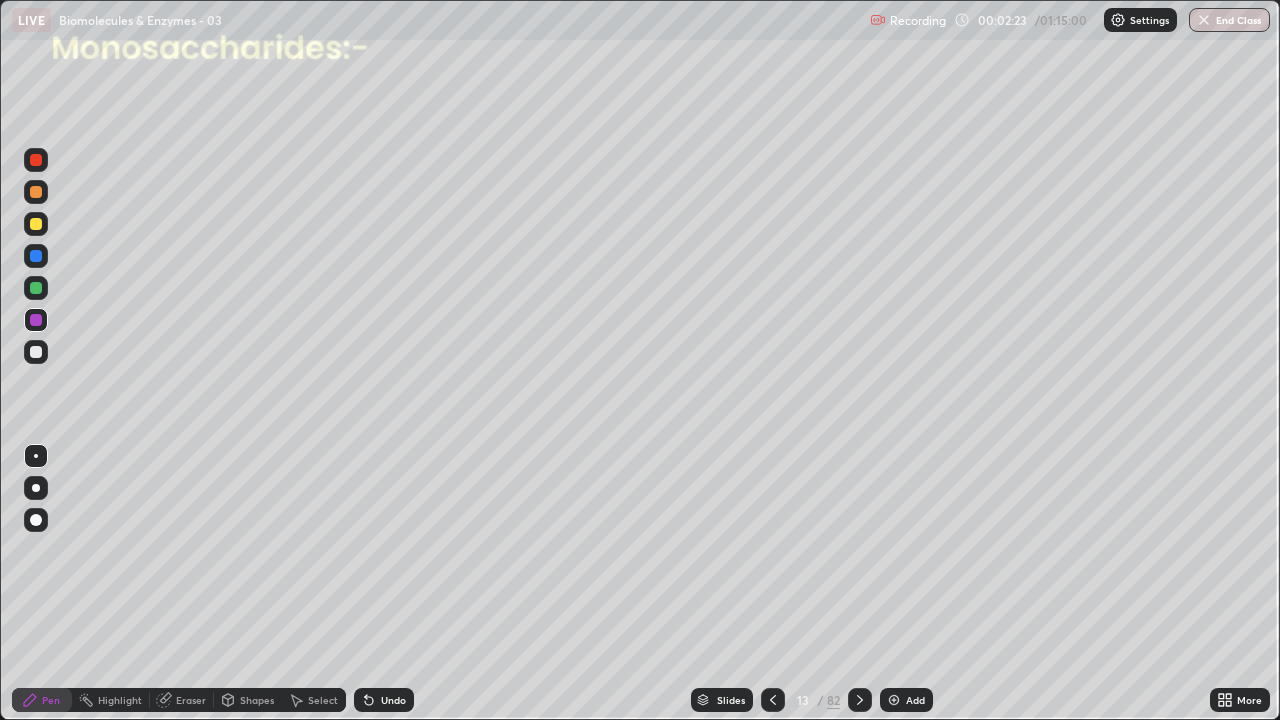 click at bounding box center [36, 488] 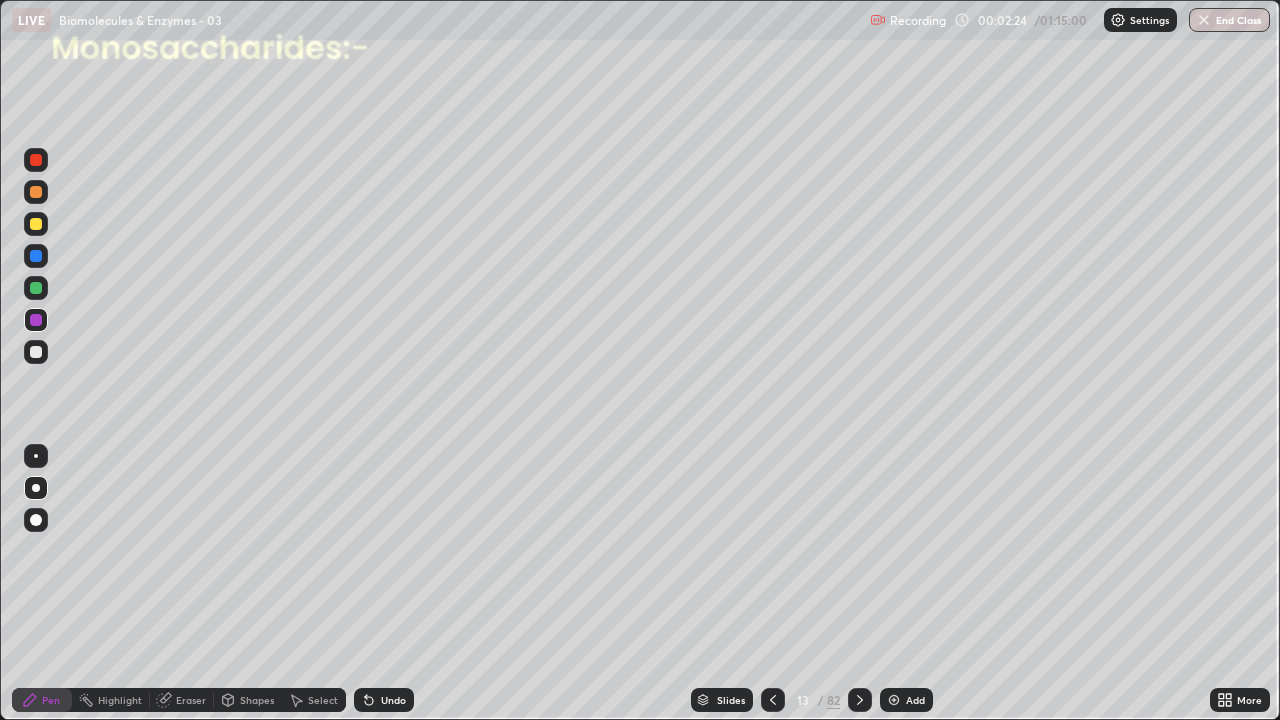 click at bounding box center [36, 352] 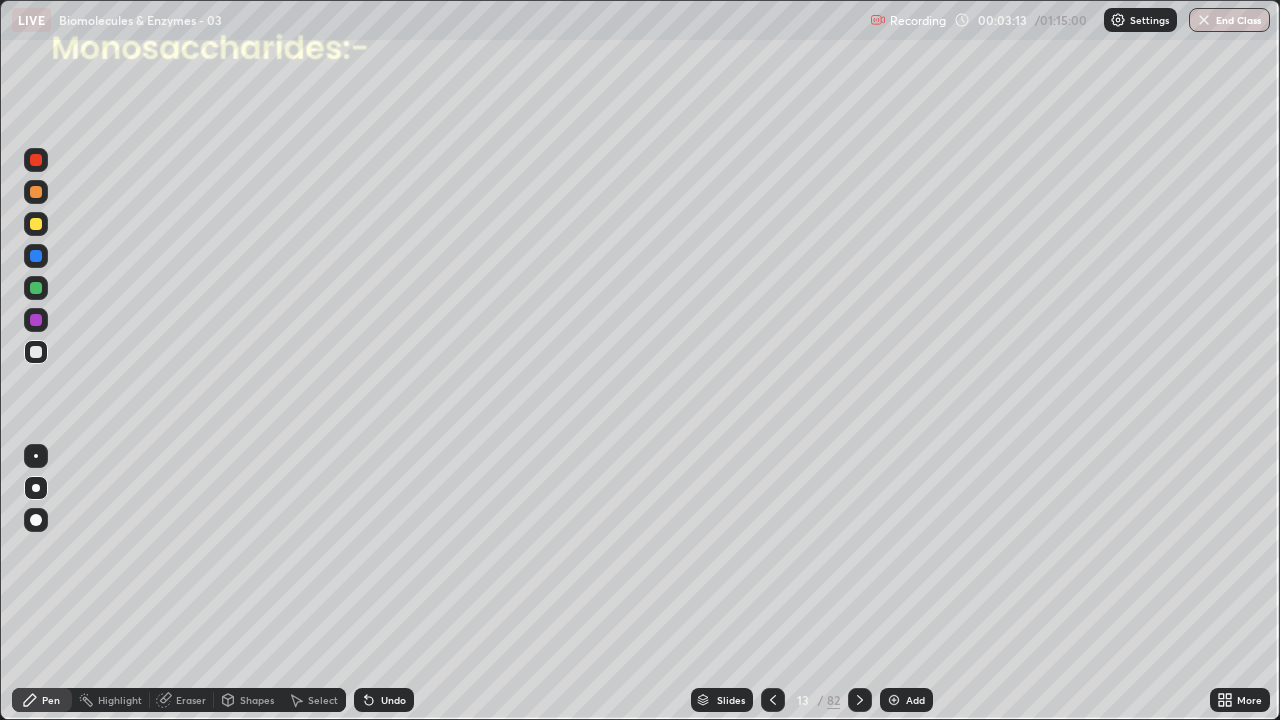 click at bounding box center [36, 456] 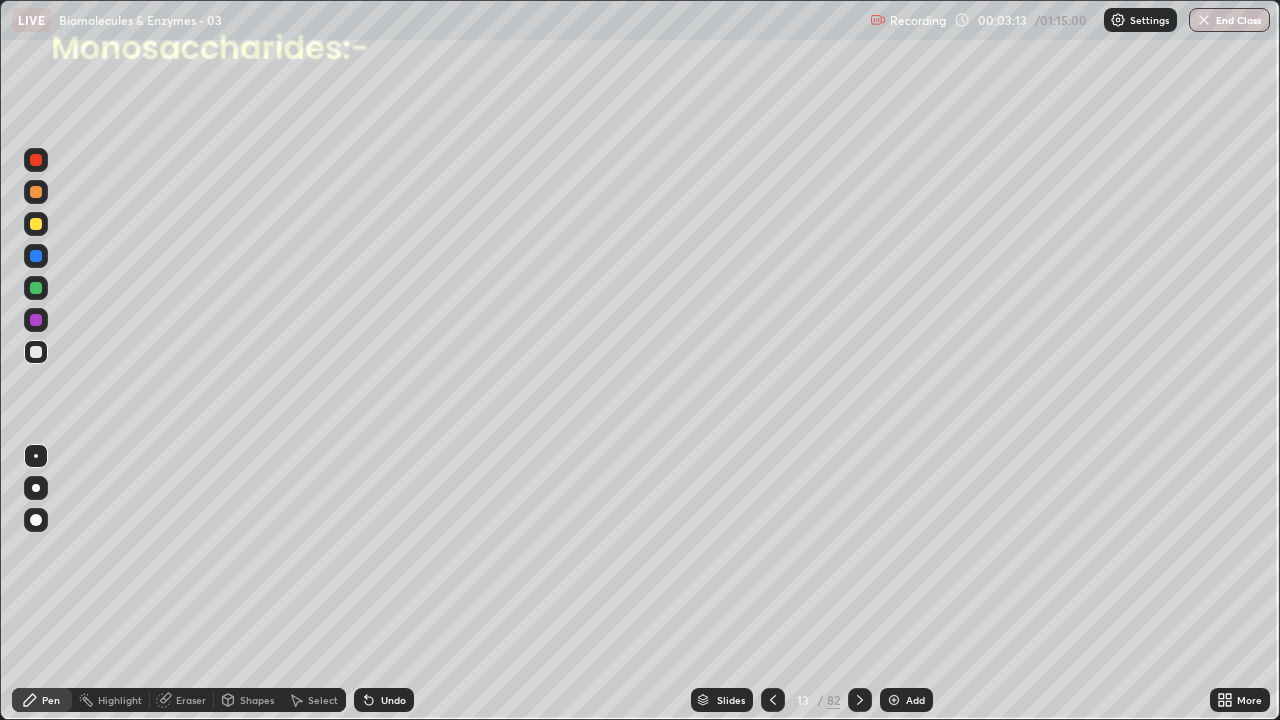 click at bounding box center [36, 320] 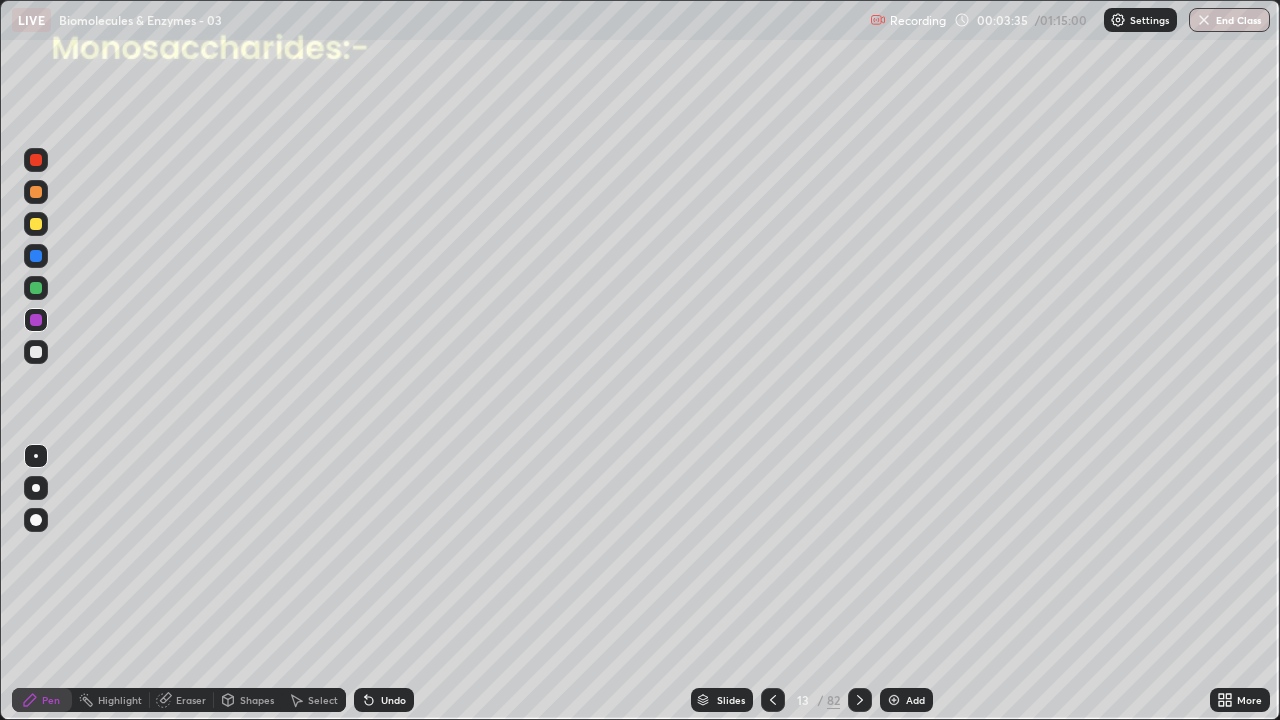 click at bounding box center (36, 320) 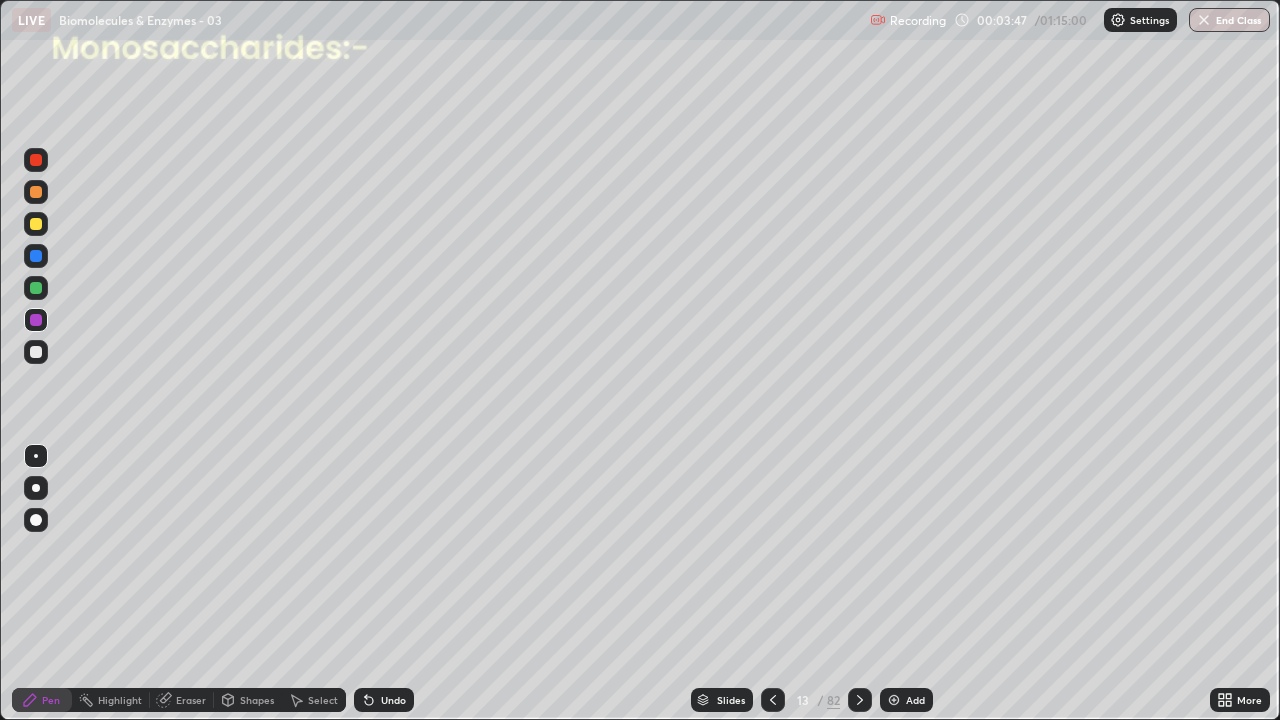click at bounding box center [36, 352] 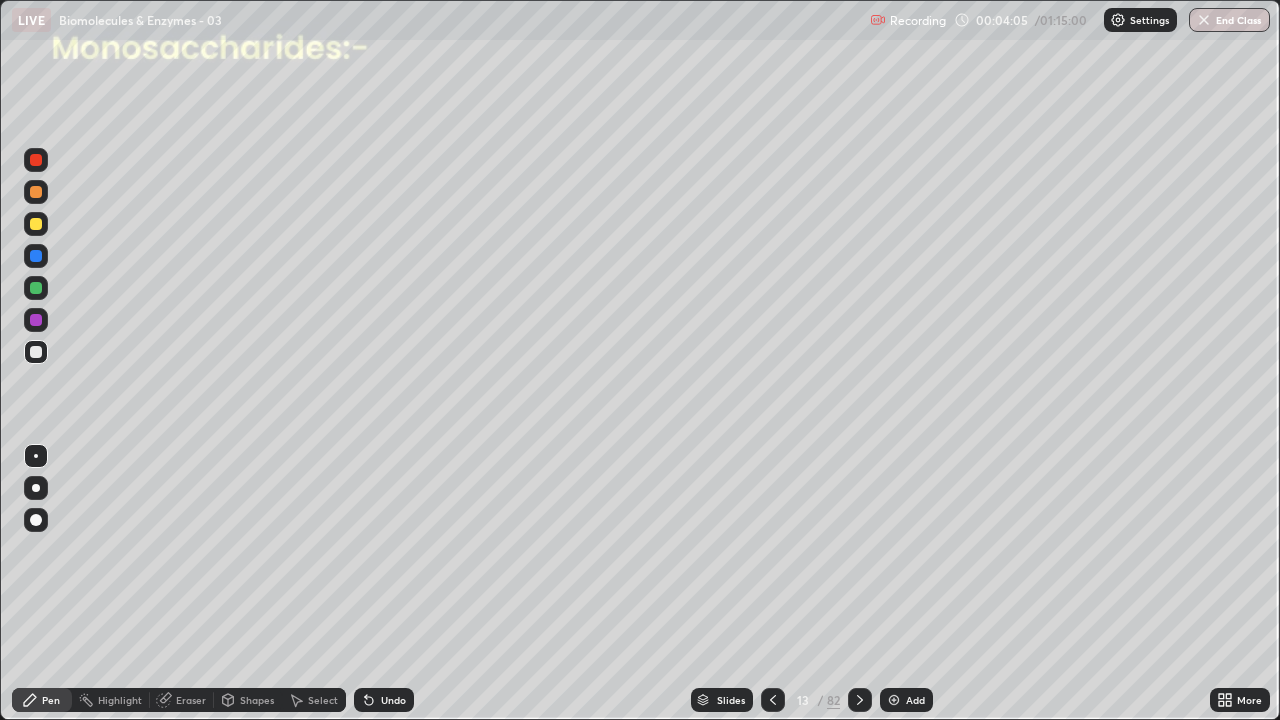 click at bounding box center (36, 320) 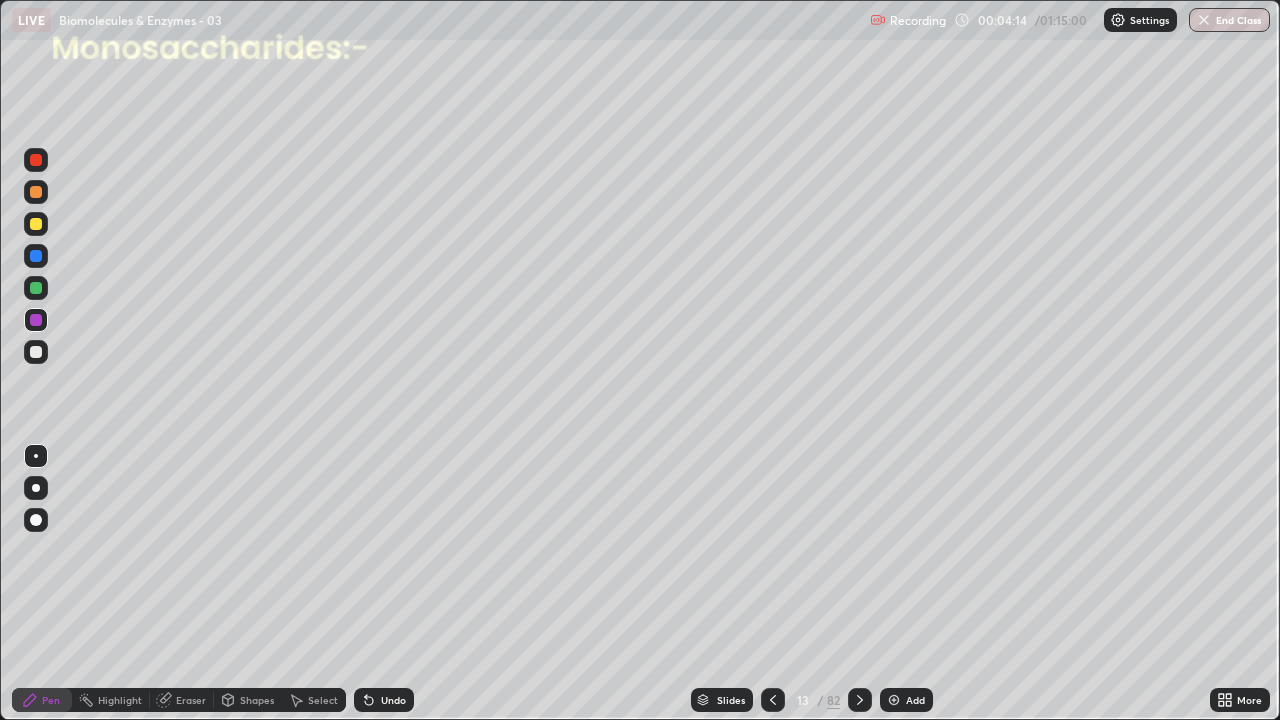 click at bounding box center [36, 352] 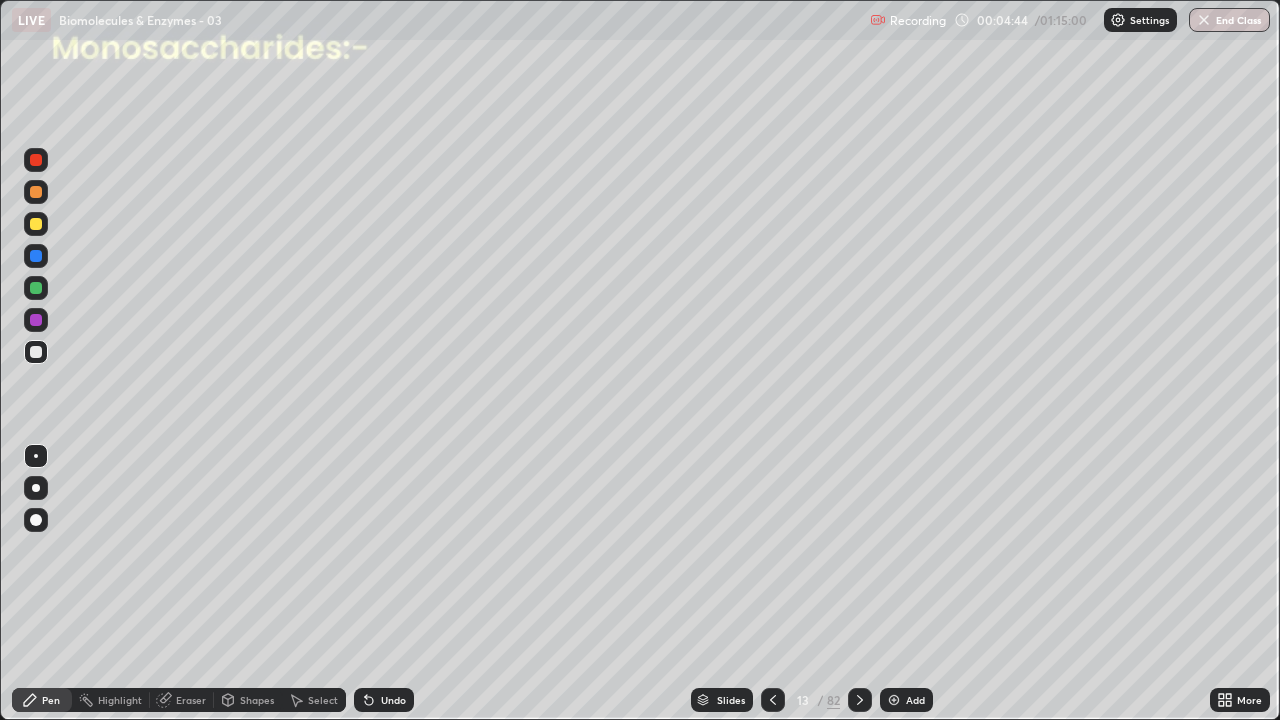 click at bounding box center [36, 288] 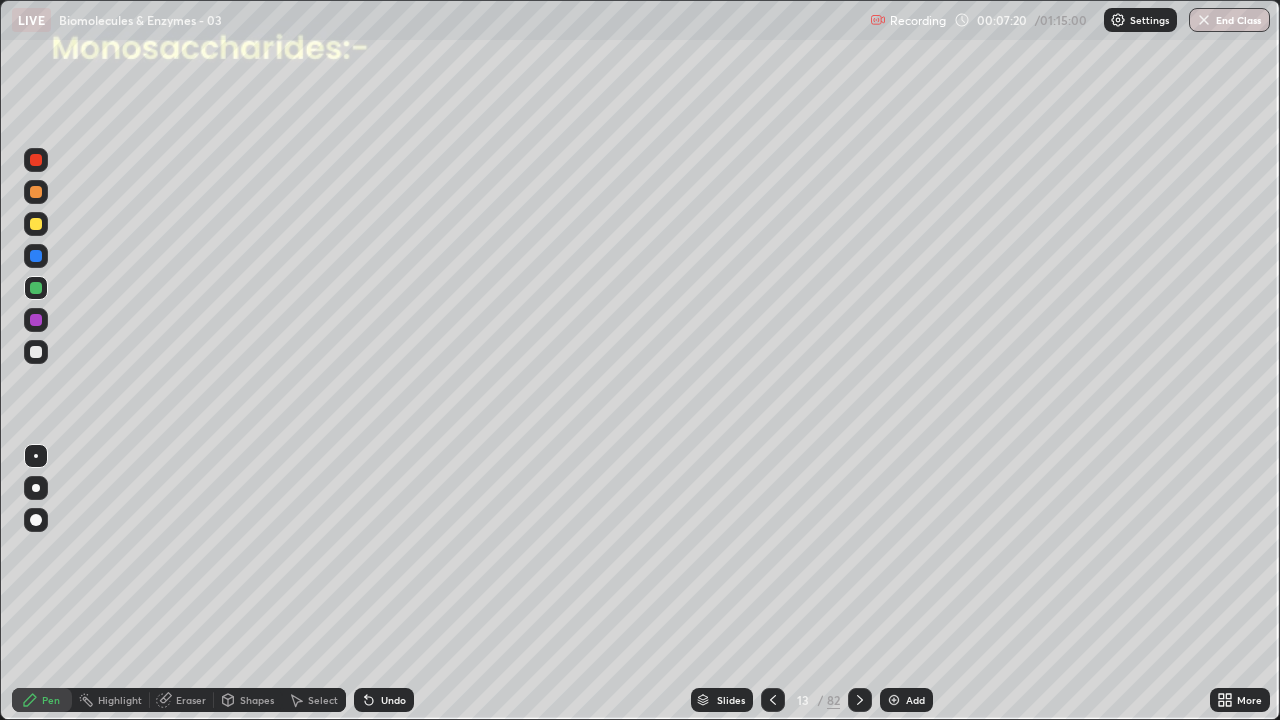 click at bounding box center [894, 700] 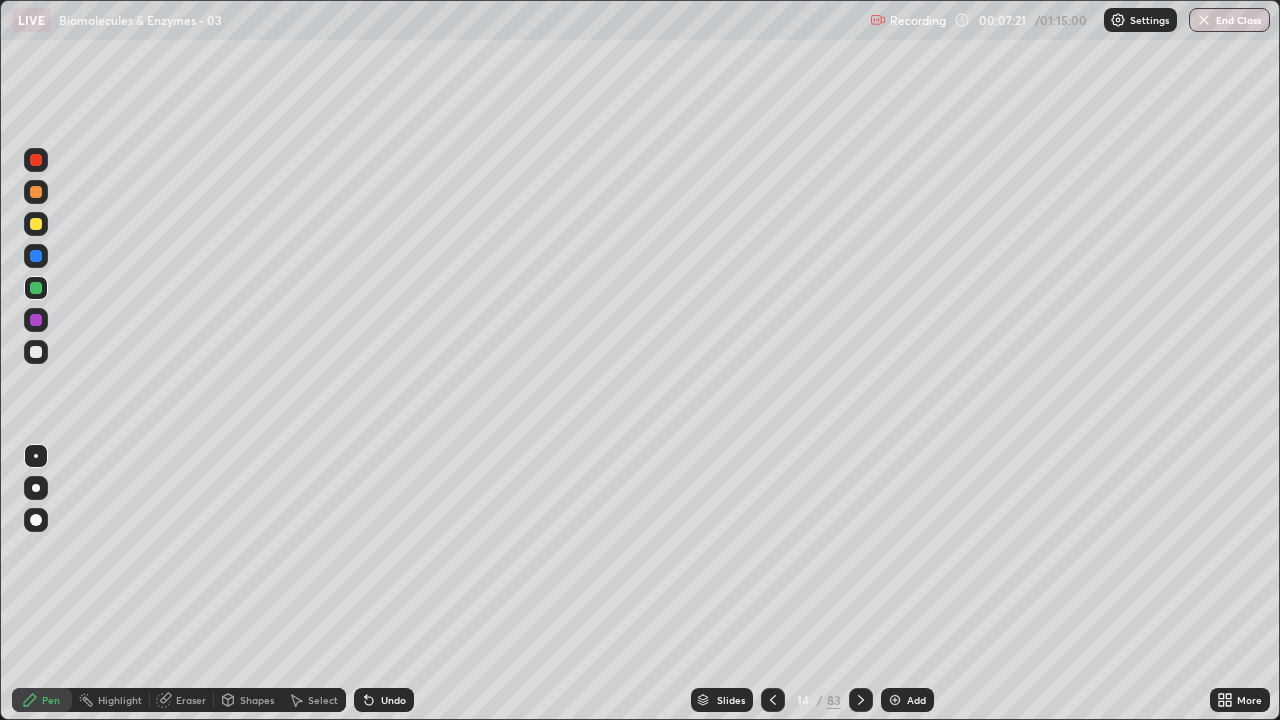 click at bounding box center (36, 320) 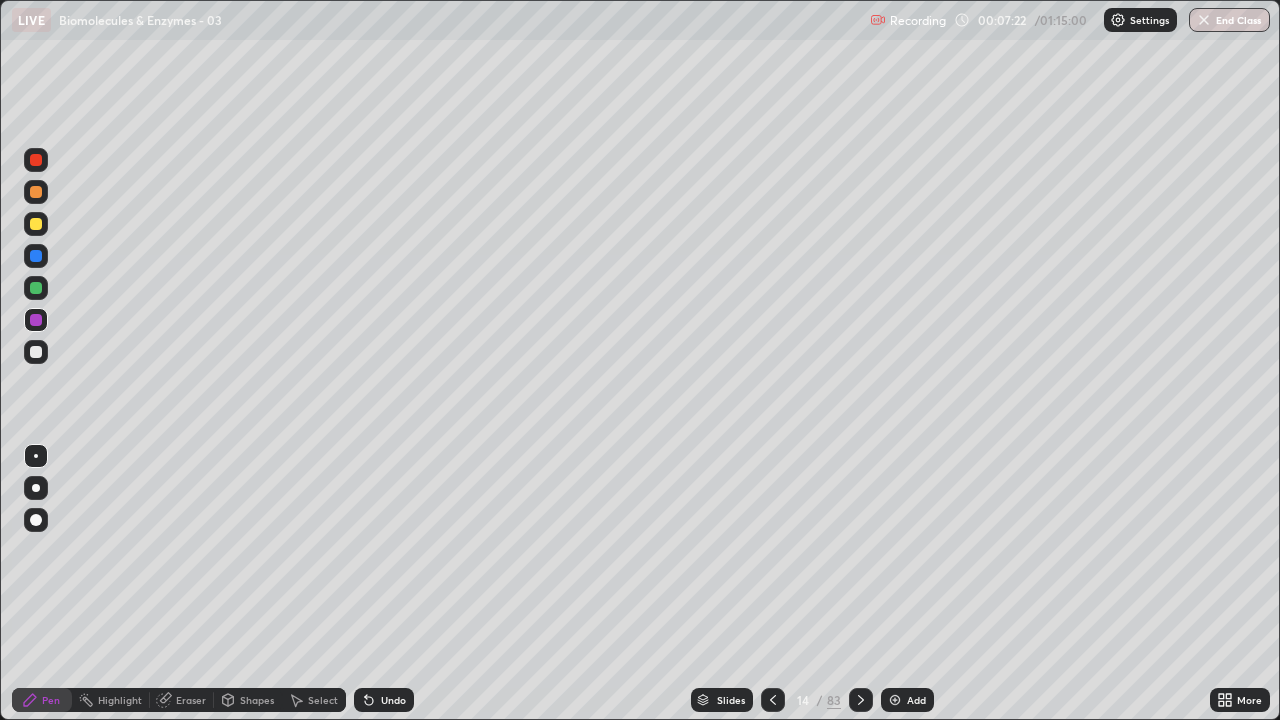 click at bounding box center [36, 256] 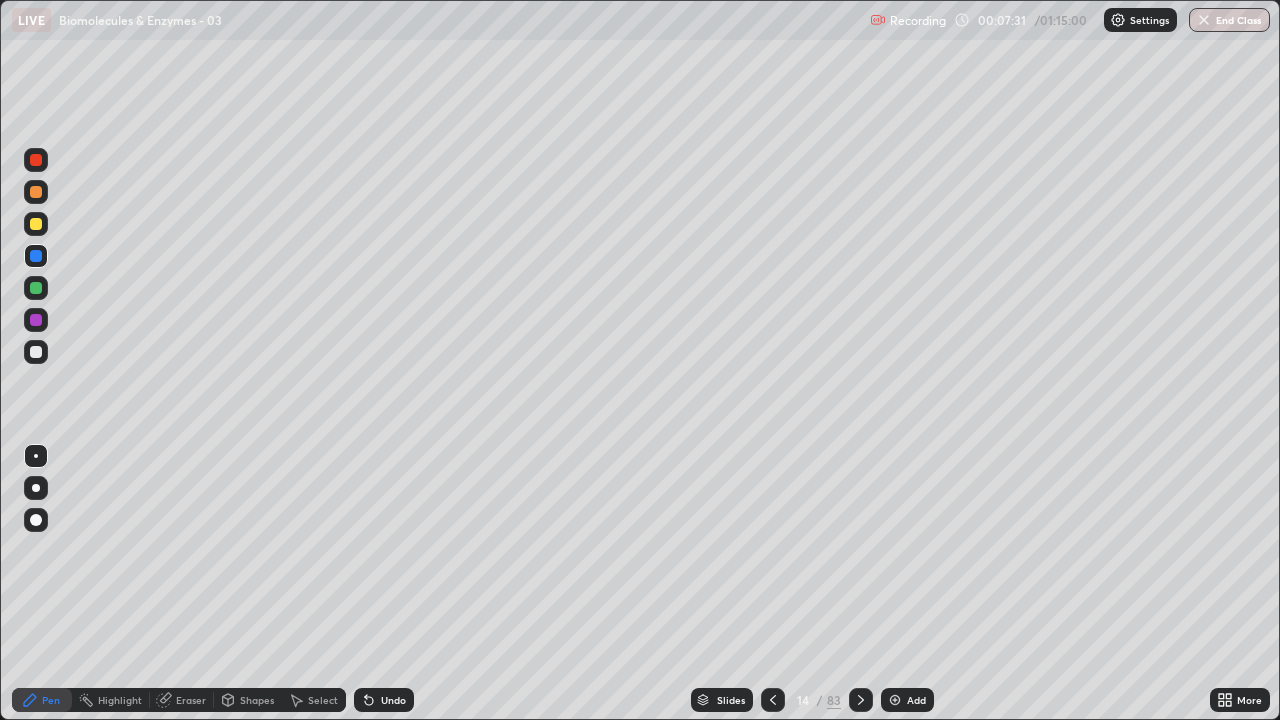 click at bounding box center (36, 224) 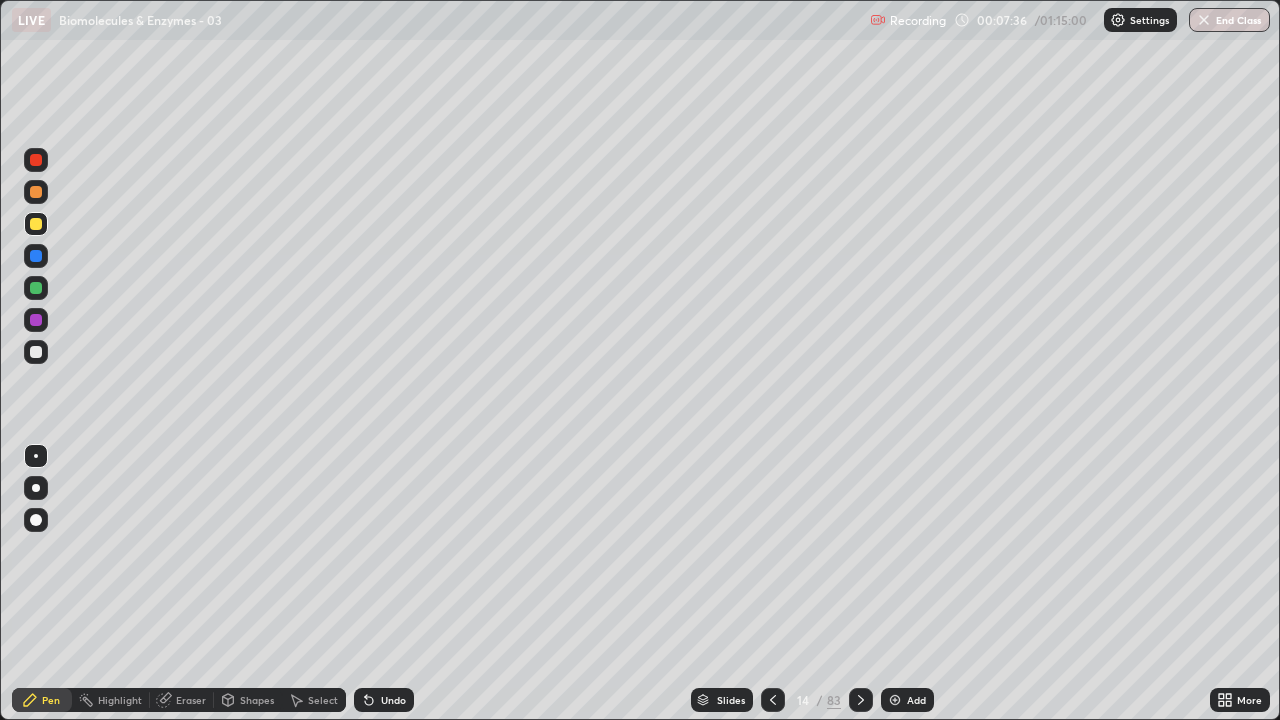 click on "Undo" at bounding box center (384, 700) 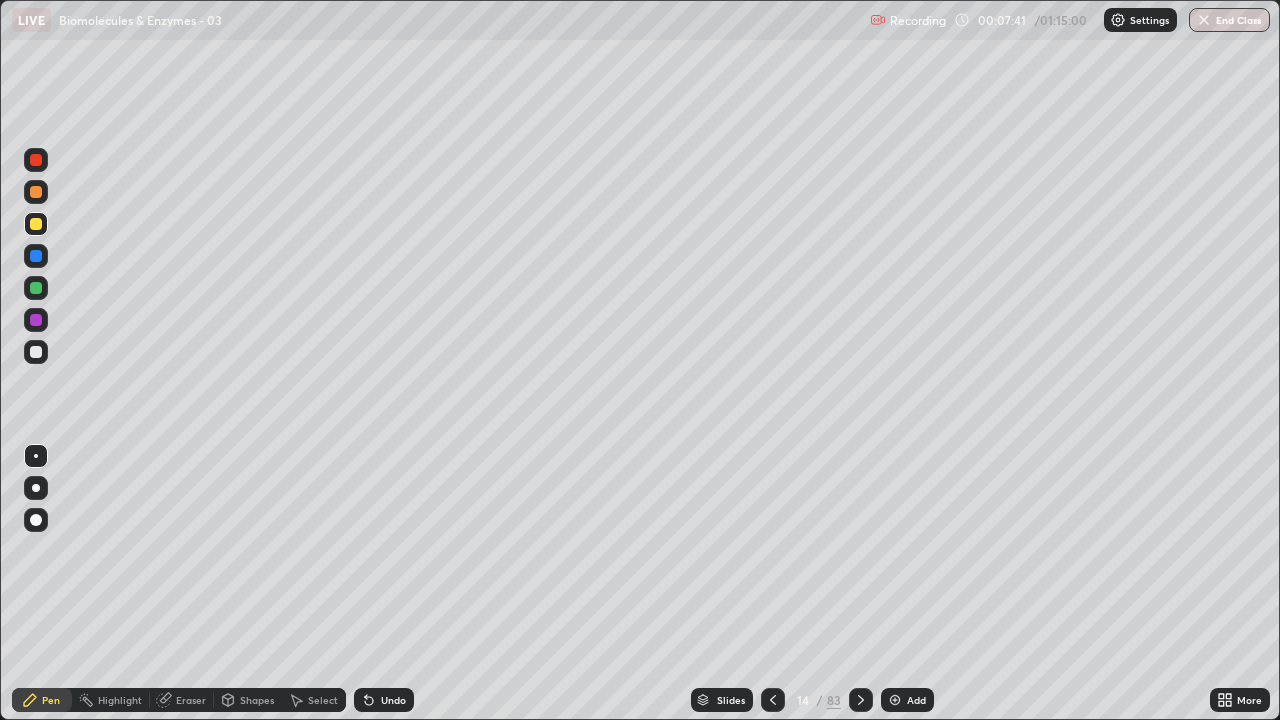 click at bounding box center (36, 352) 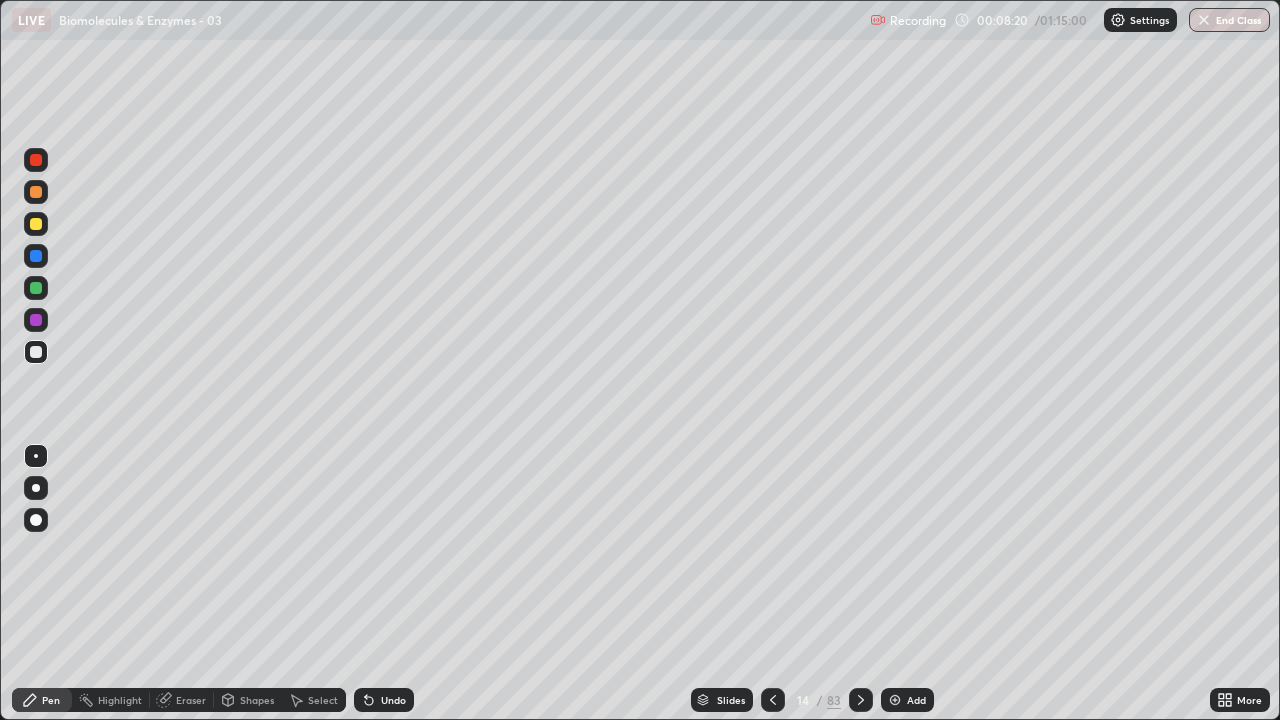 click at bounding box center [36, 320] 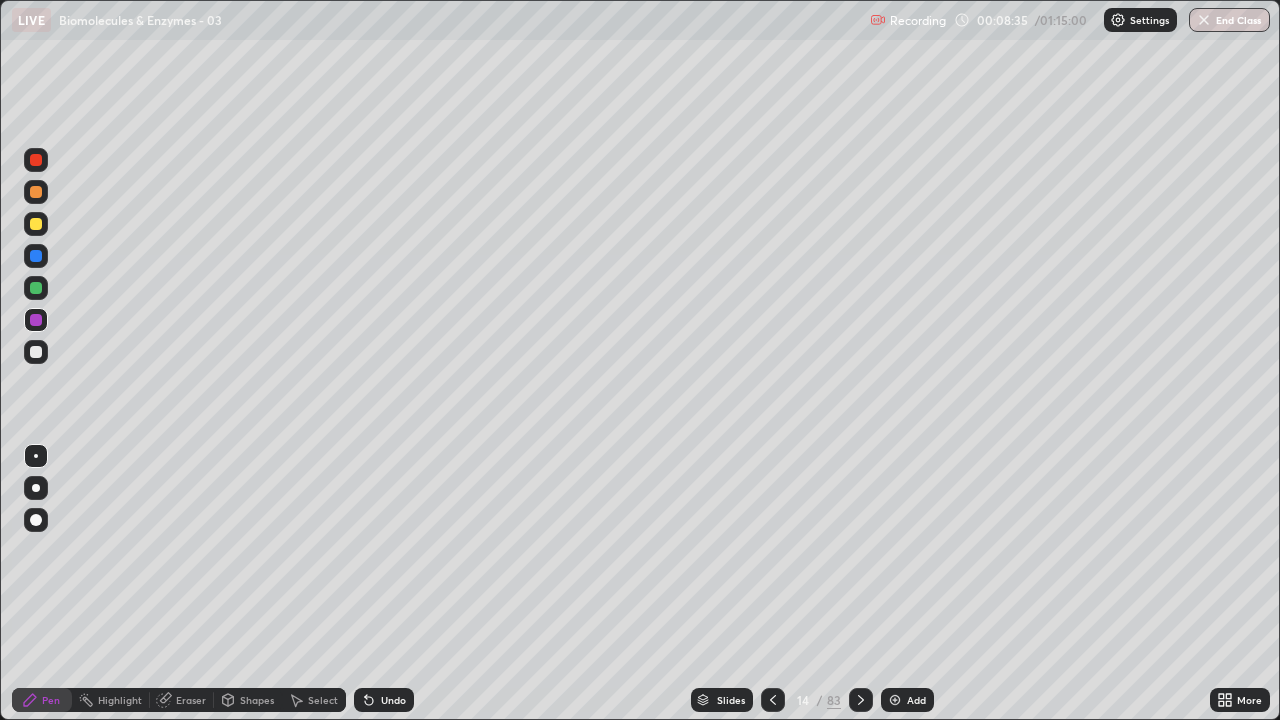 click at bounding box center (36, 288) 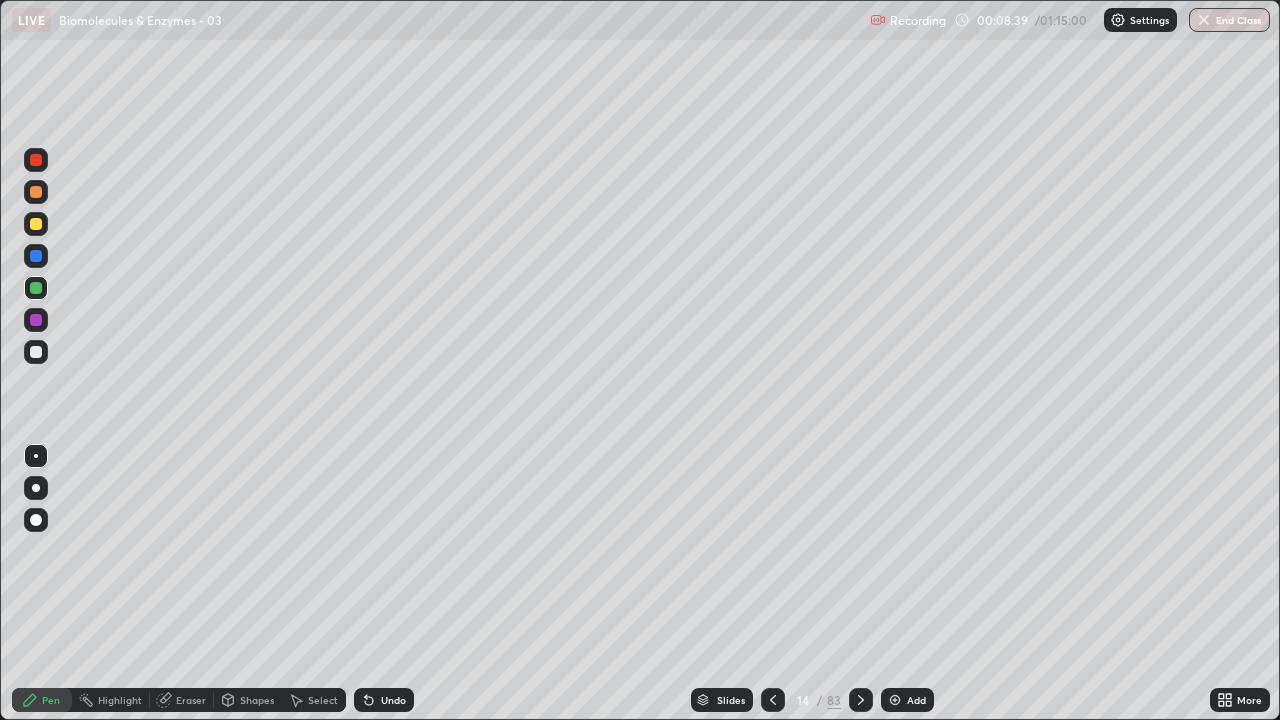 click at bounding box center [36, 352] 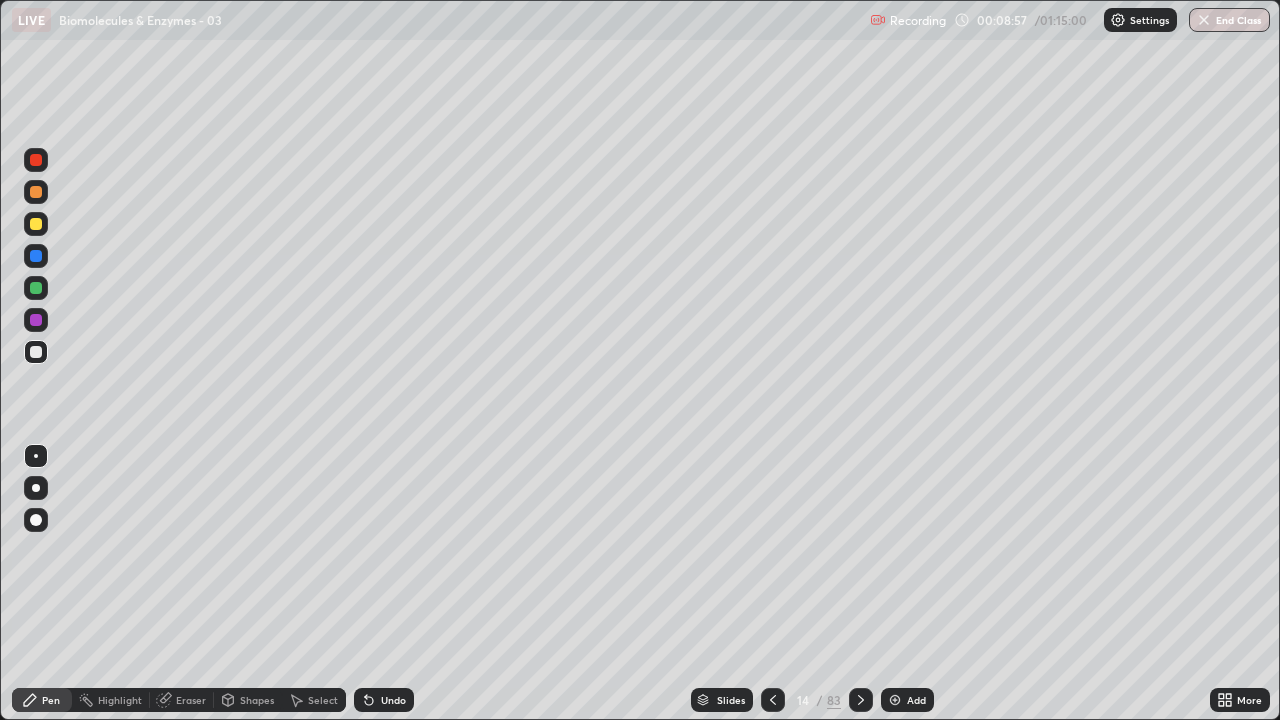 click at bounding box center [36, 256] 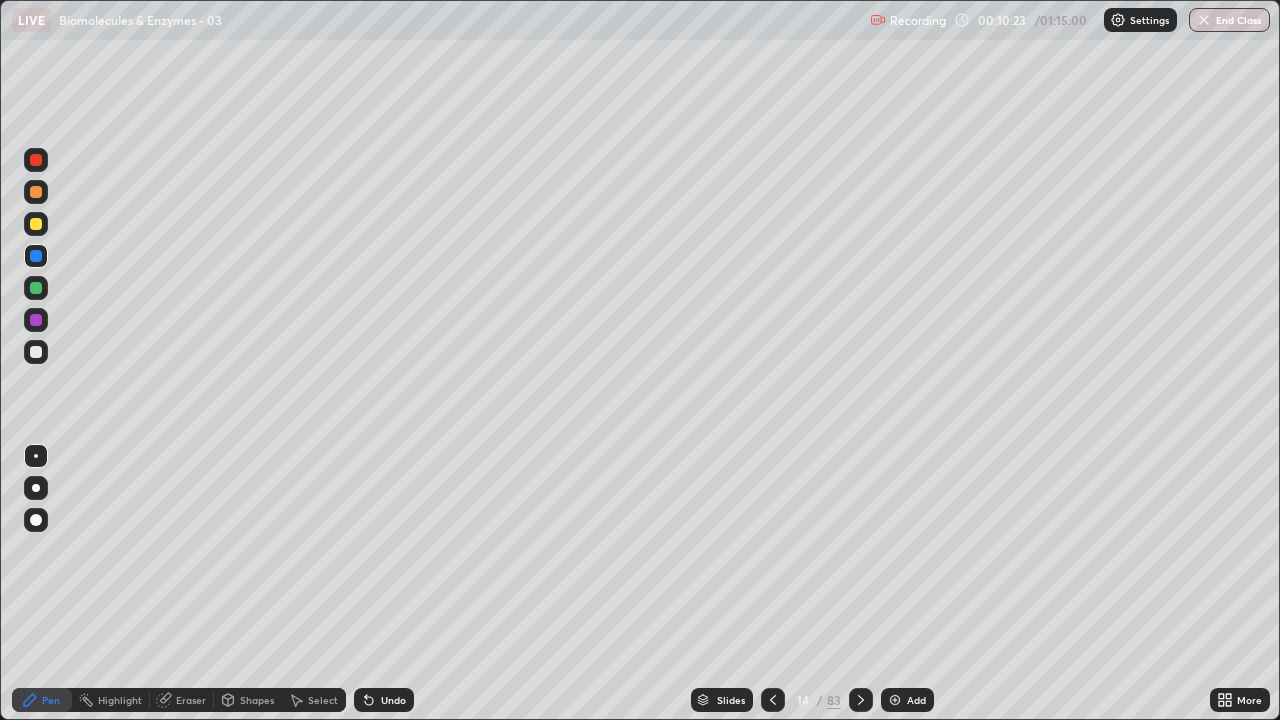 click at bounding box center [36, 320] 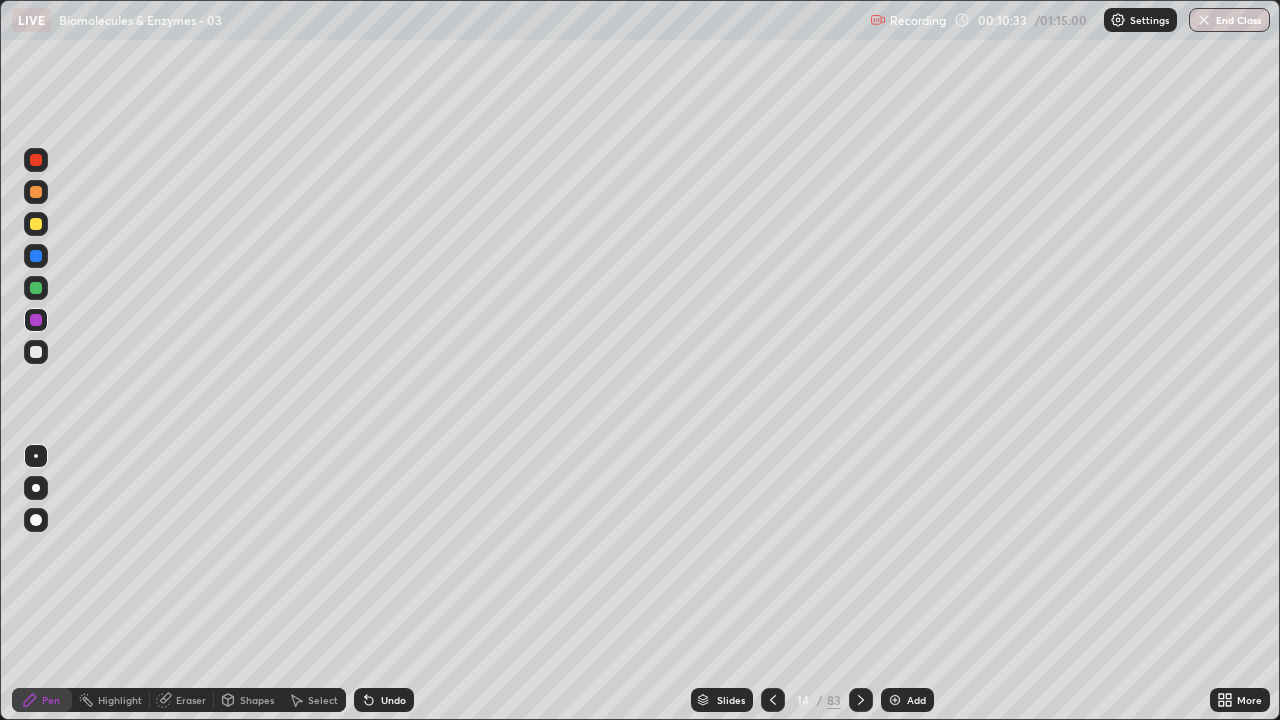 click 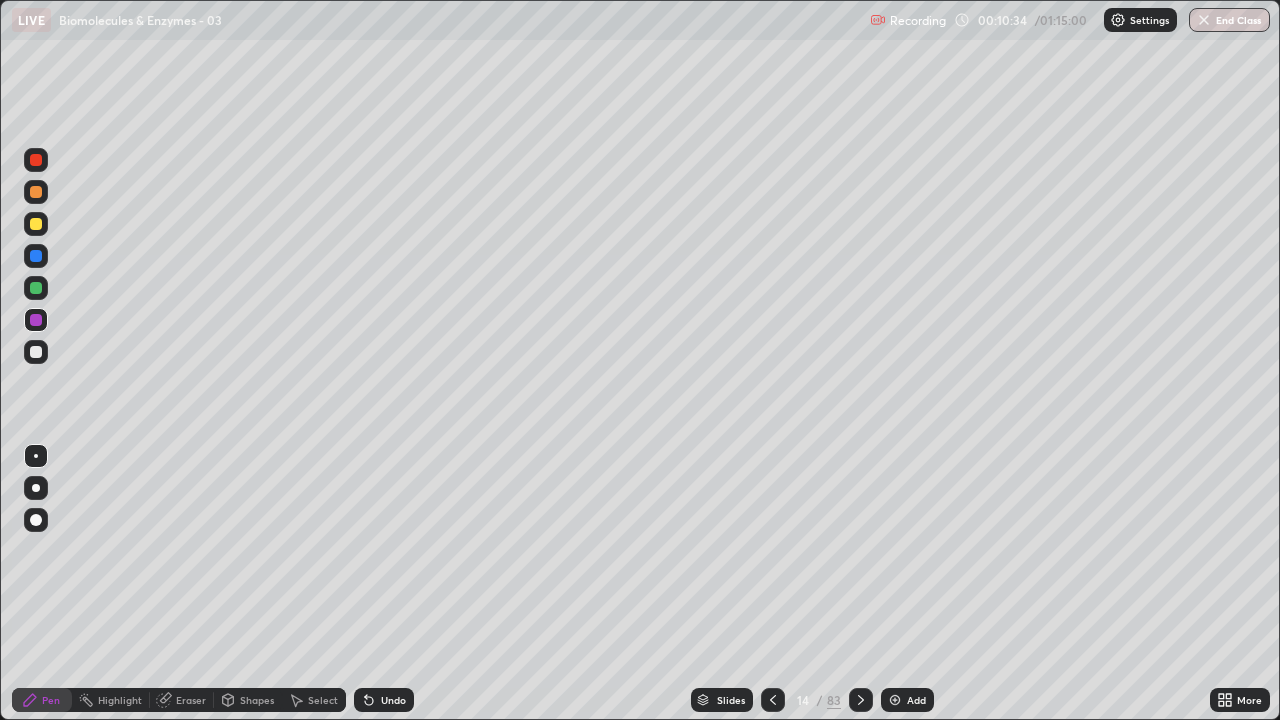 click on "Undo" at bounding box center [393, 700] 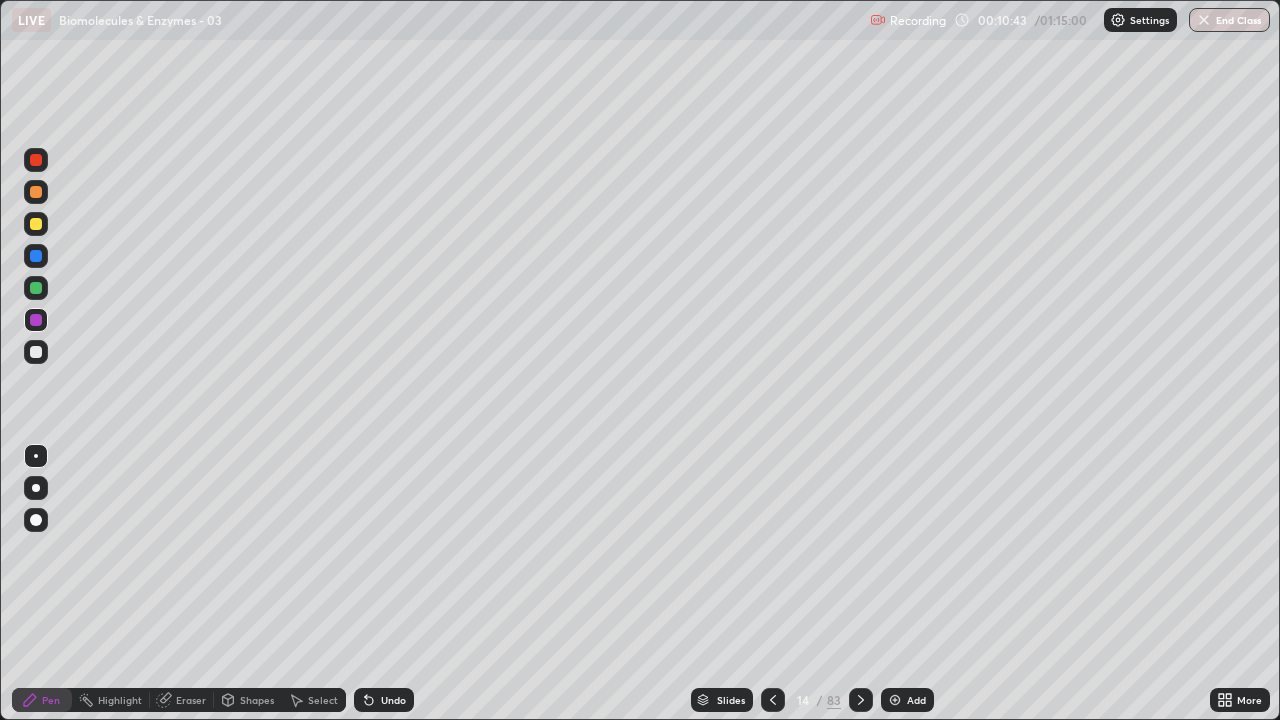 click at bounding box center [36, 224] 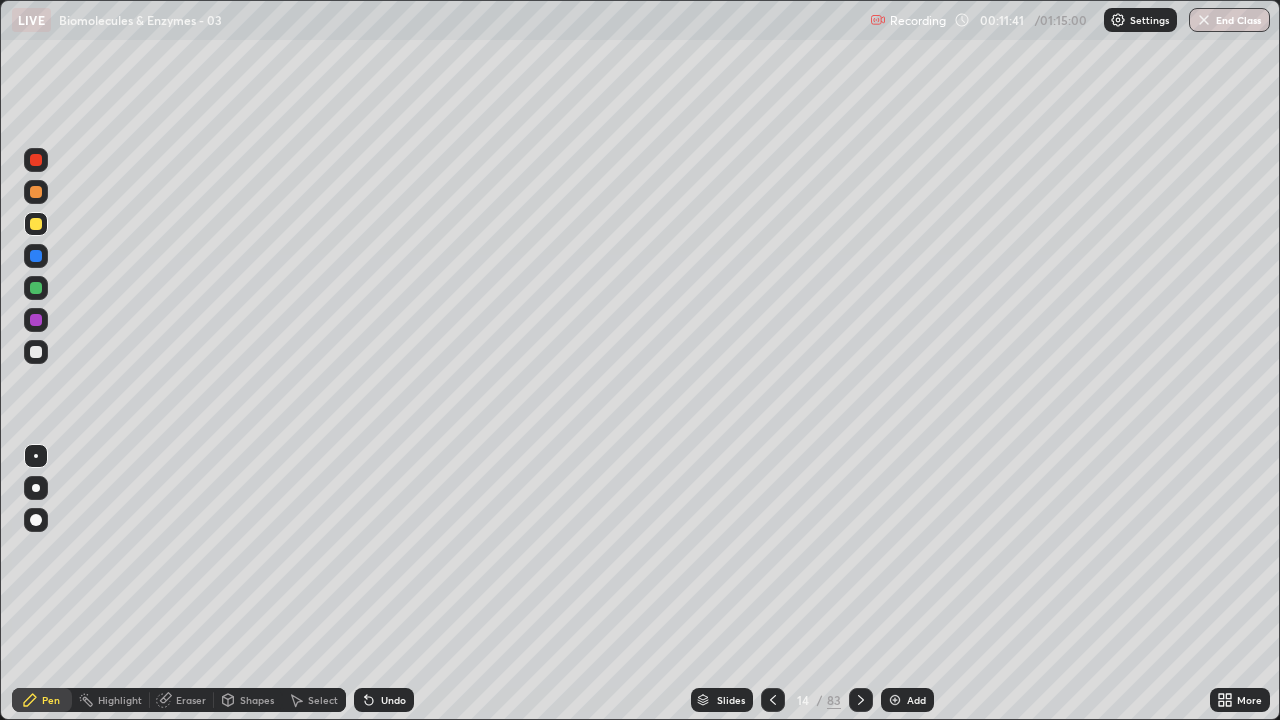 click 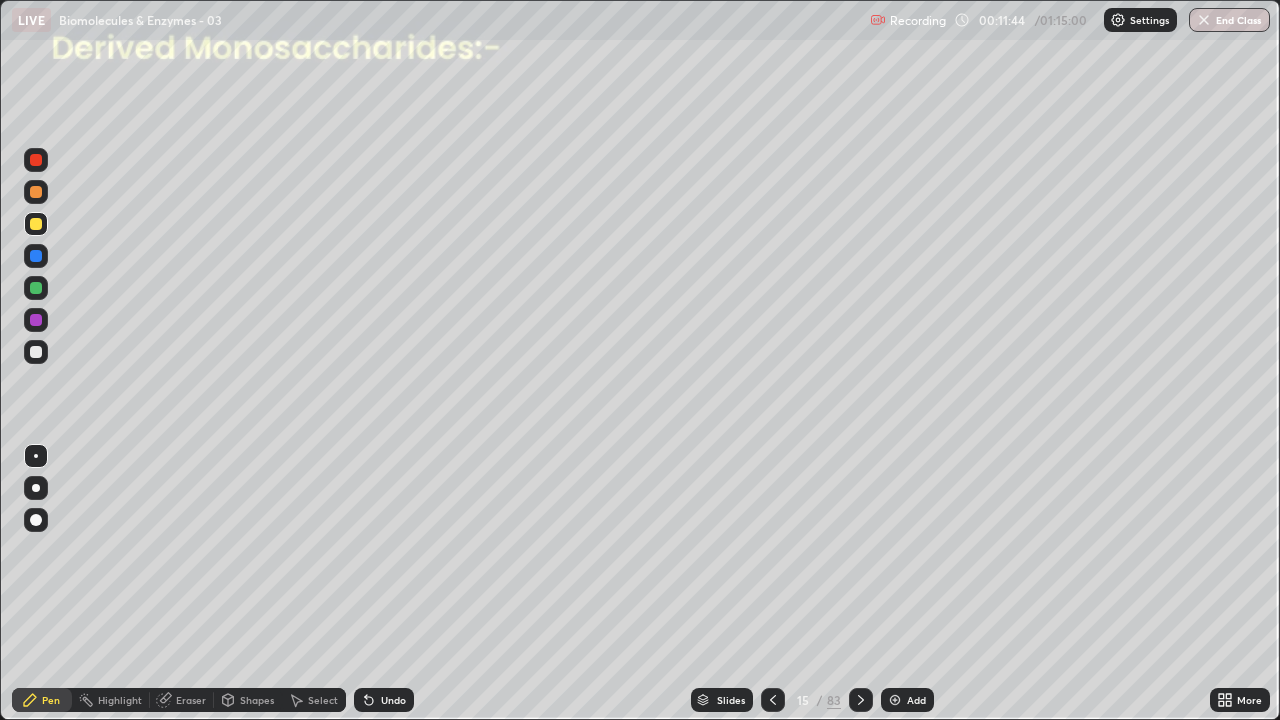 click at bounding box center [36, 352] 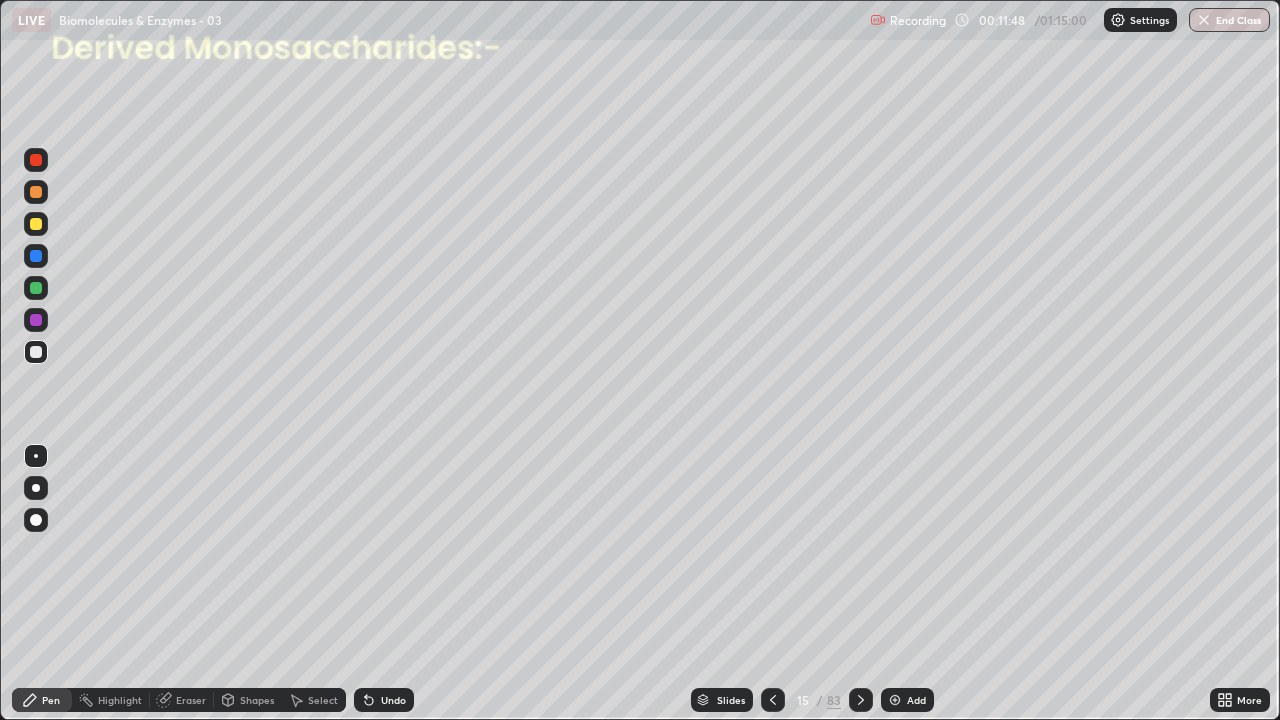 click at bounding box center [36, 192] 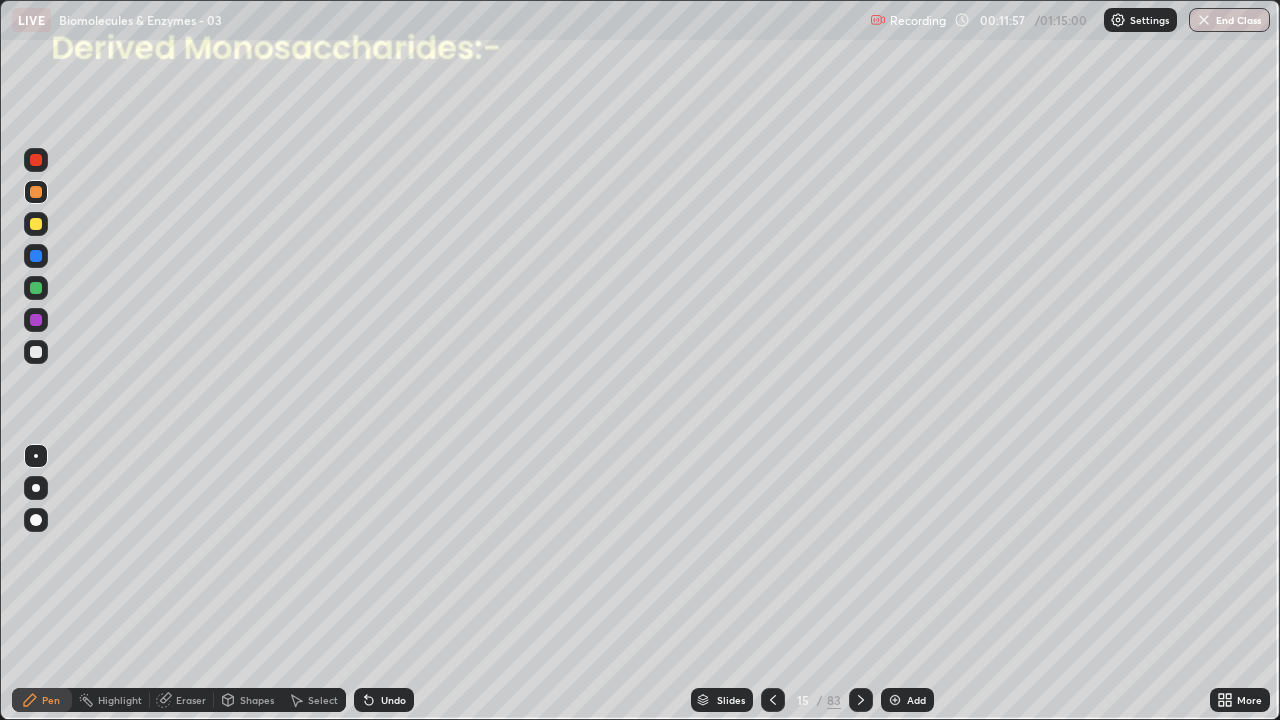 click at bounding box center (36, 256) 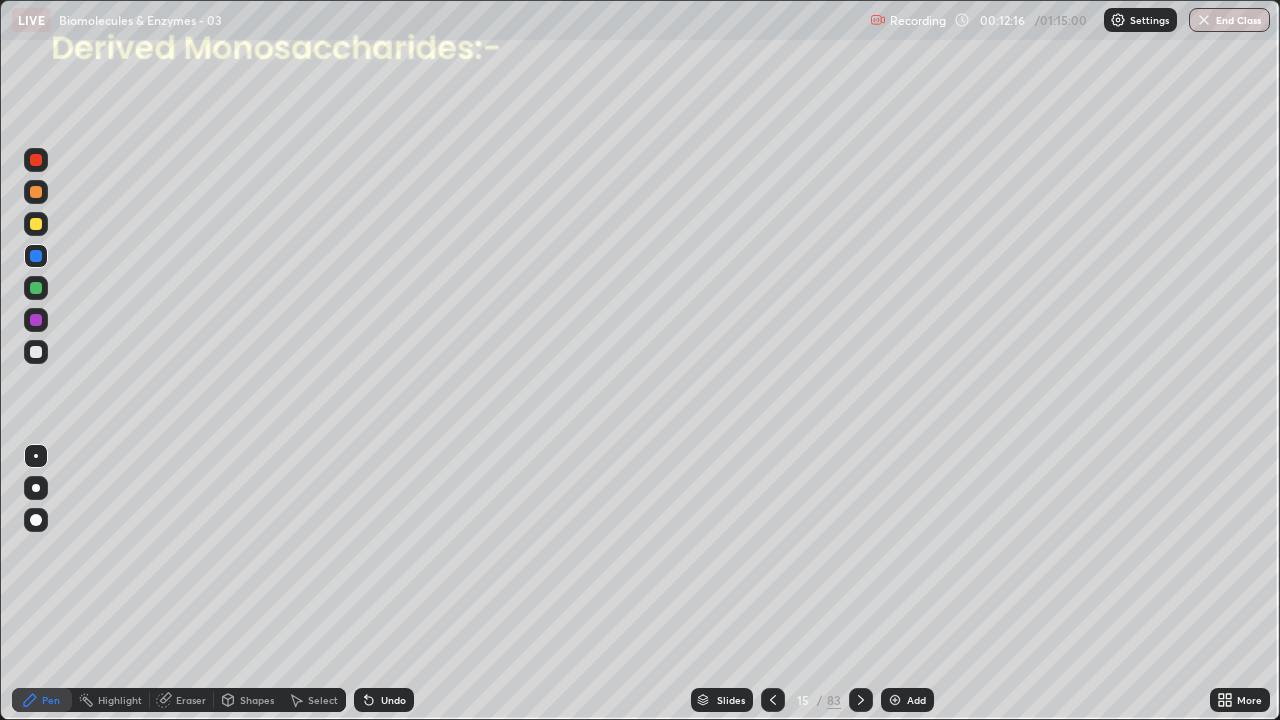 click at bounding box center [36, 288] 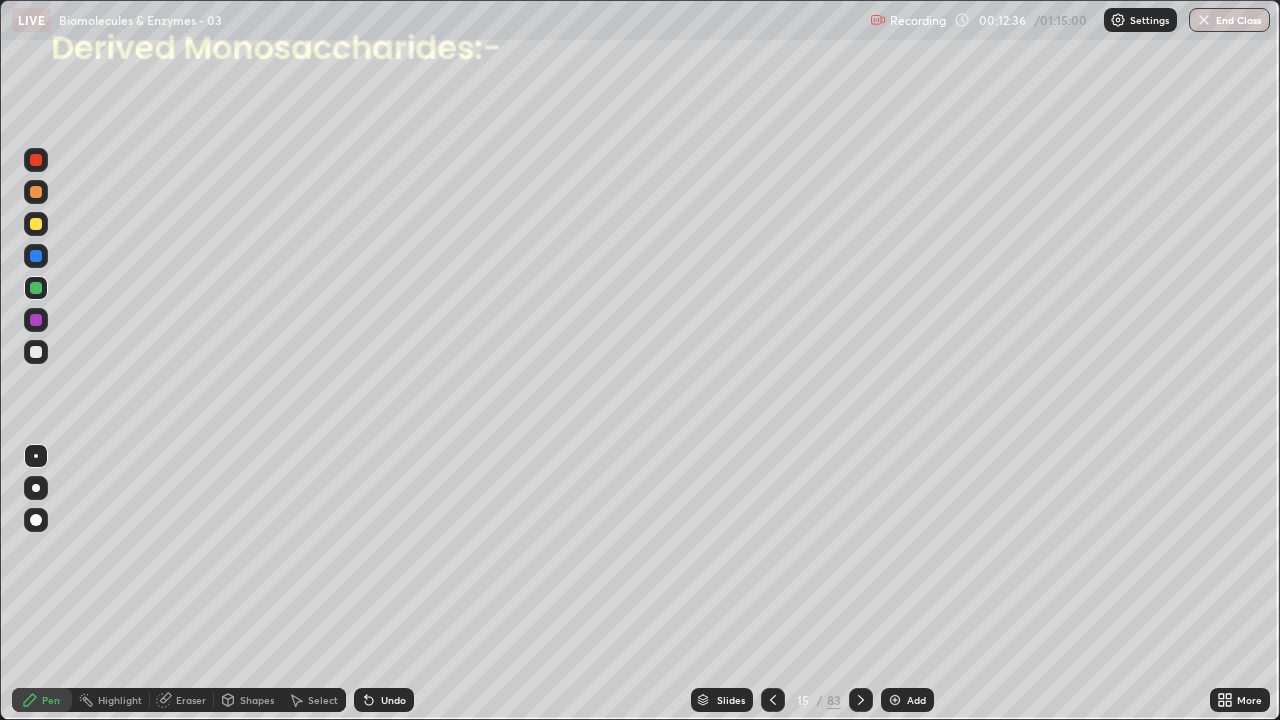 click at bounding box center [36, 352] 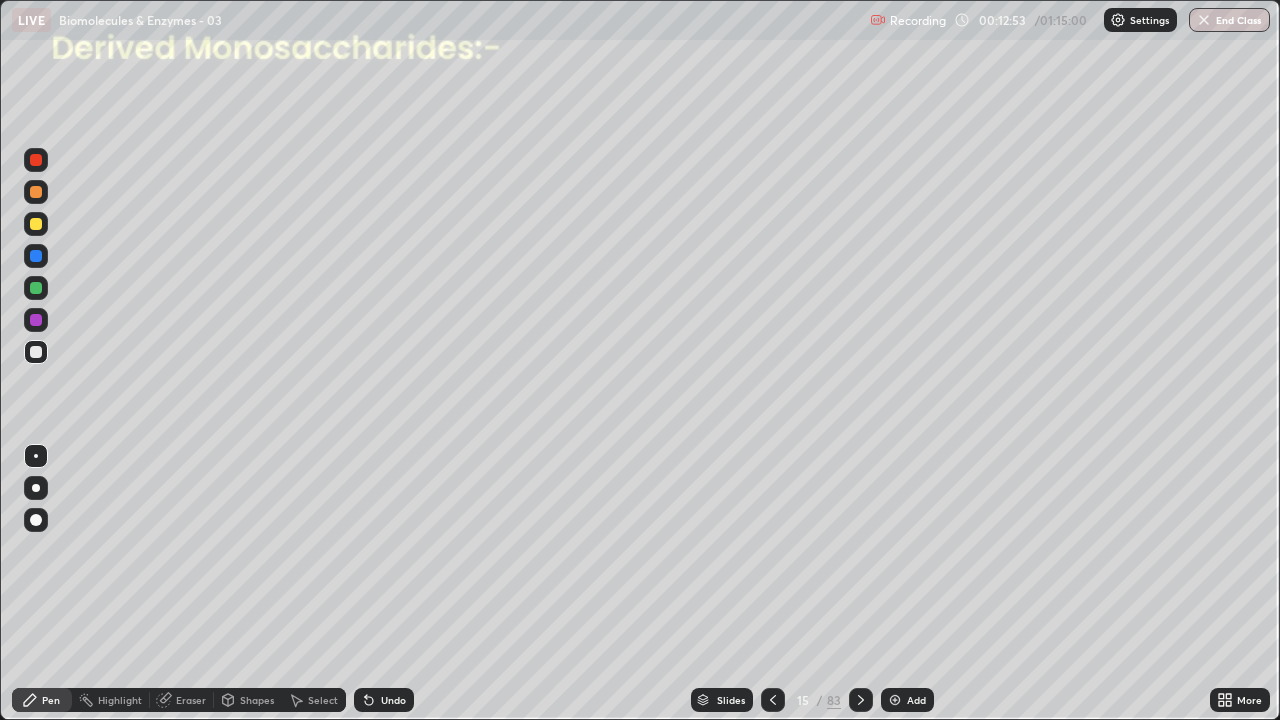 click at bounding box center [36, 256] 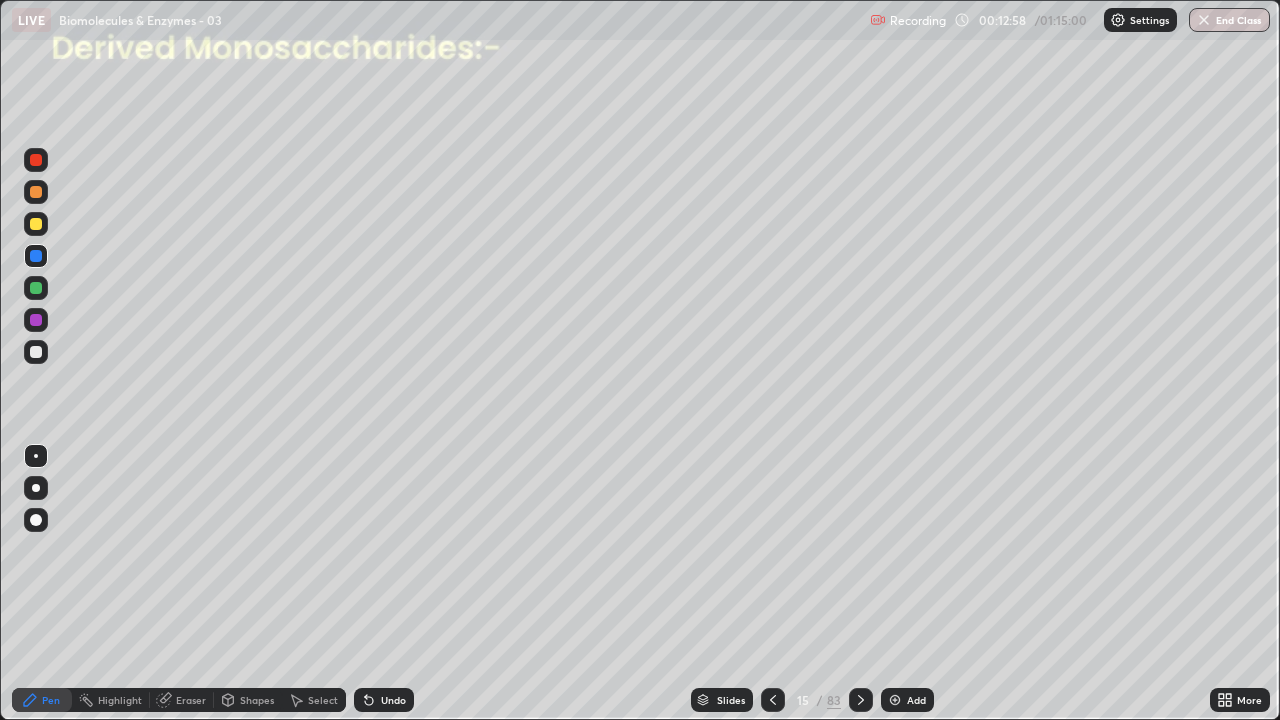 click at bounding box center (36, 224) 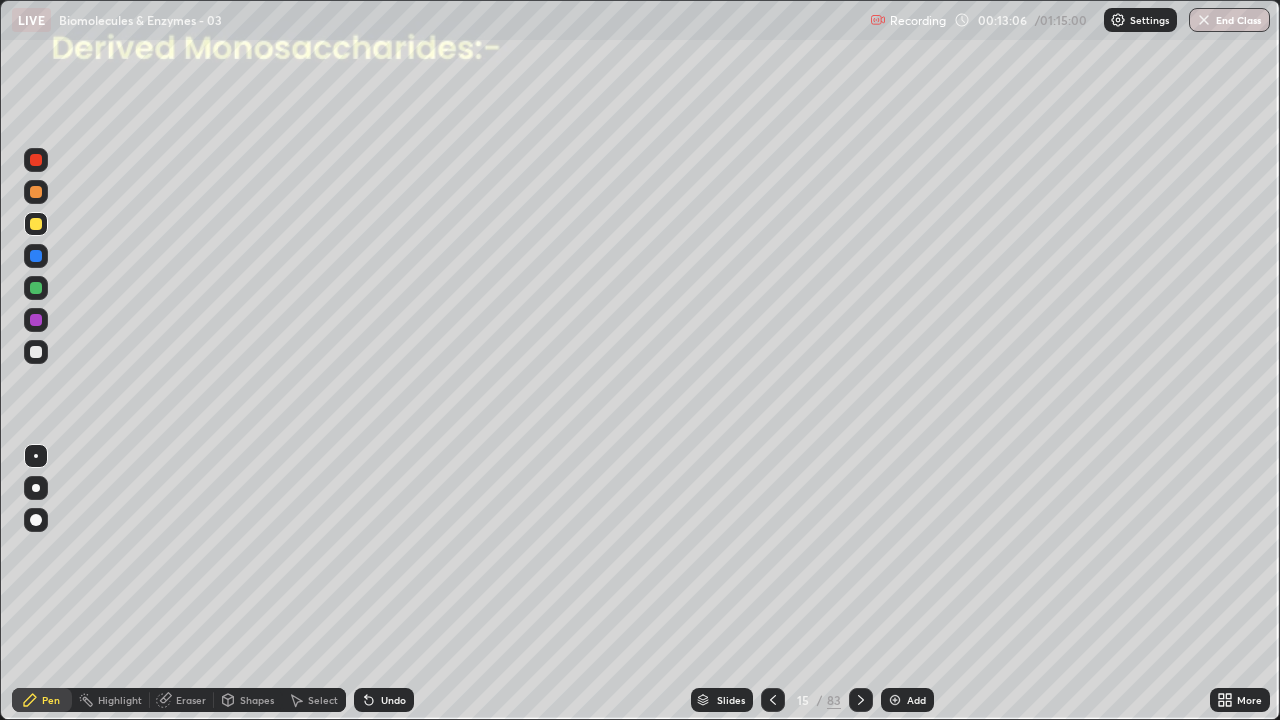 click at bounding box center (36, 352) 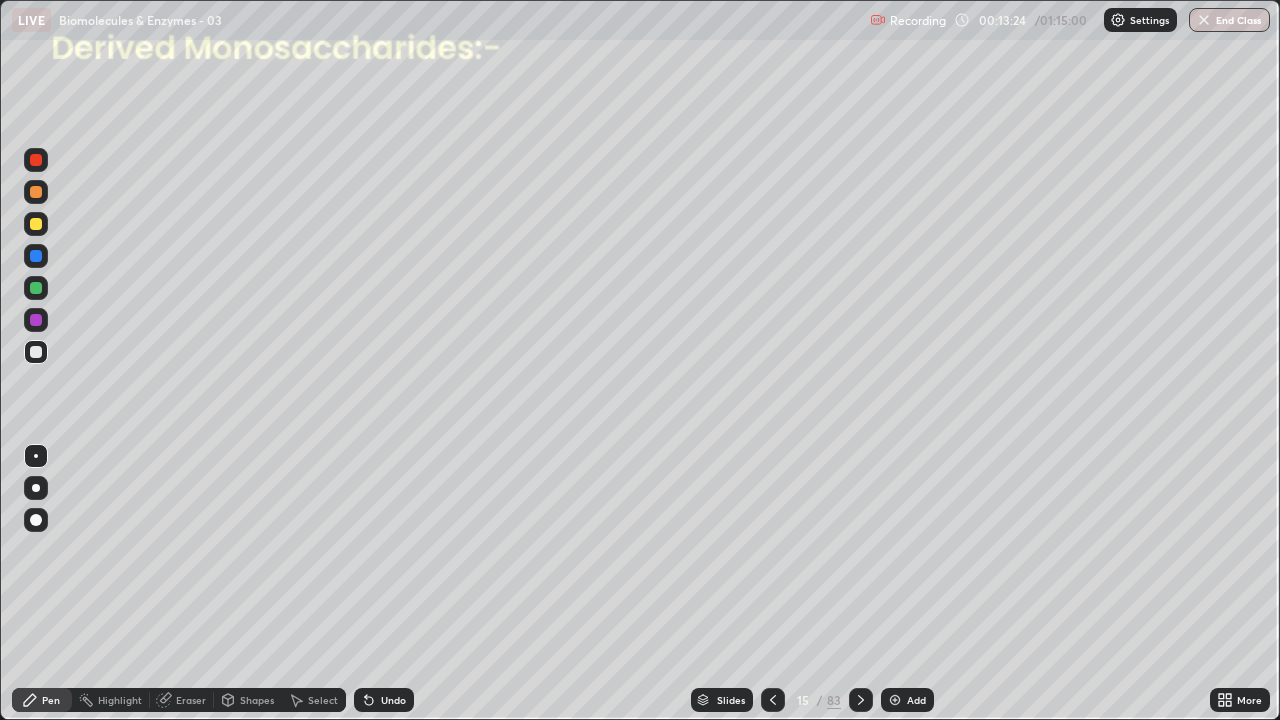 click at bounding box center (36, 320) 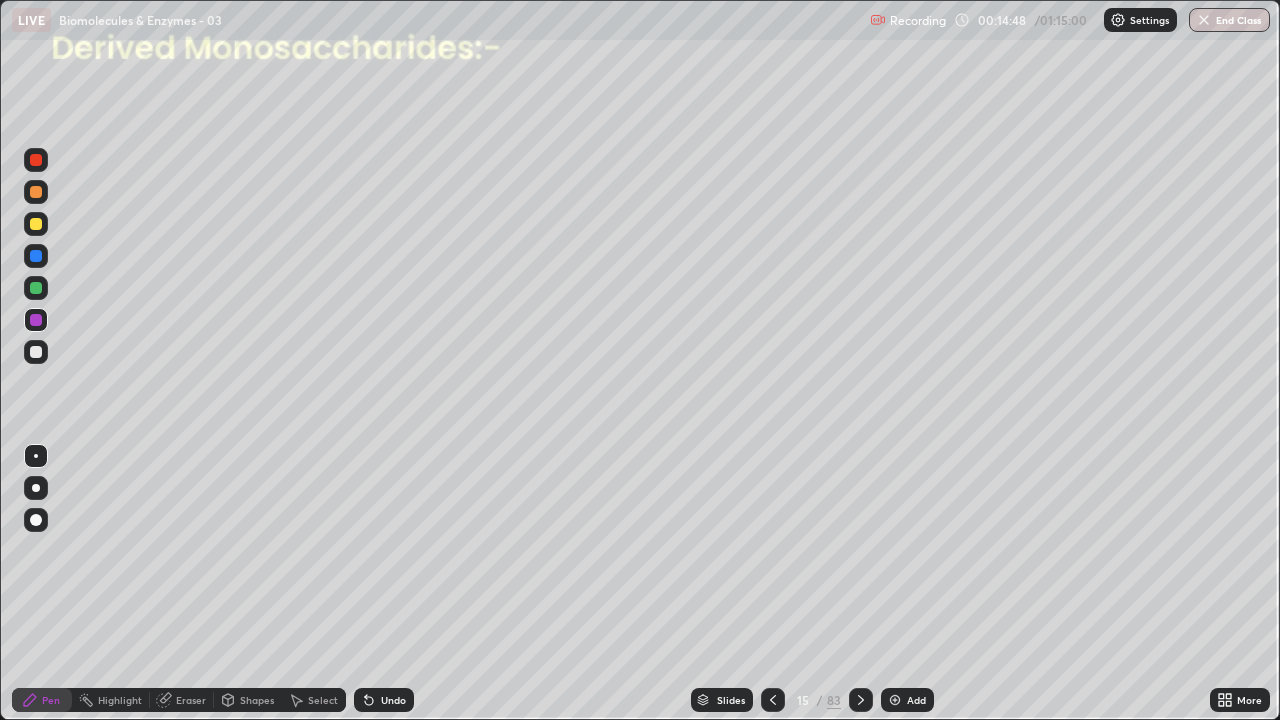 click on "Select" at bounding box center [323, 700] 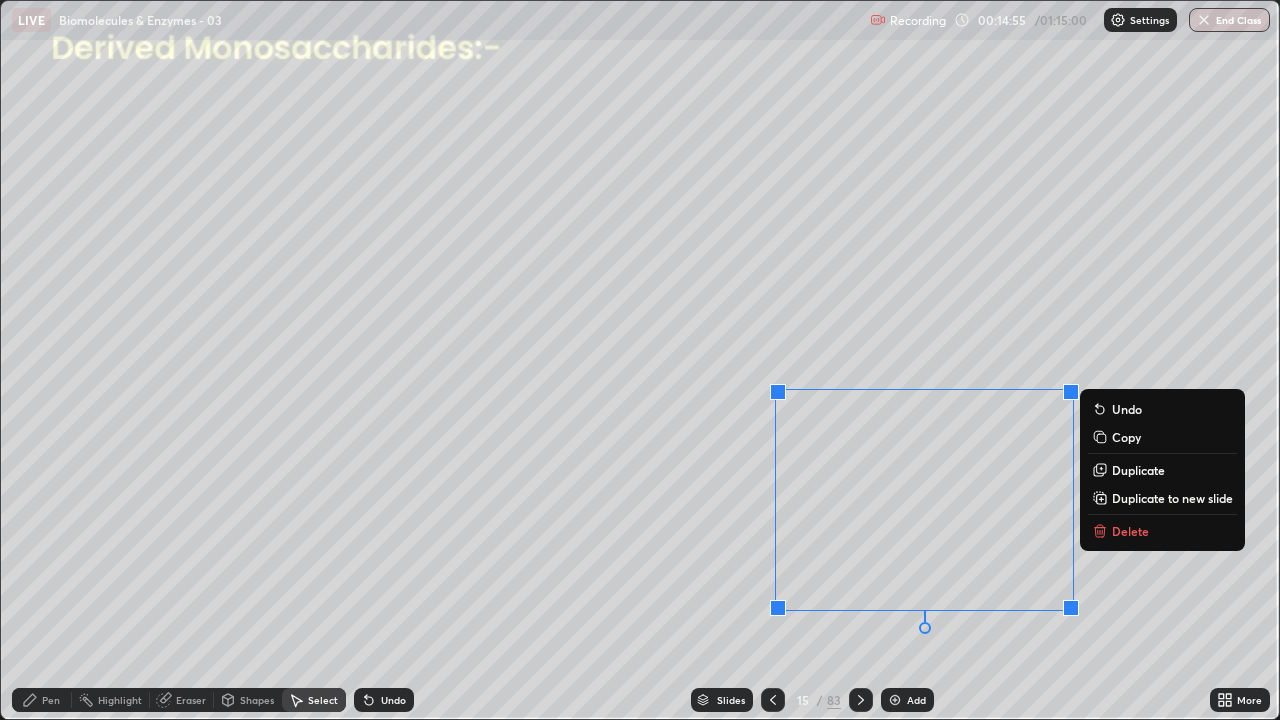 click on "0 ° Undo Copy Duplicate Duplicate to new slide Delete" at bounding box center (640, 360) 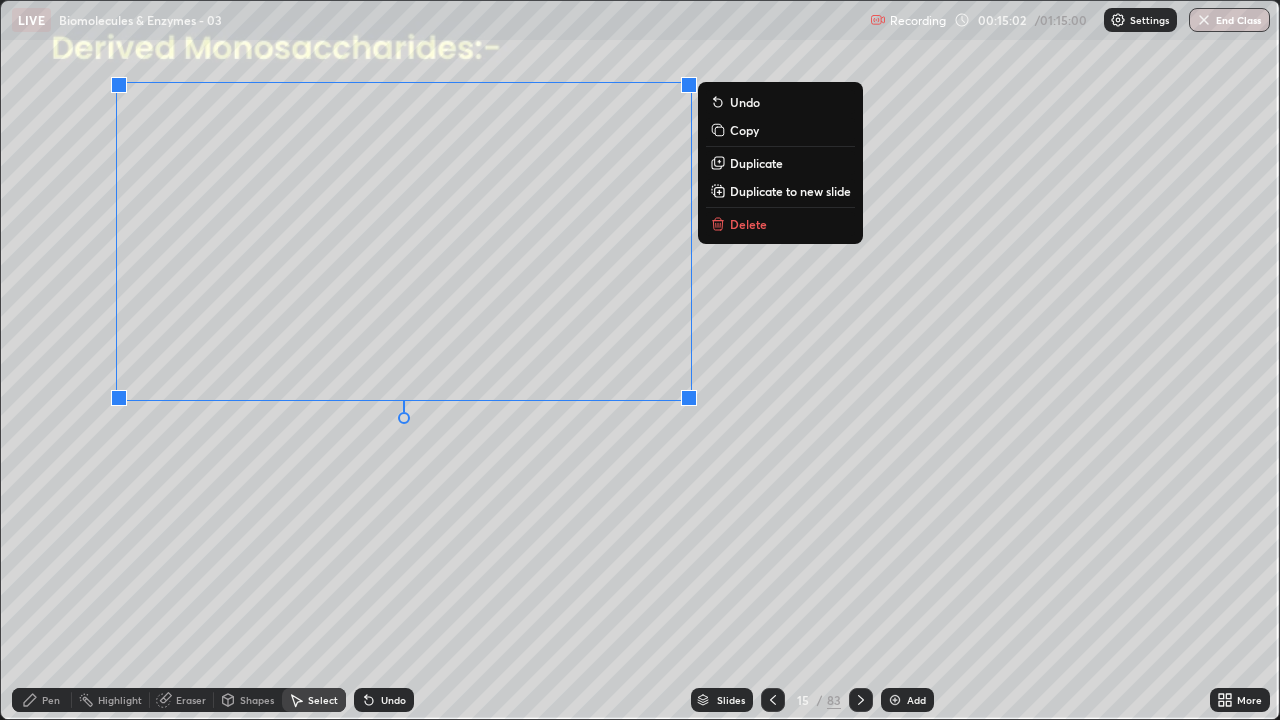 click on "0 ° Undo Copy Duplicate Duplicate to new slide Delete" at bounding box center [640, 360] 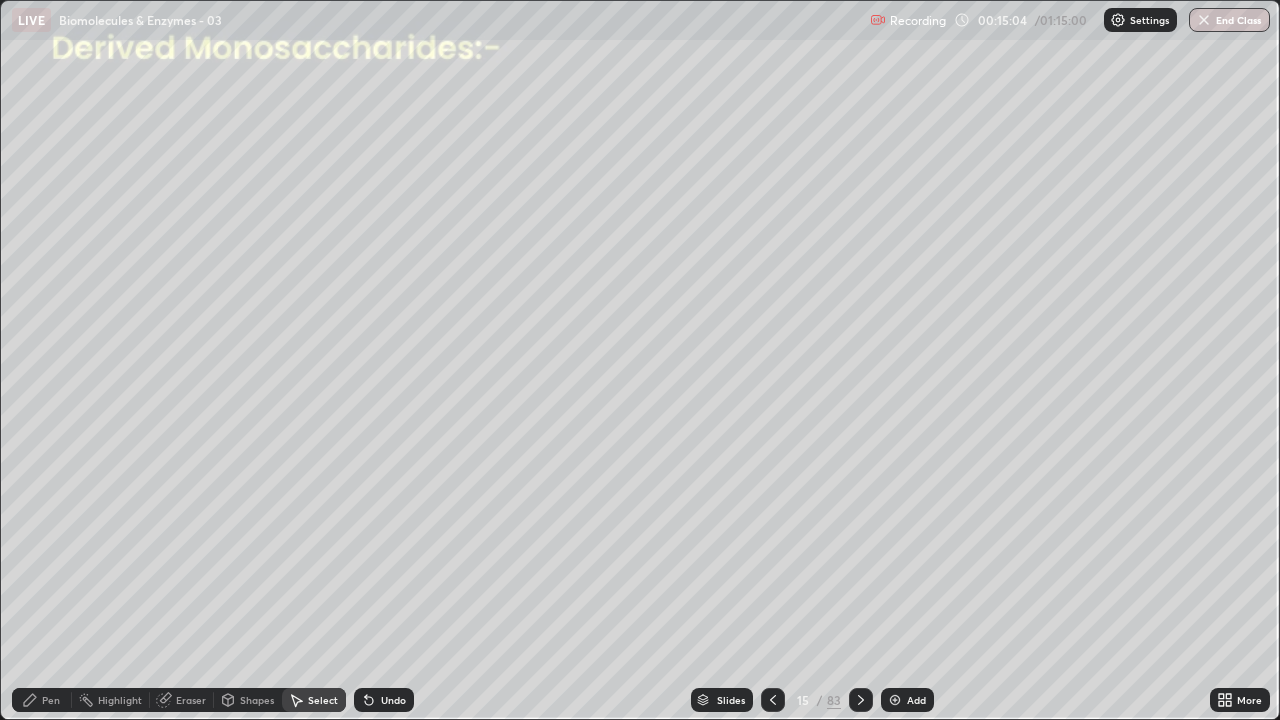 click on "Pen" at bounding box center [51, 700] 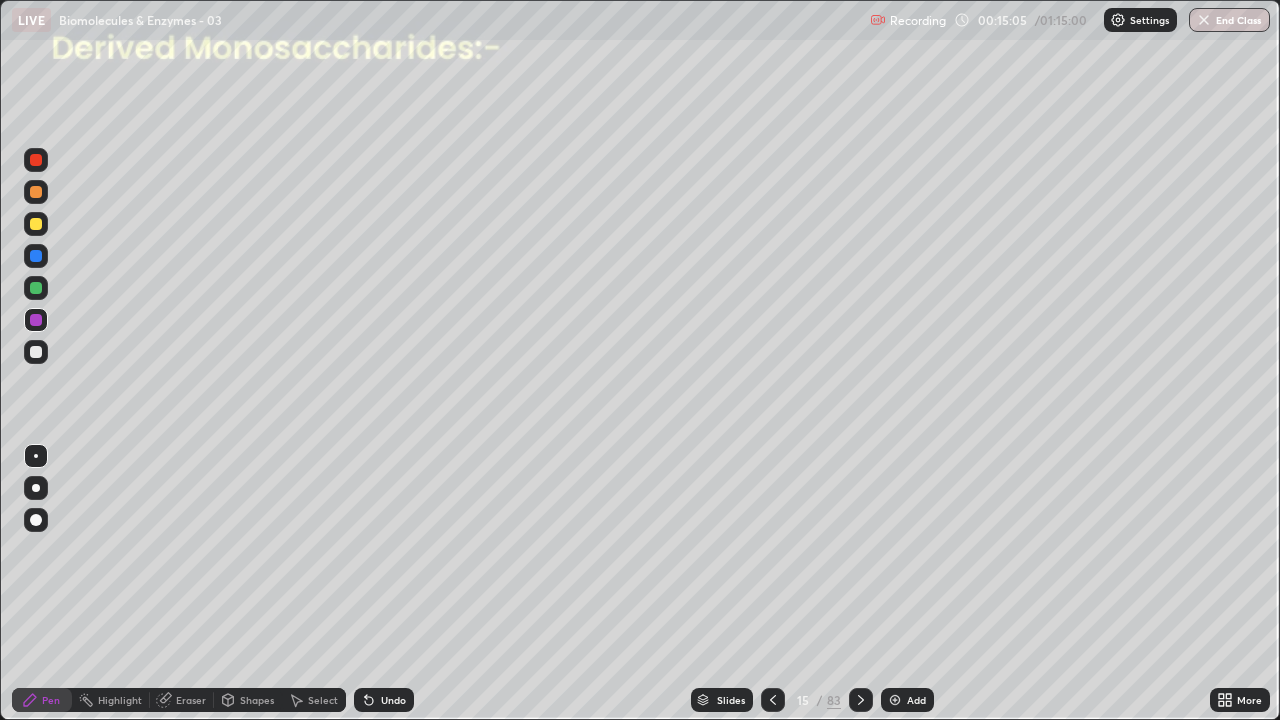 click at bounding box center (36, 456) 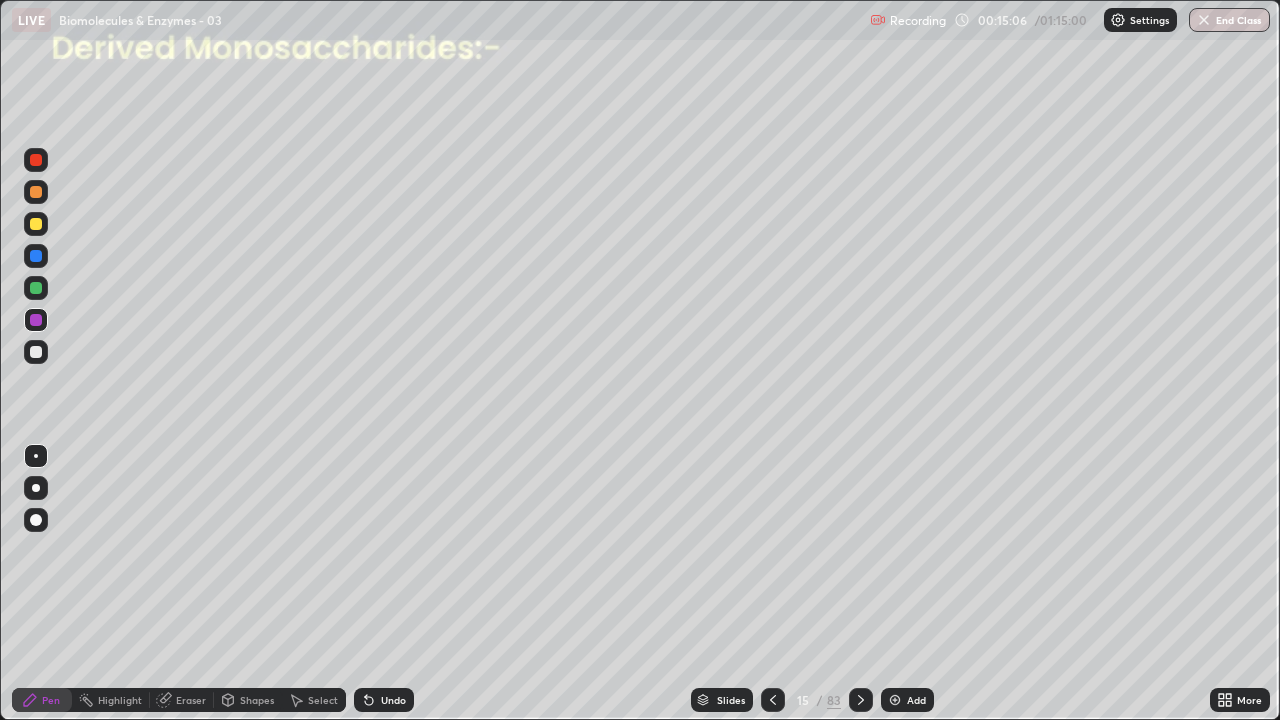 click at bounding box center (36, 256) 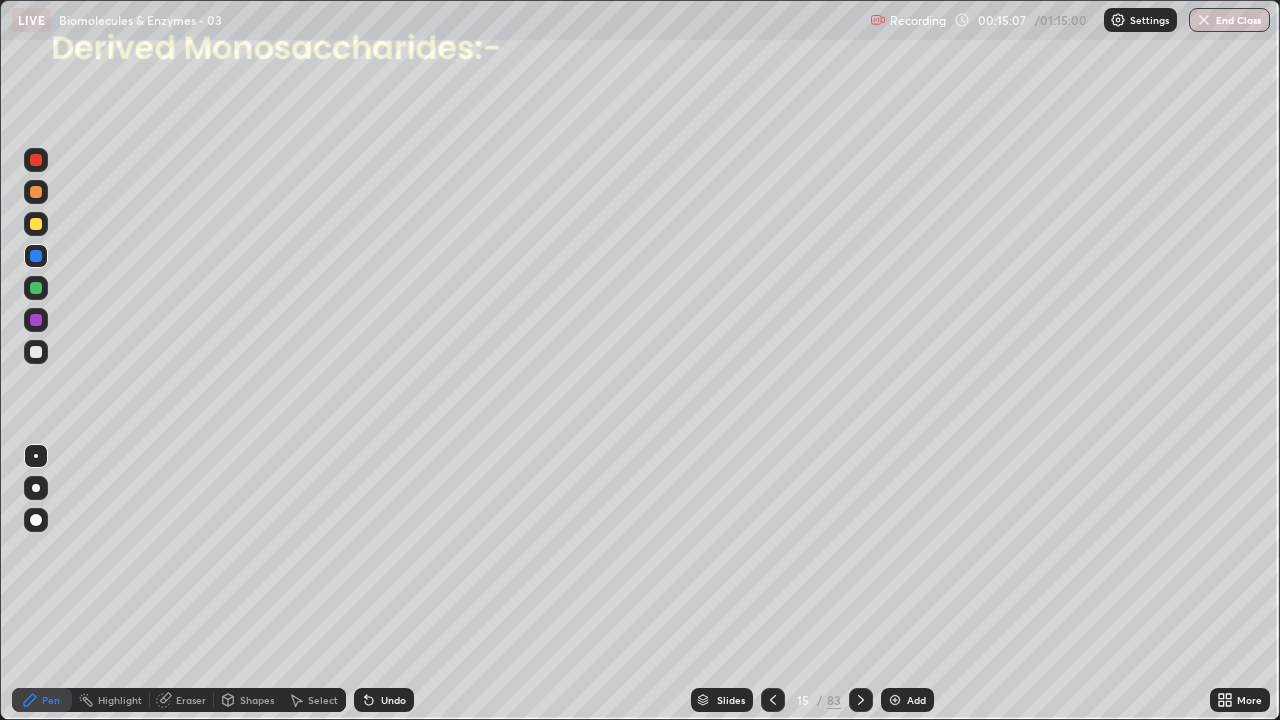 click at bounding box center [36, 192] 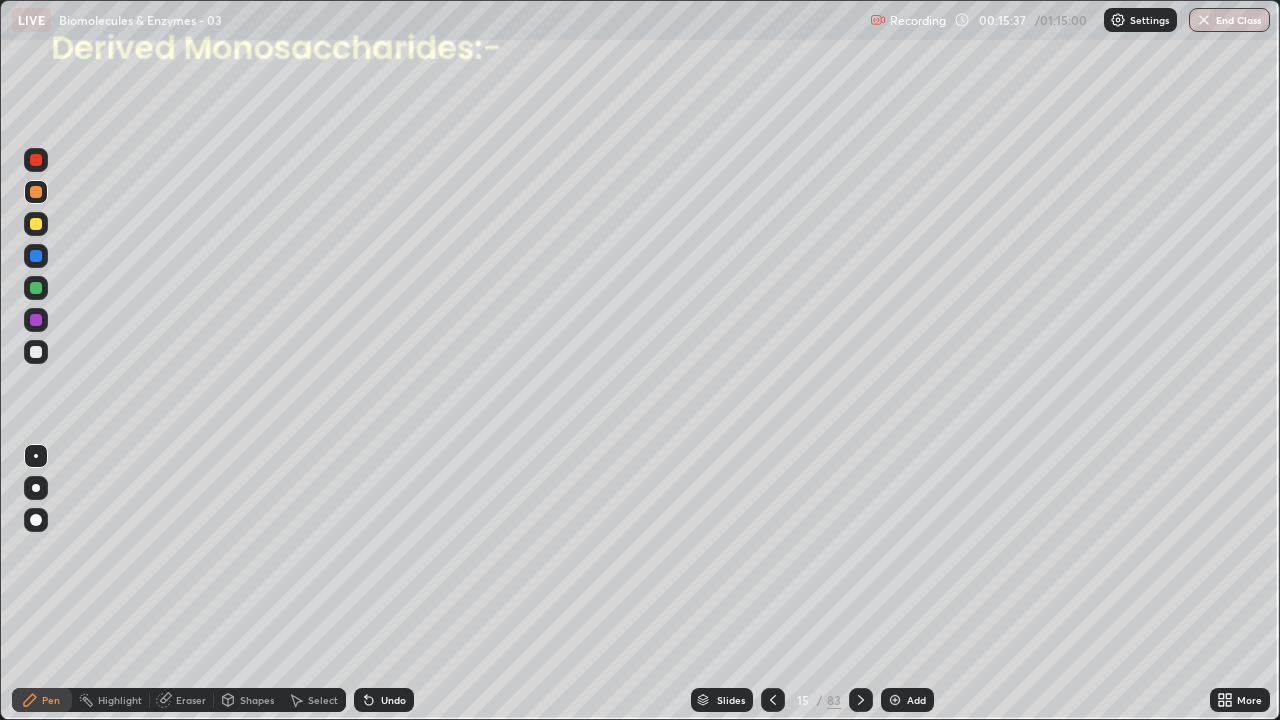click at bounding box center [36, 352] 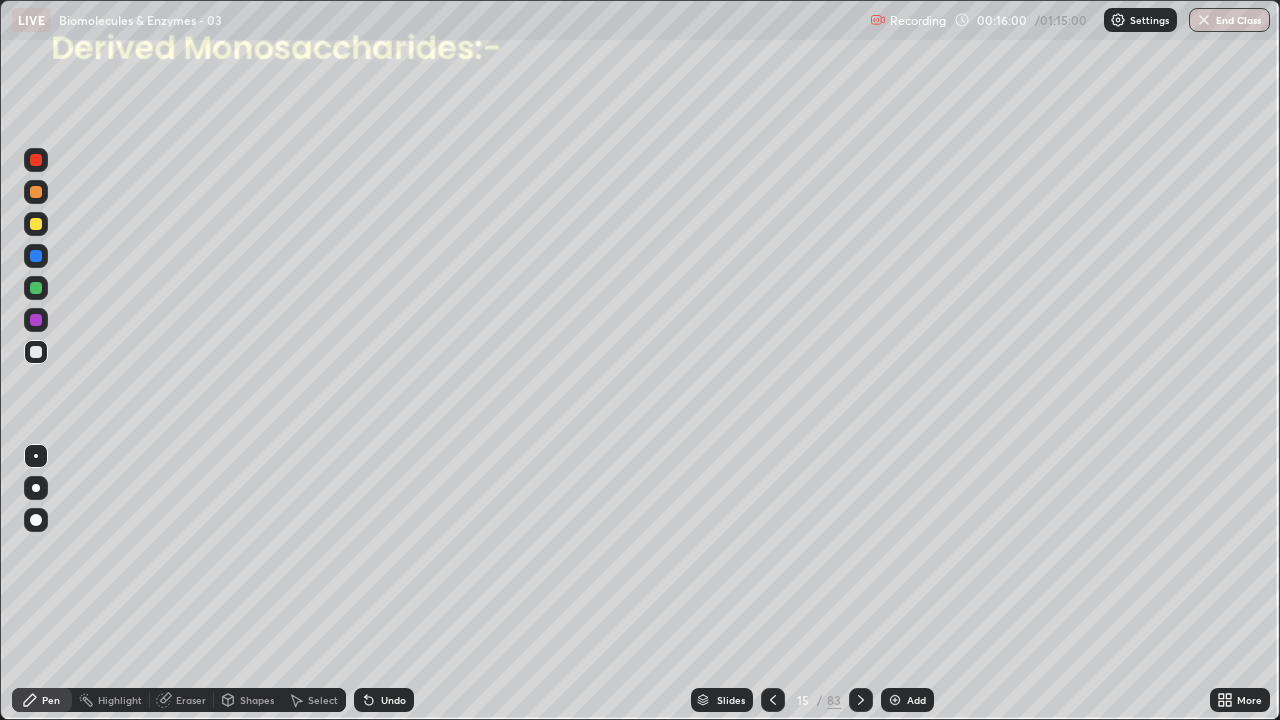 click at bounding box center [36, 256] 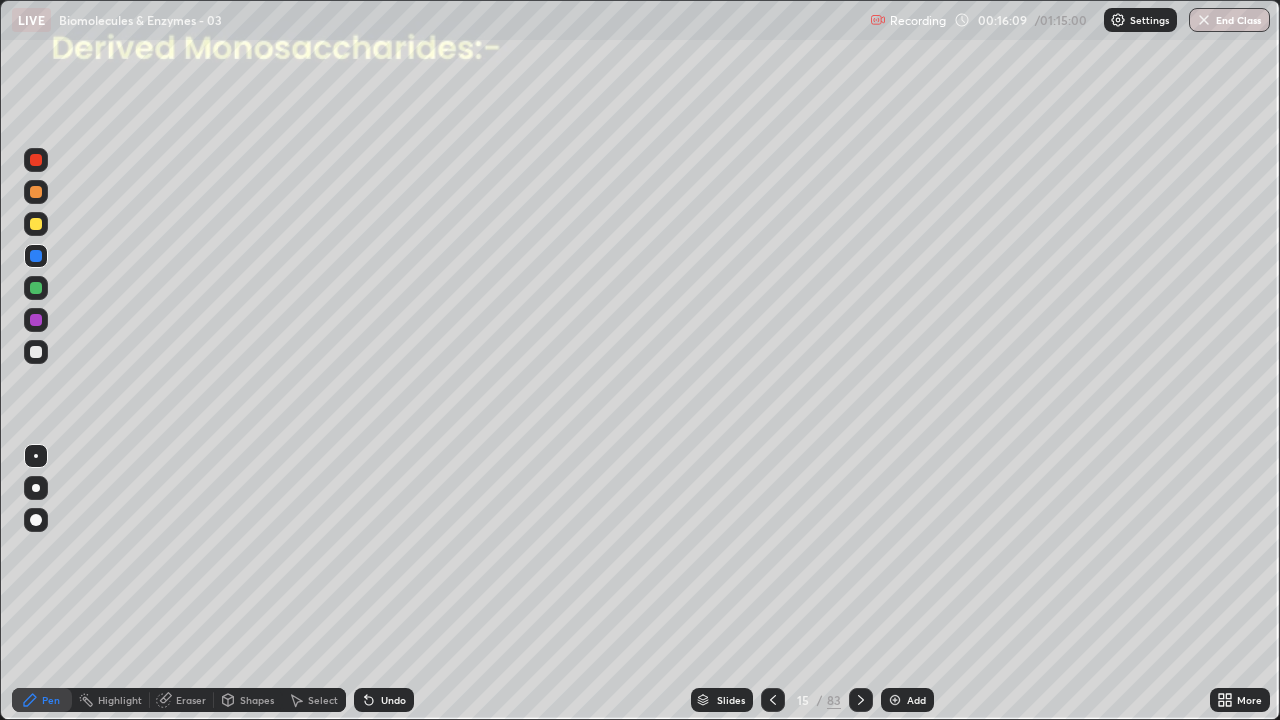 click at bounding box center (36, 352) 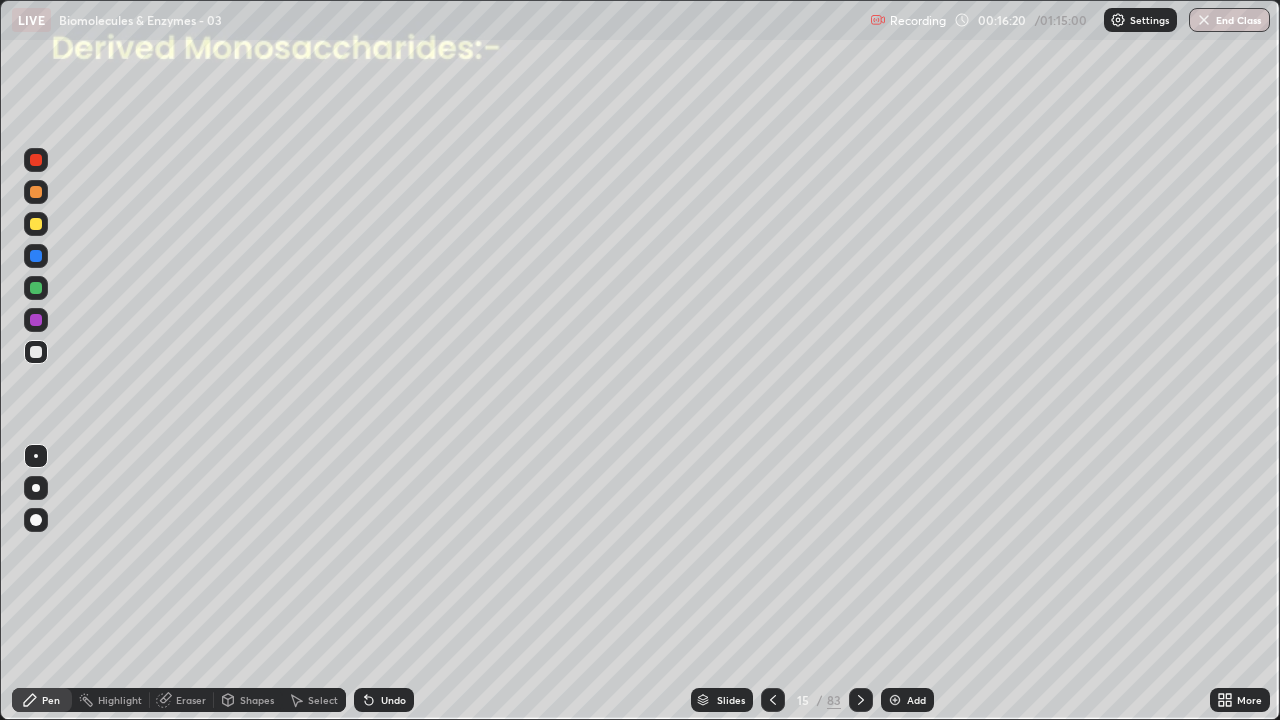 click at bounding box center (36, 288) 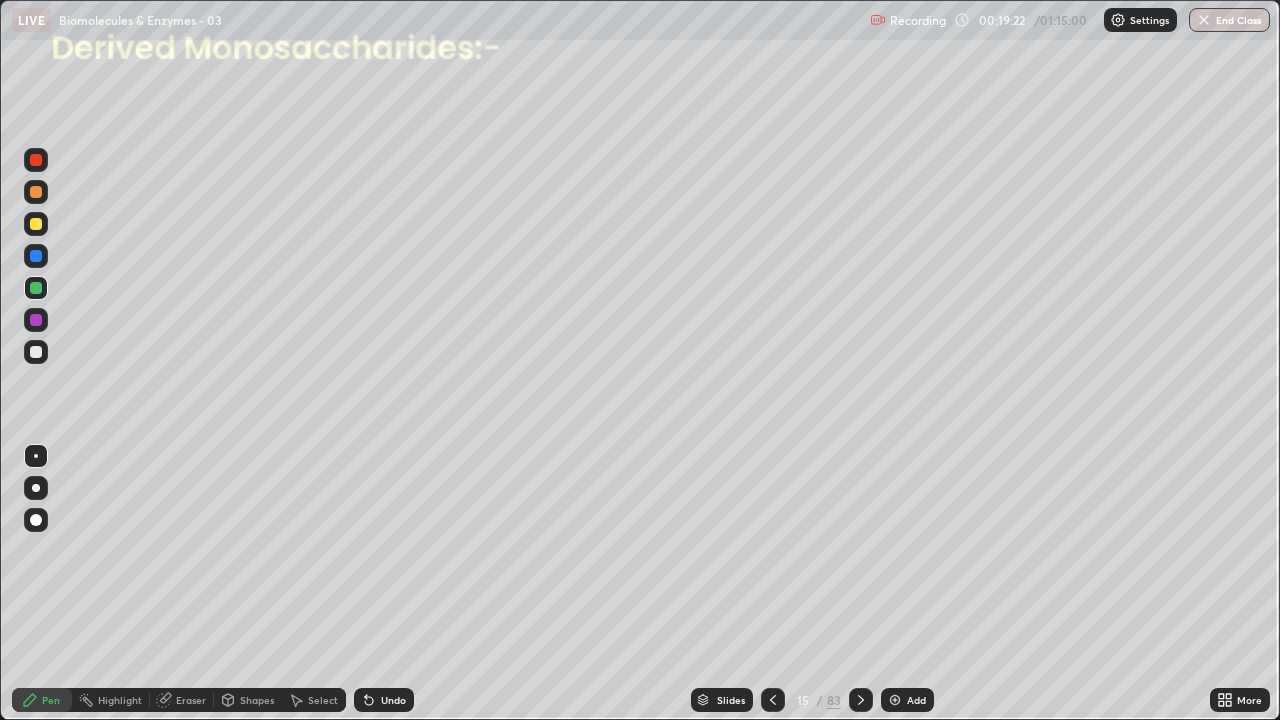 click at bounding box center (861, 700) 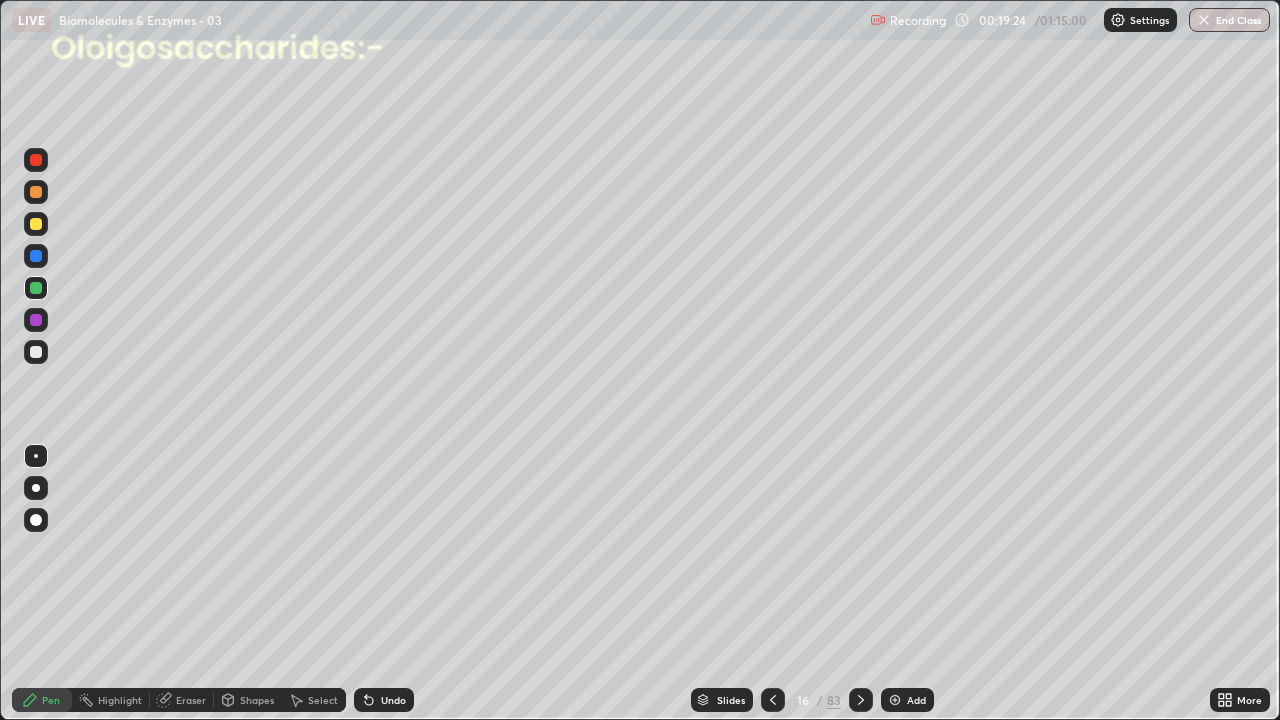 click at bounding box center [36, 352] 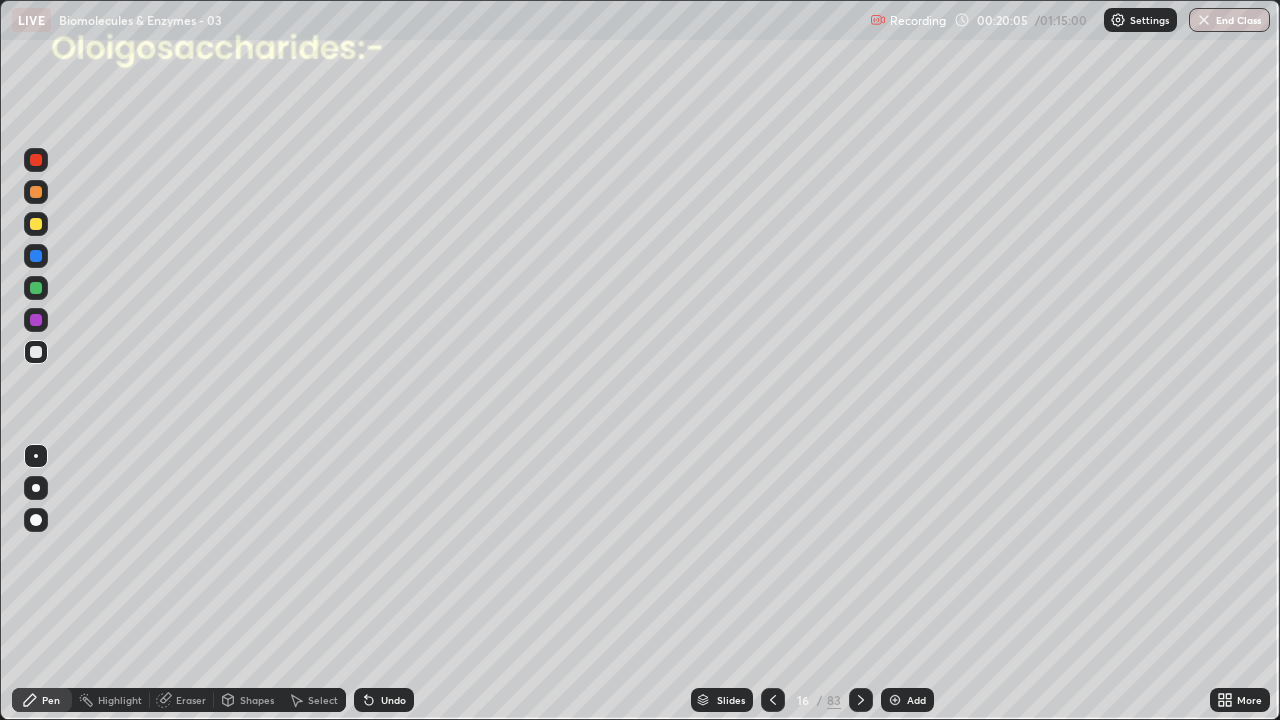 click at bounding box center (36, 256) 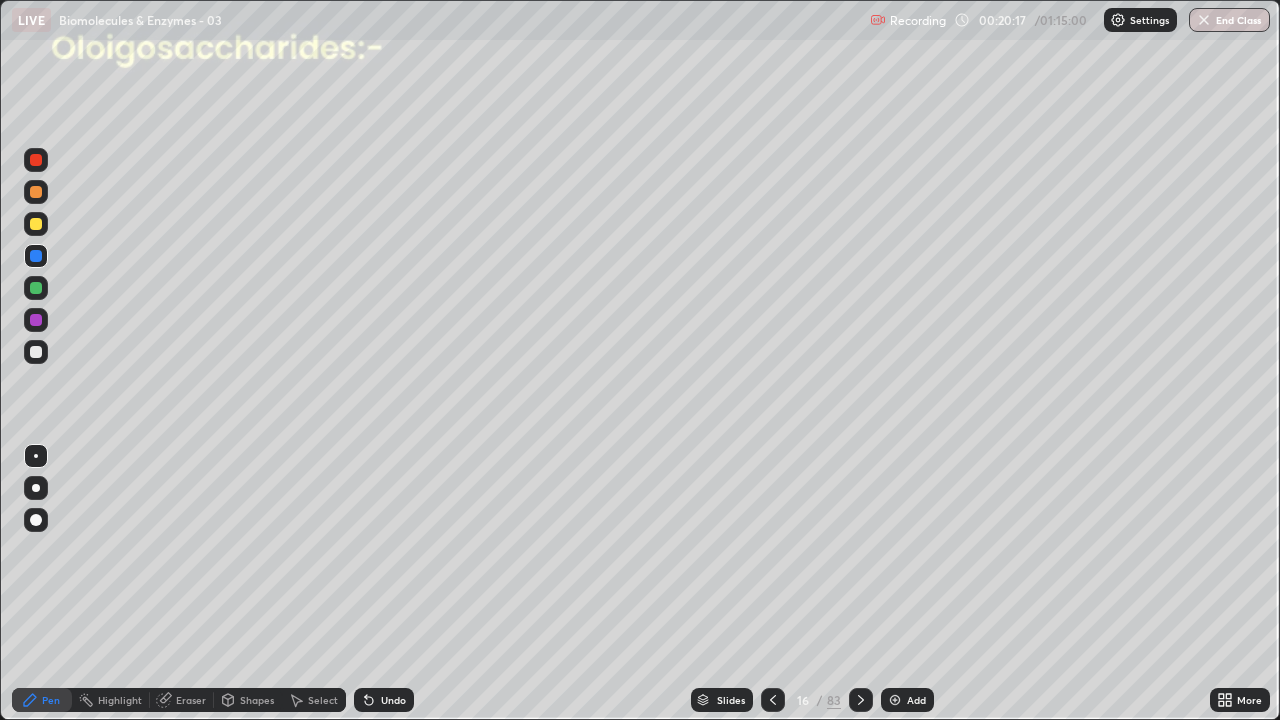 click at bounding box center (36, 352) 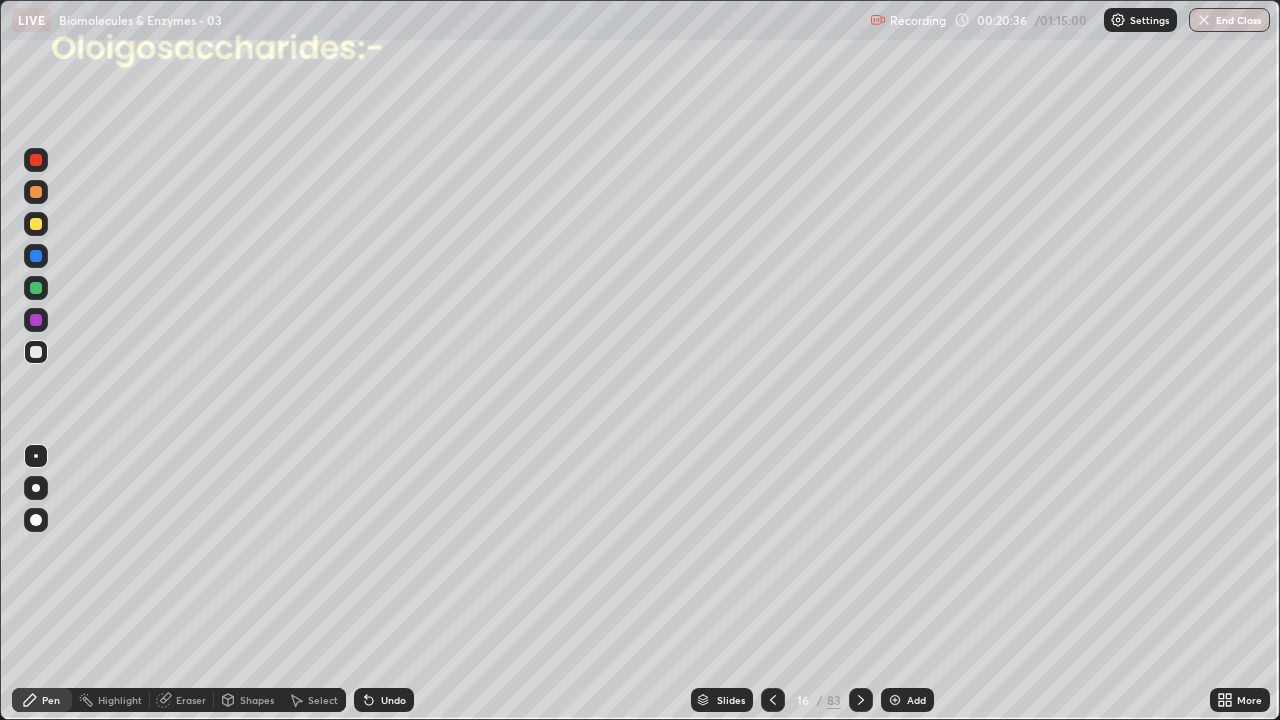 click at bounding box center (36, 224) 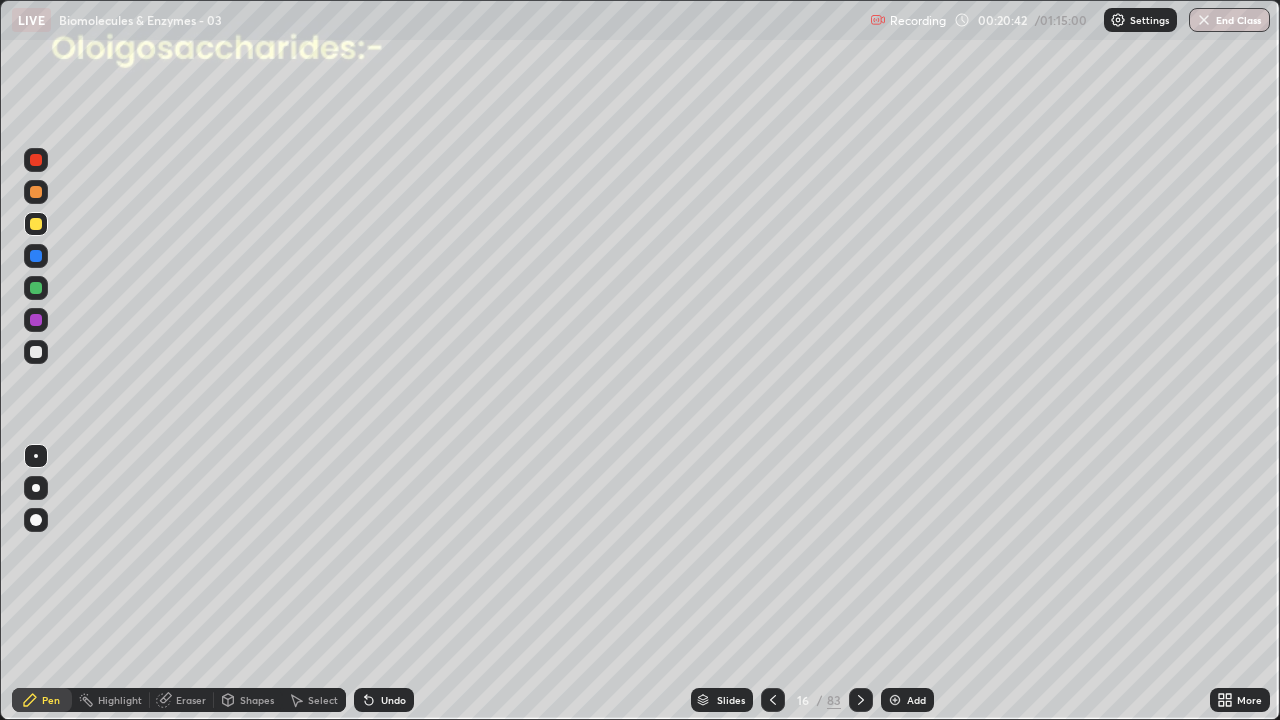 click 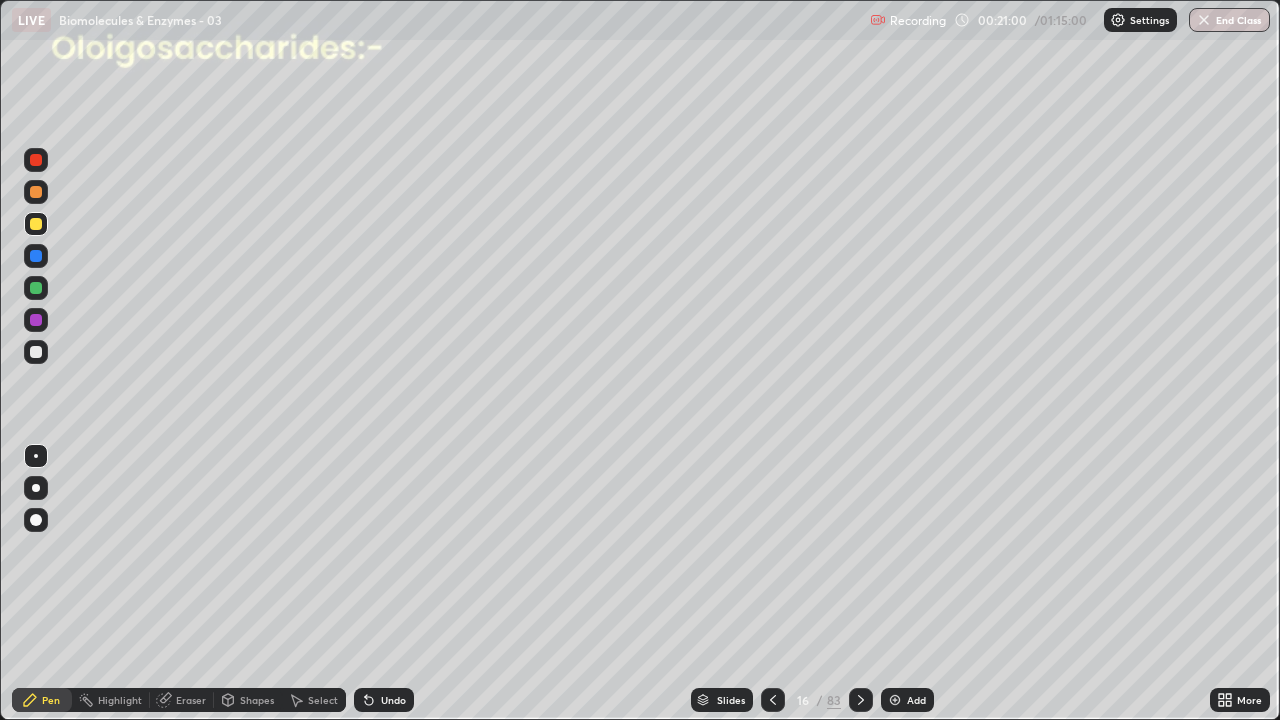 click at bounding box center (36, 288) 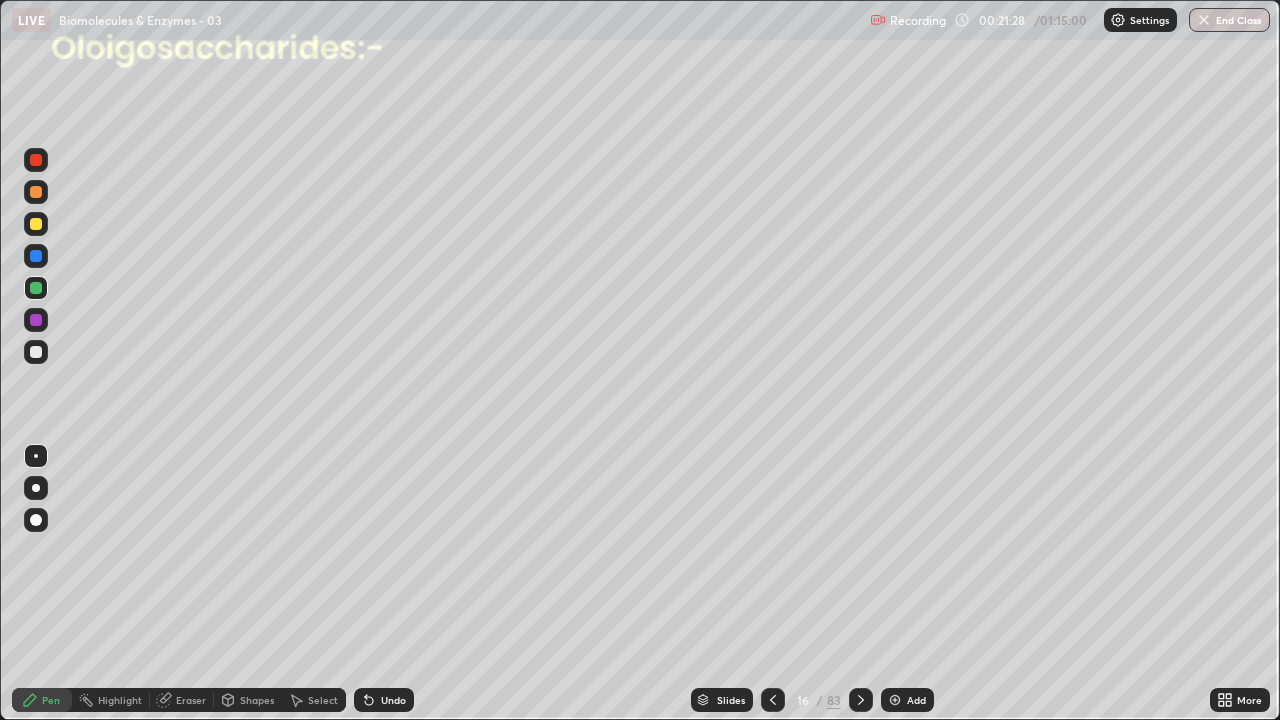 click at bounding box center [36, 352] 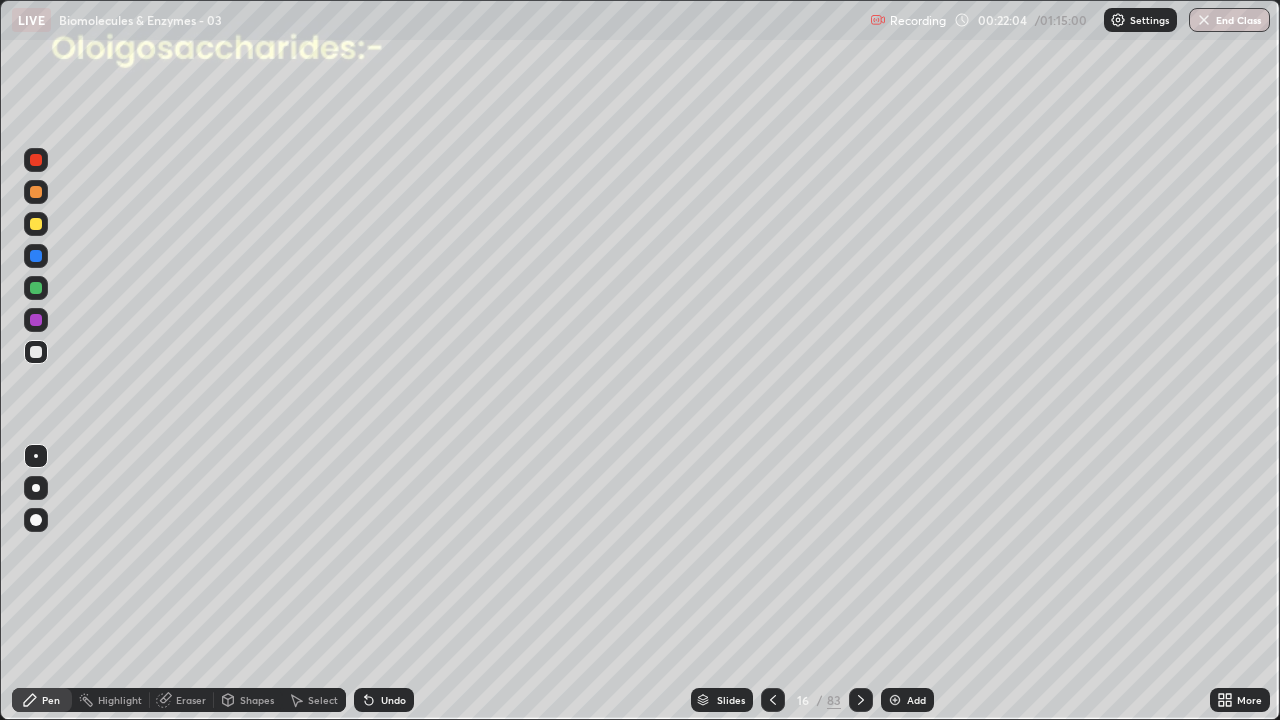 click at bounding box center [36, 256] 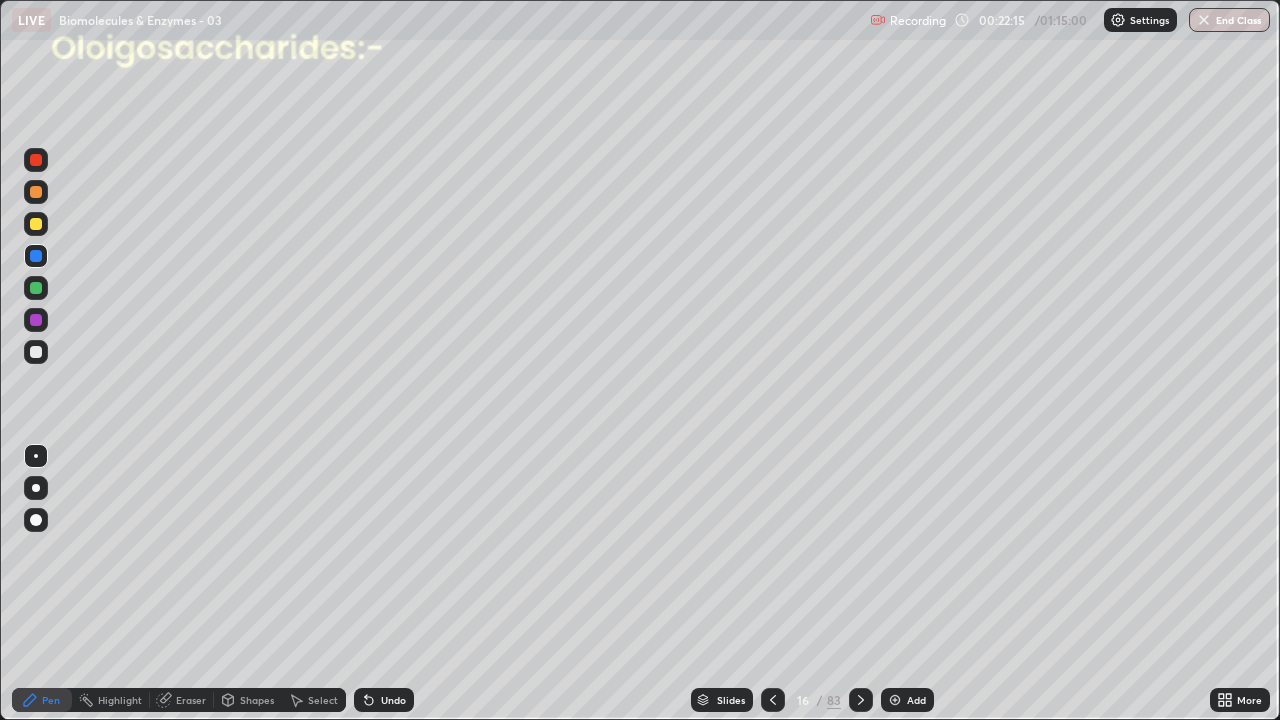 click at bounding box center [36, 288] 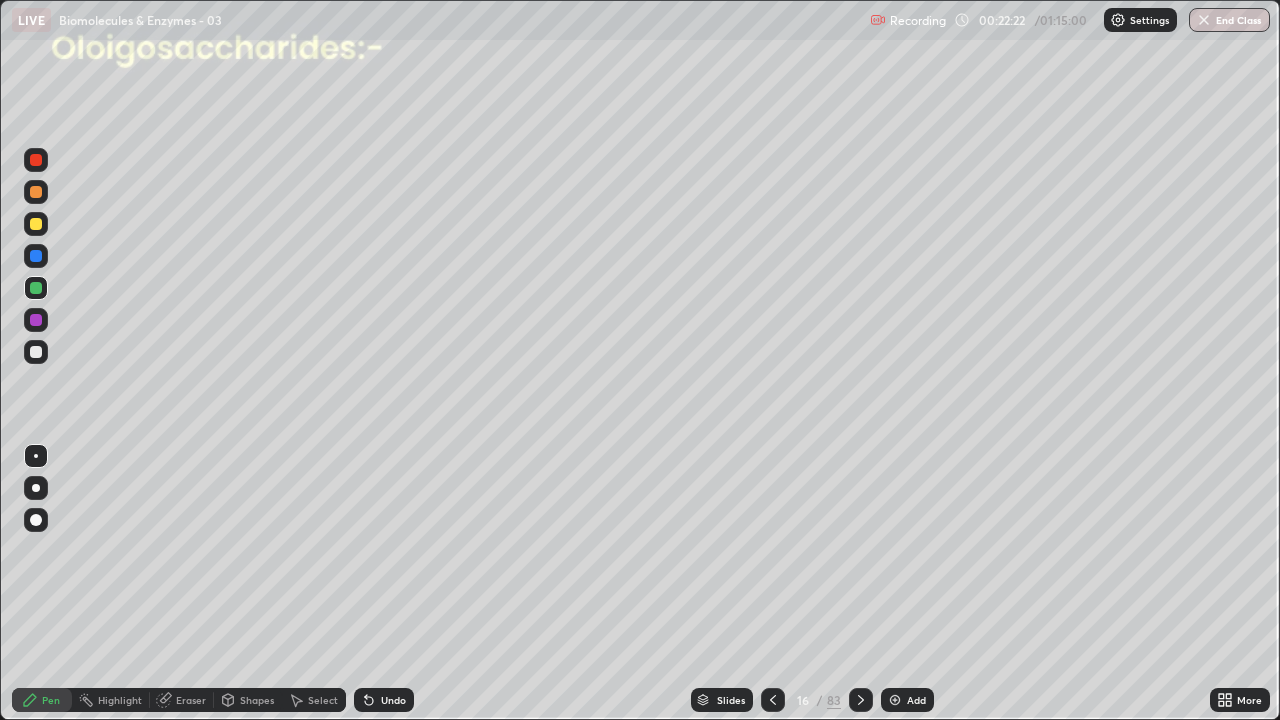 click at bounding box center (36, 352) 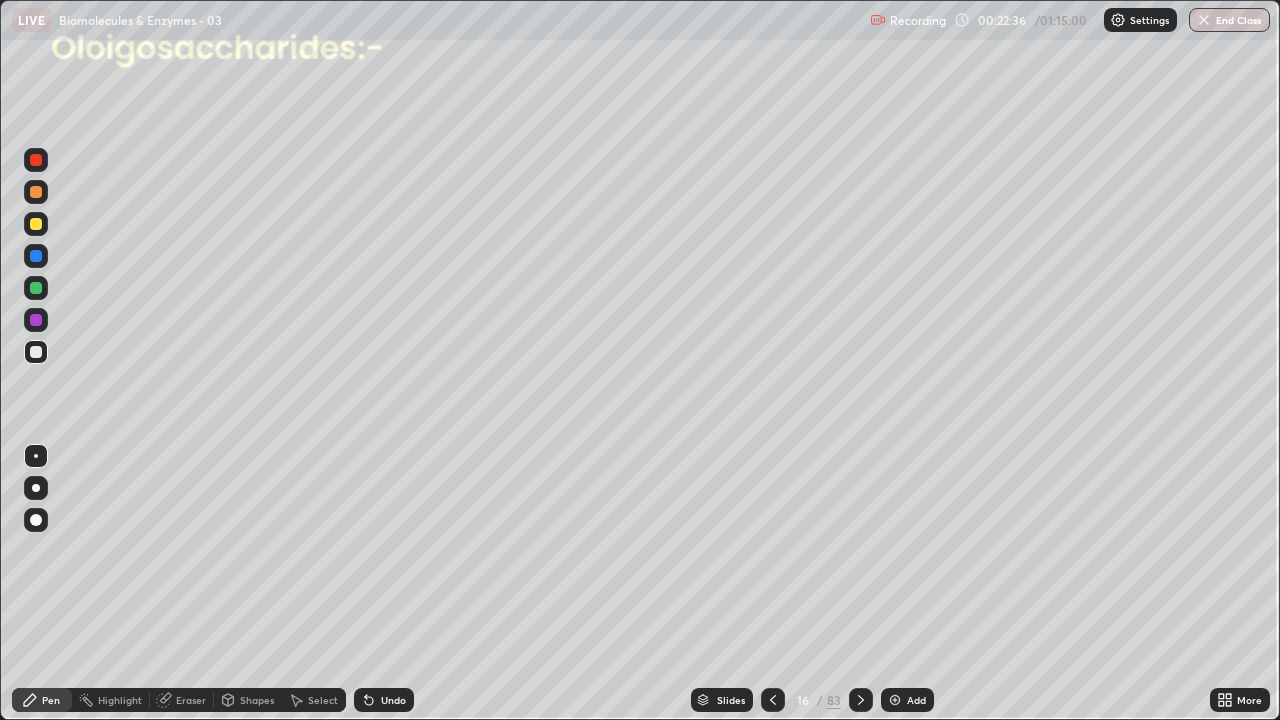 click at bounding box center (36, 256) 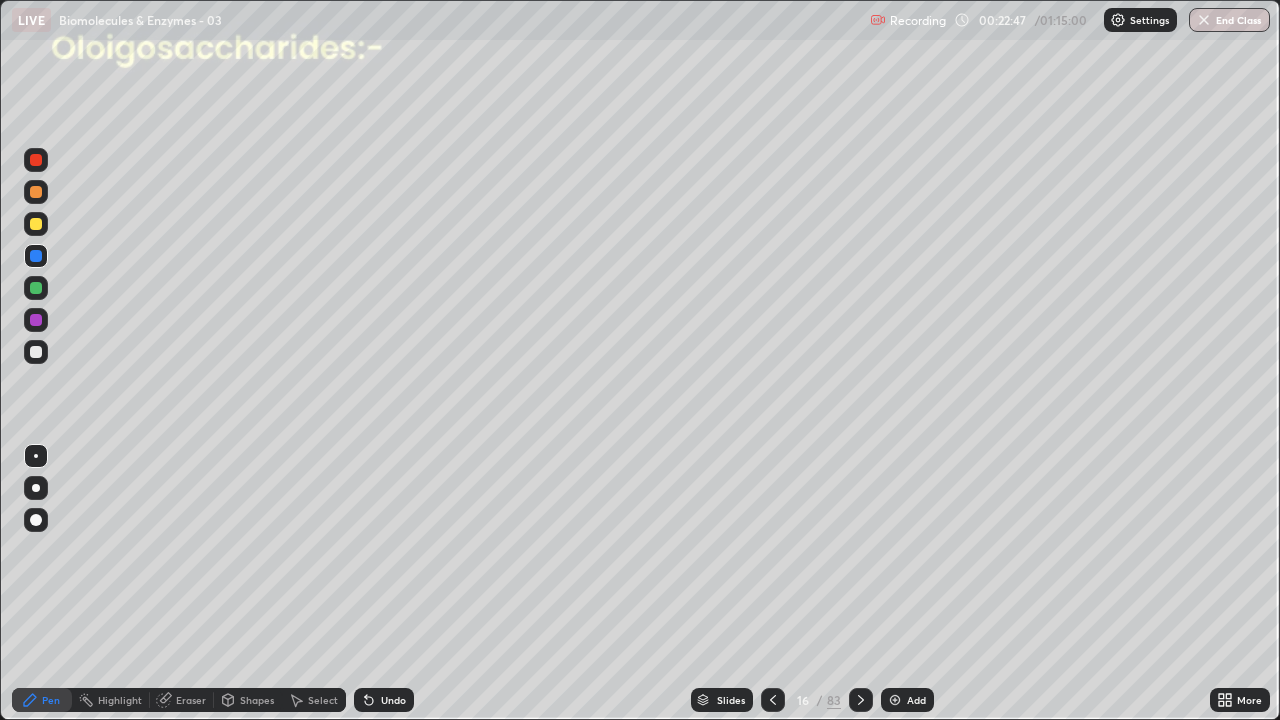 click at bounding box center (36, 288) 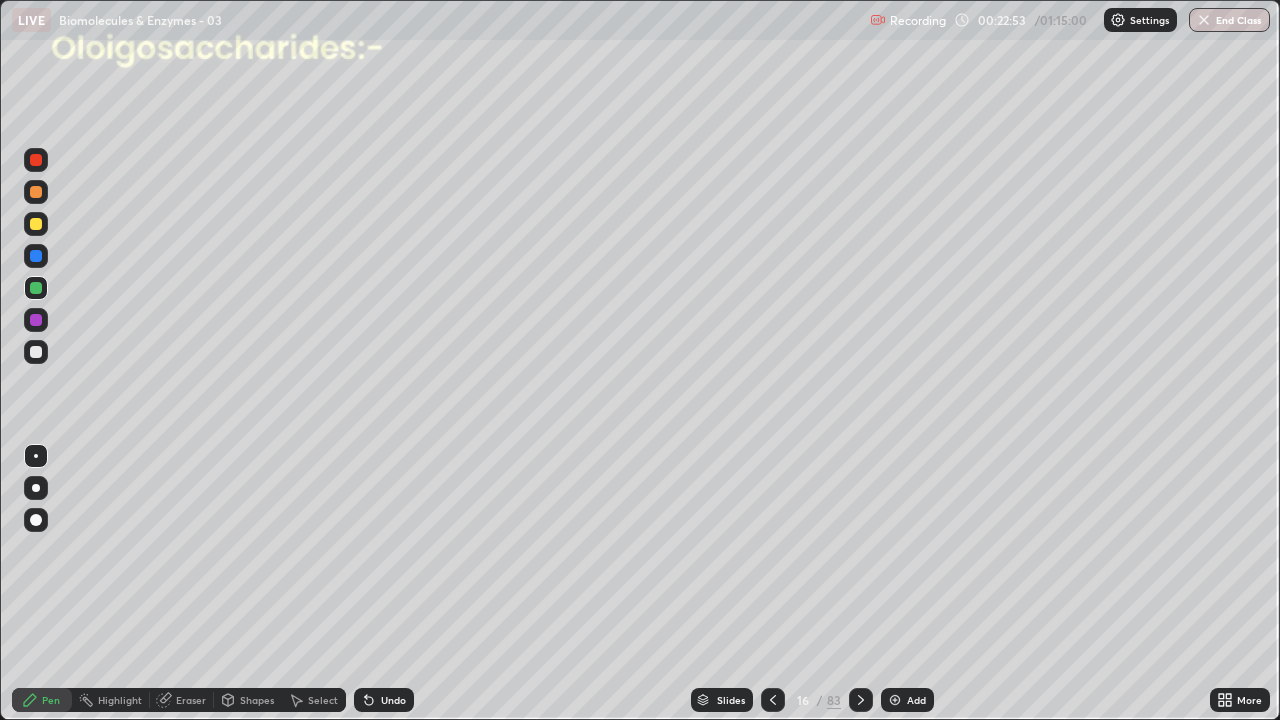 click at bounding box center (36, 352) 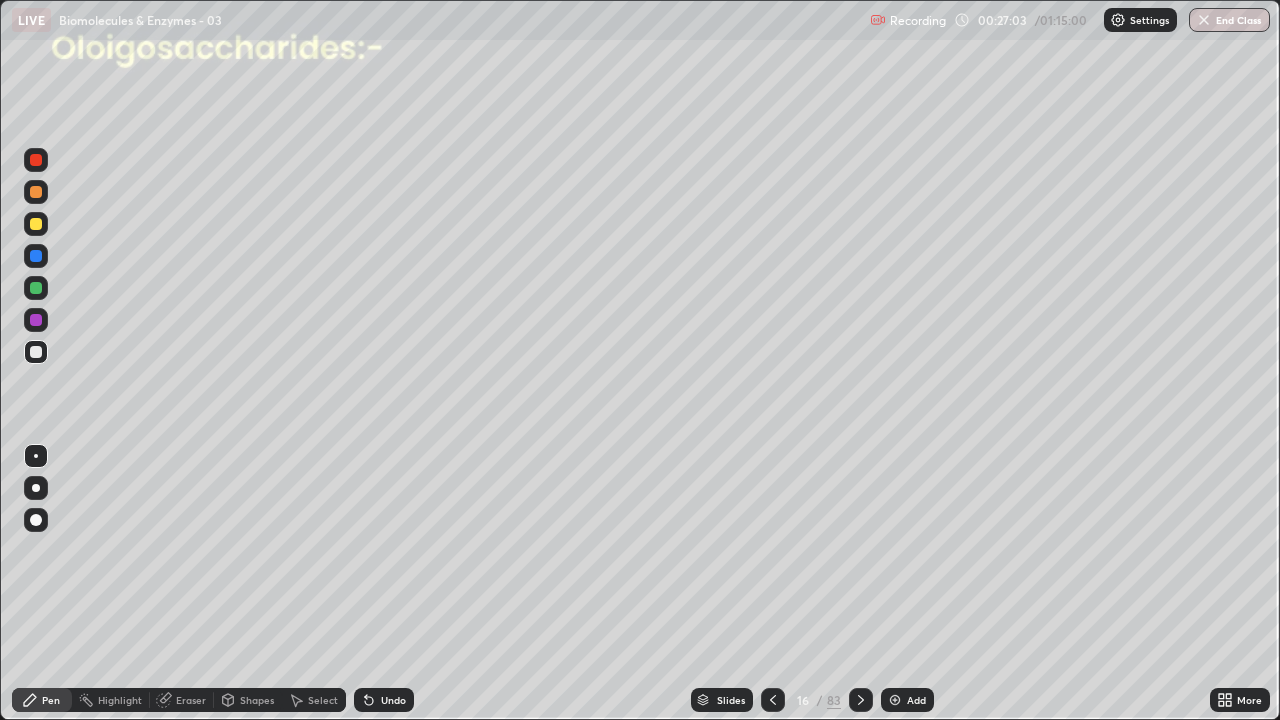 click on "LIVE Biomolecules & Enzymes - 03" at bounding box center (437, 20) 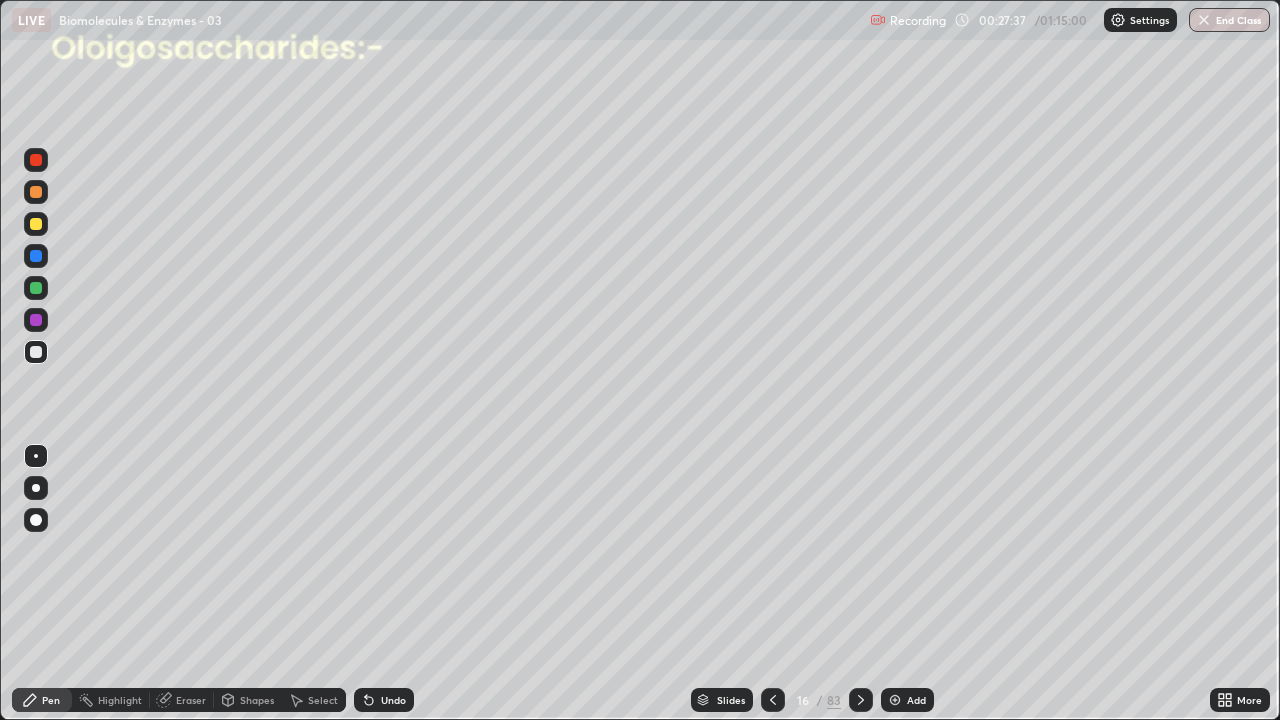 click at bounding box center (36, 560) 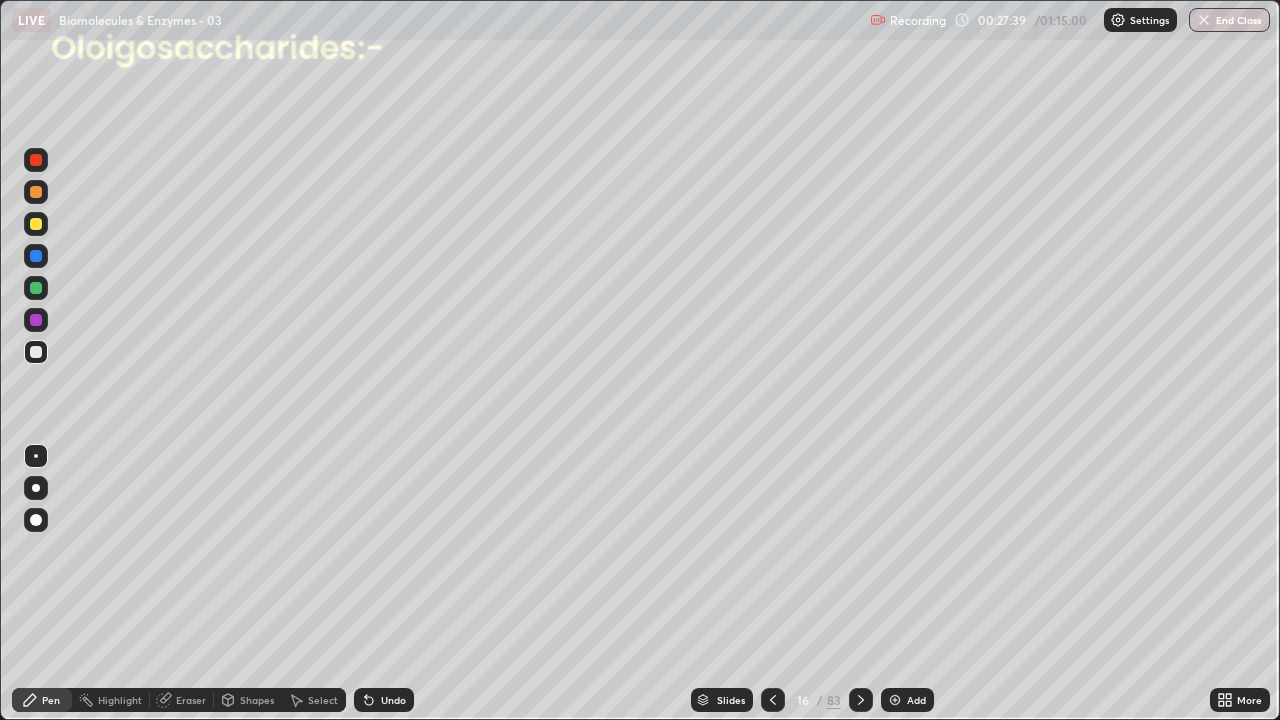 click on "Highlight" at bounding box center (111, 700) 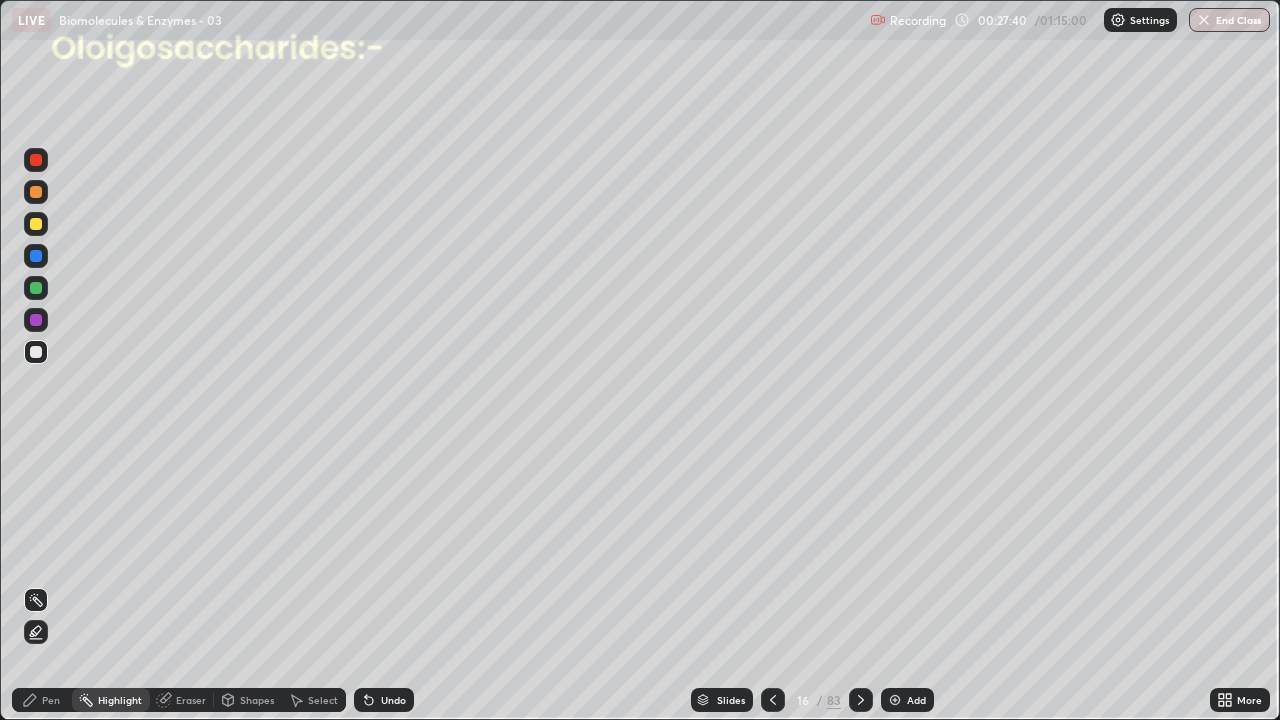 click on "Eraser" at bounding box center [182, 700] 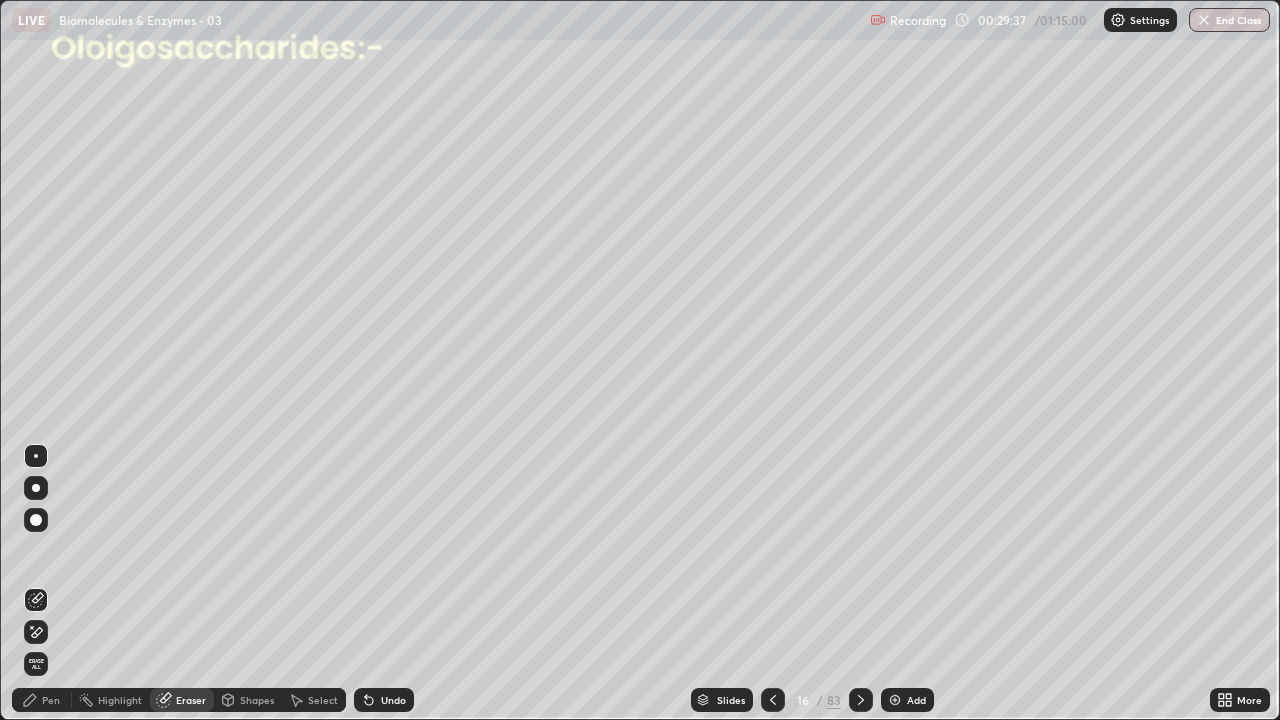 click at bounding box center (895, 700) 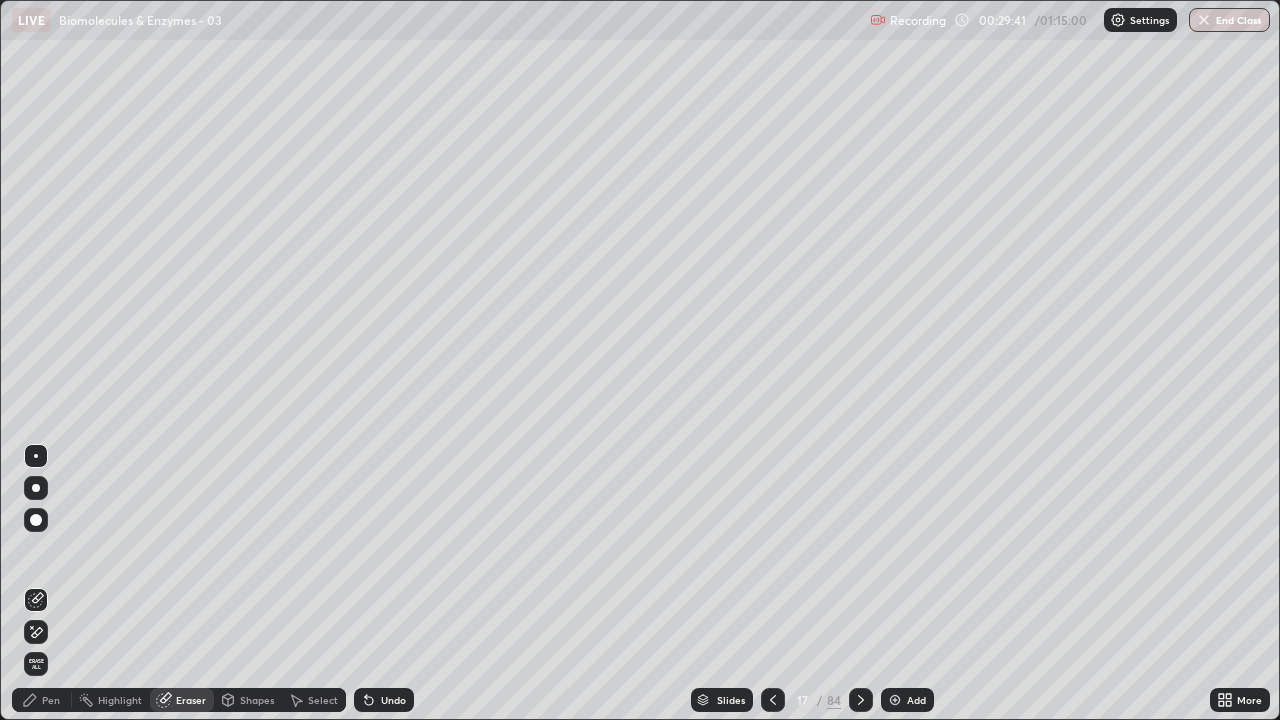 click 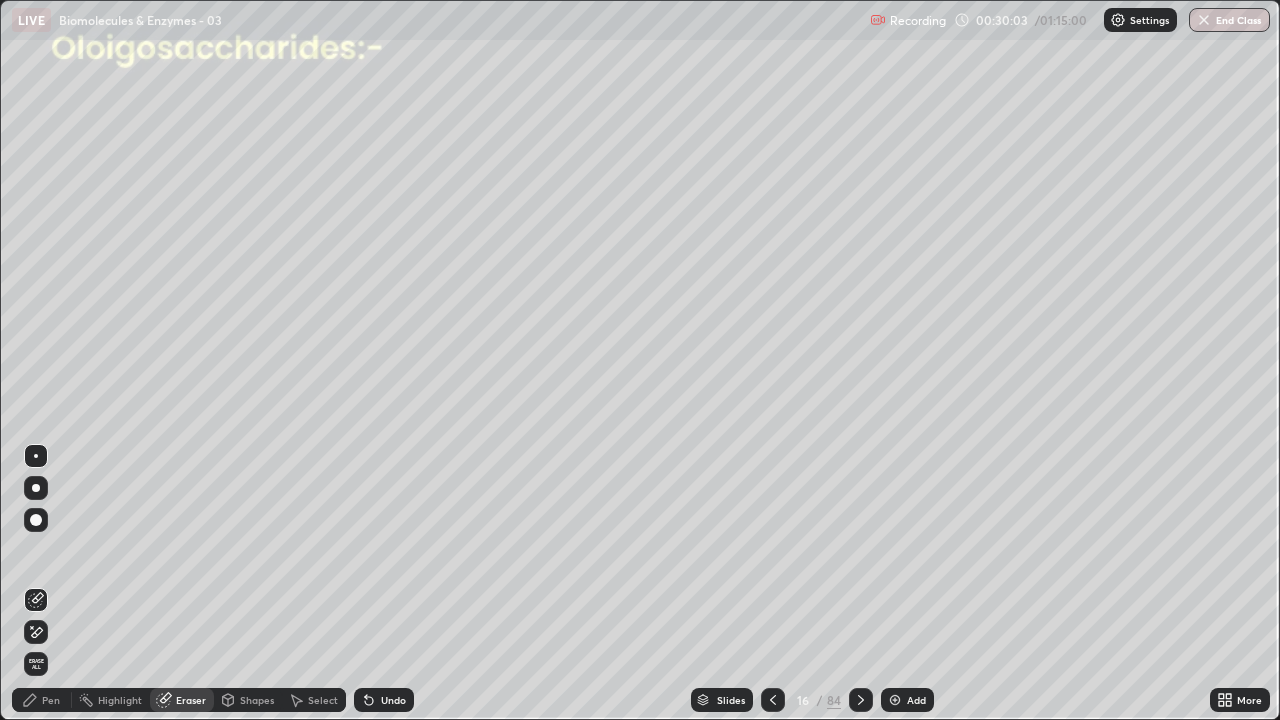 click 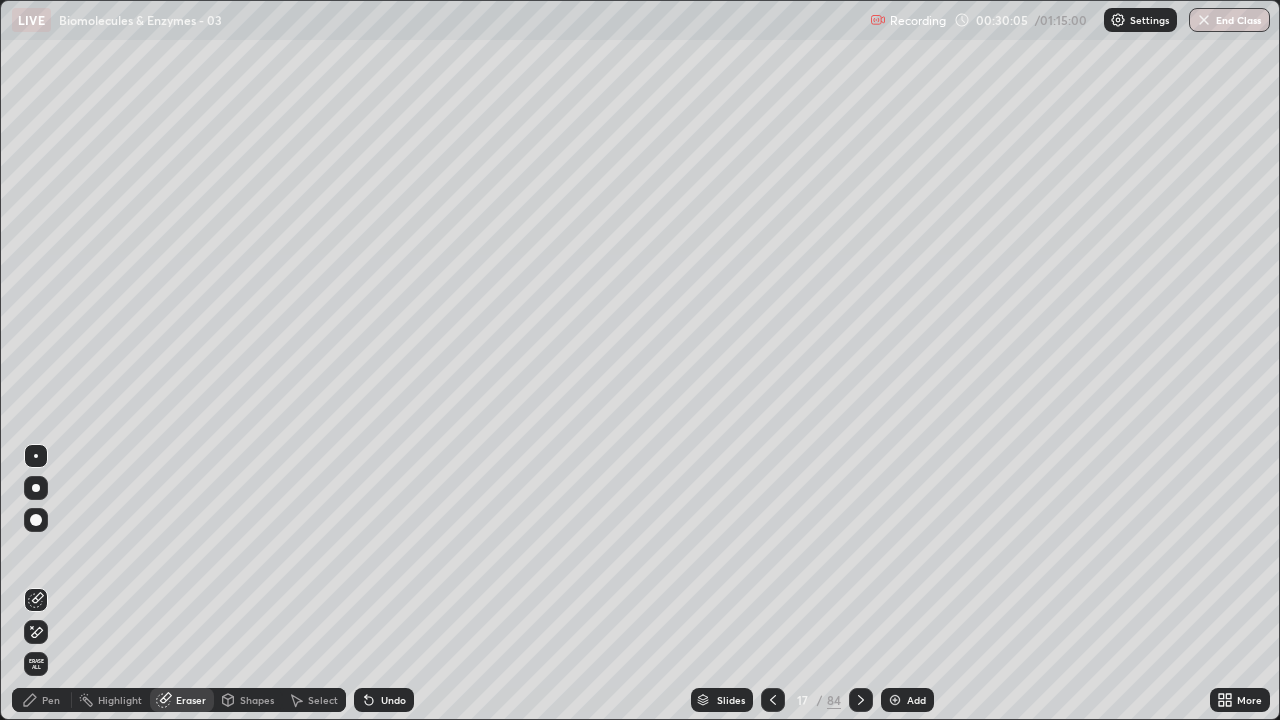 click on "Pen" at bounding box center (42, 700) 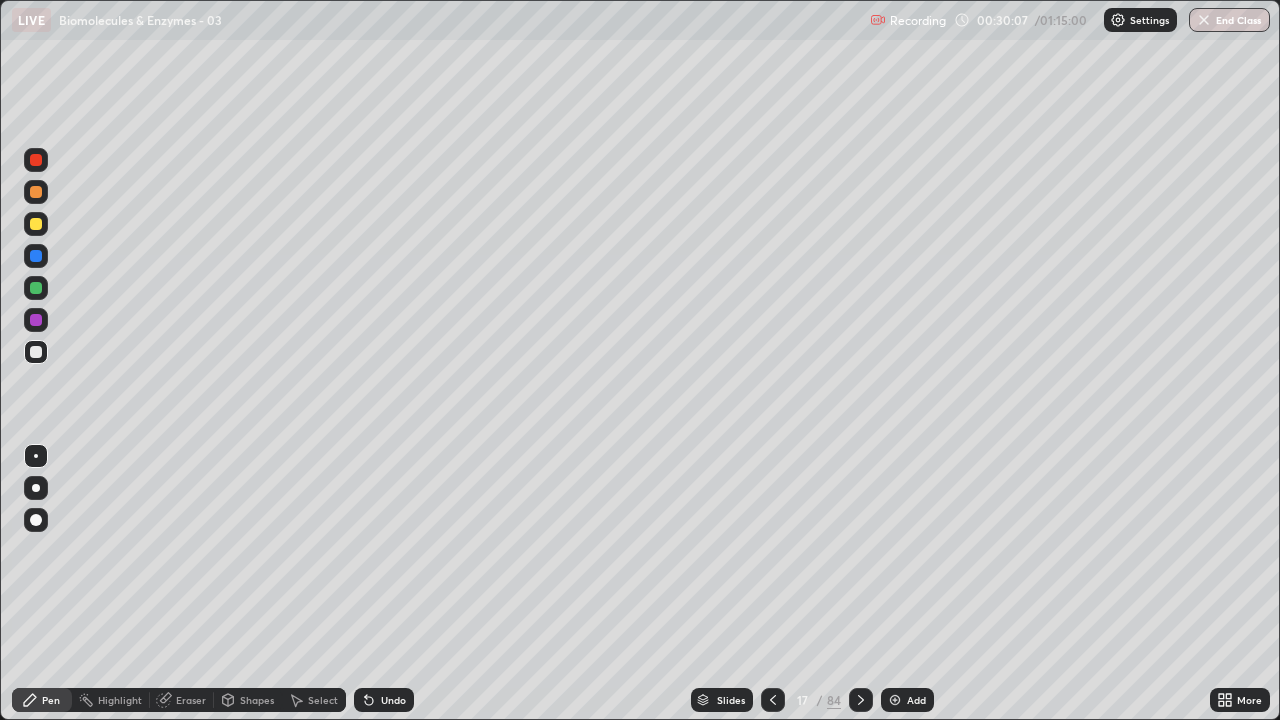 click at bounding box center [36, 256] 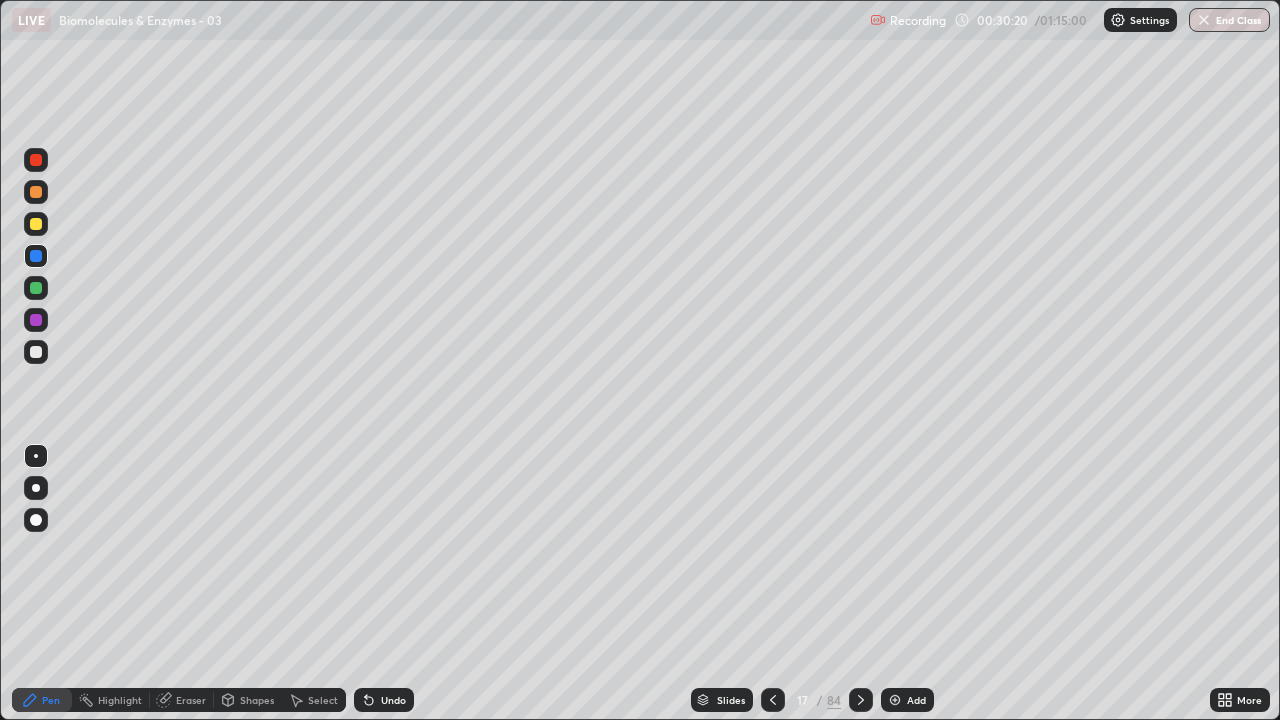 click at bounding box center (36, 224) 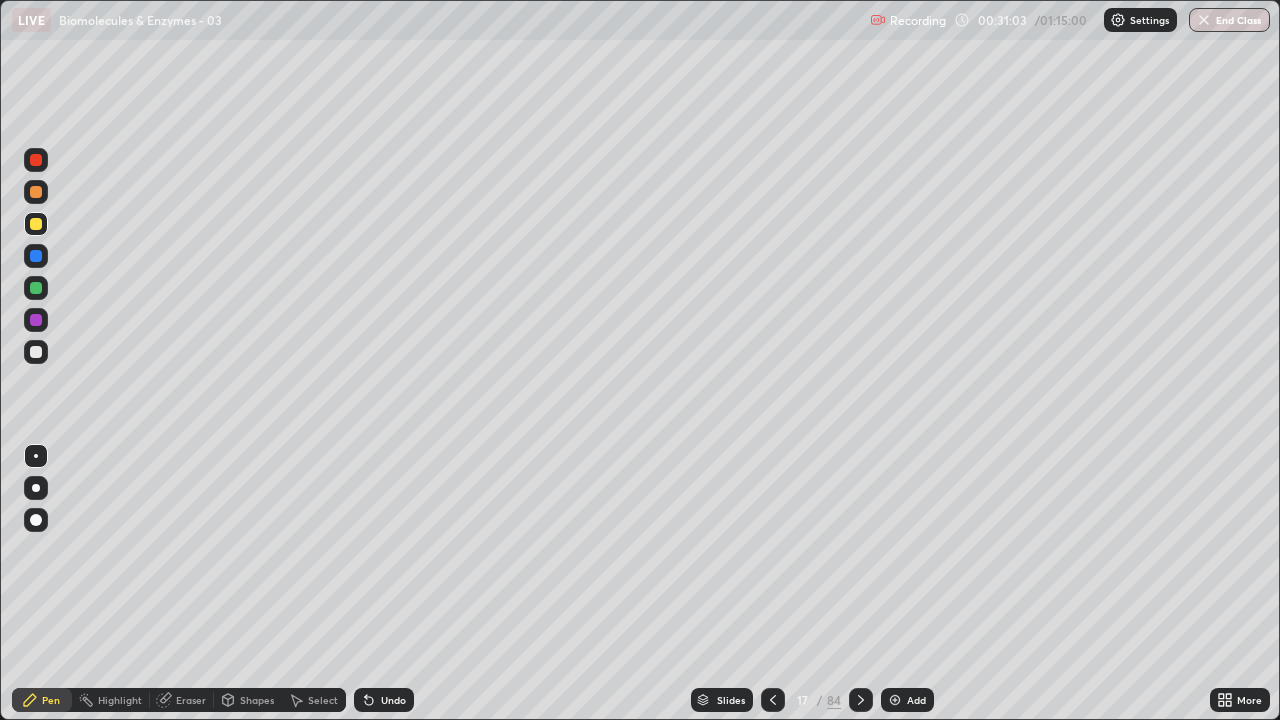click at bounding box center [36, 320] 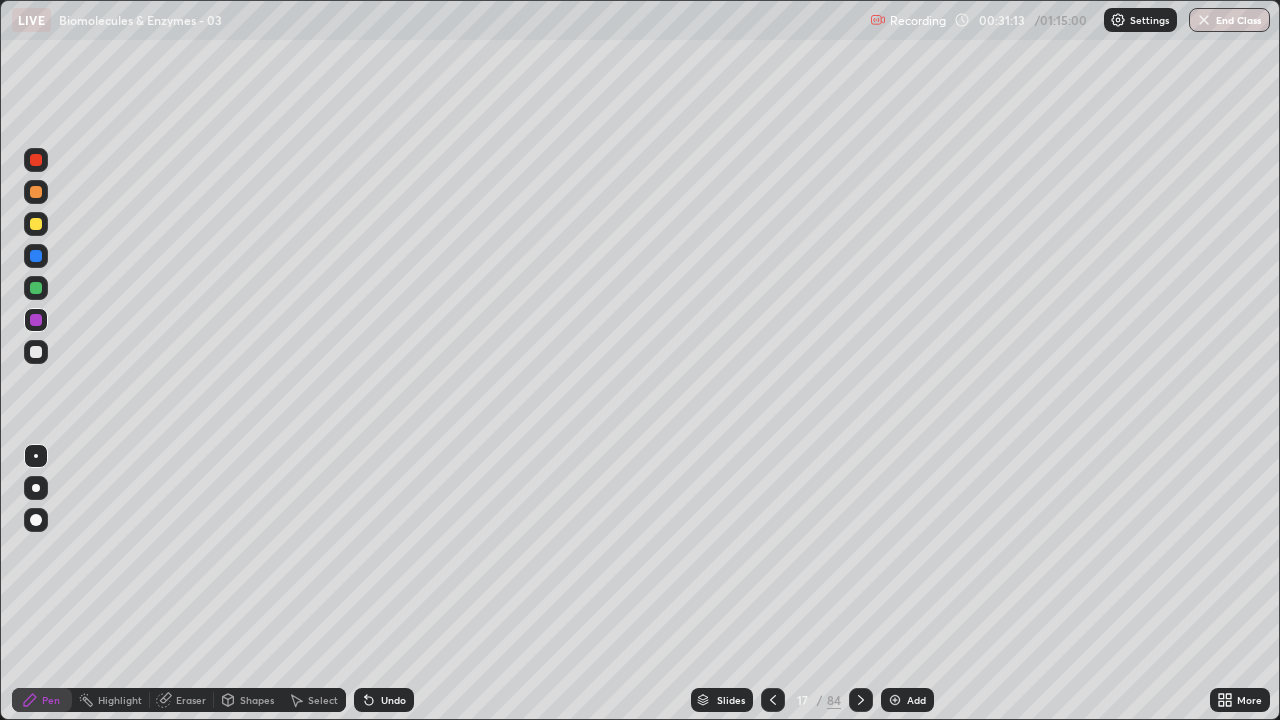 click at bounding box center (36, 352) 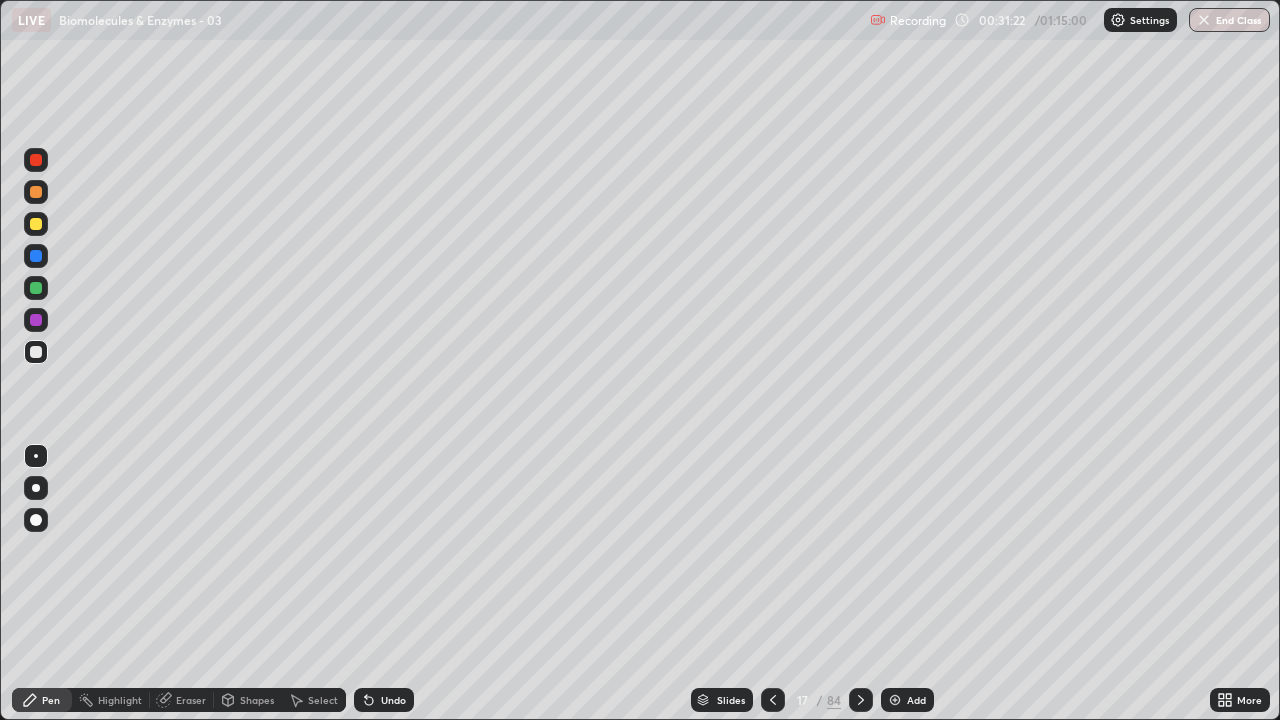 click on "Undo" at bounding box center (393, 700) 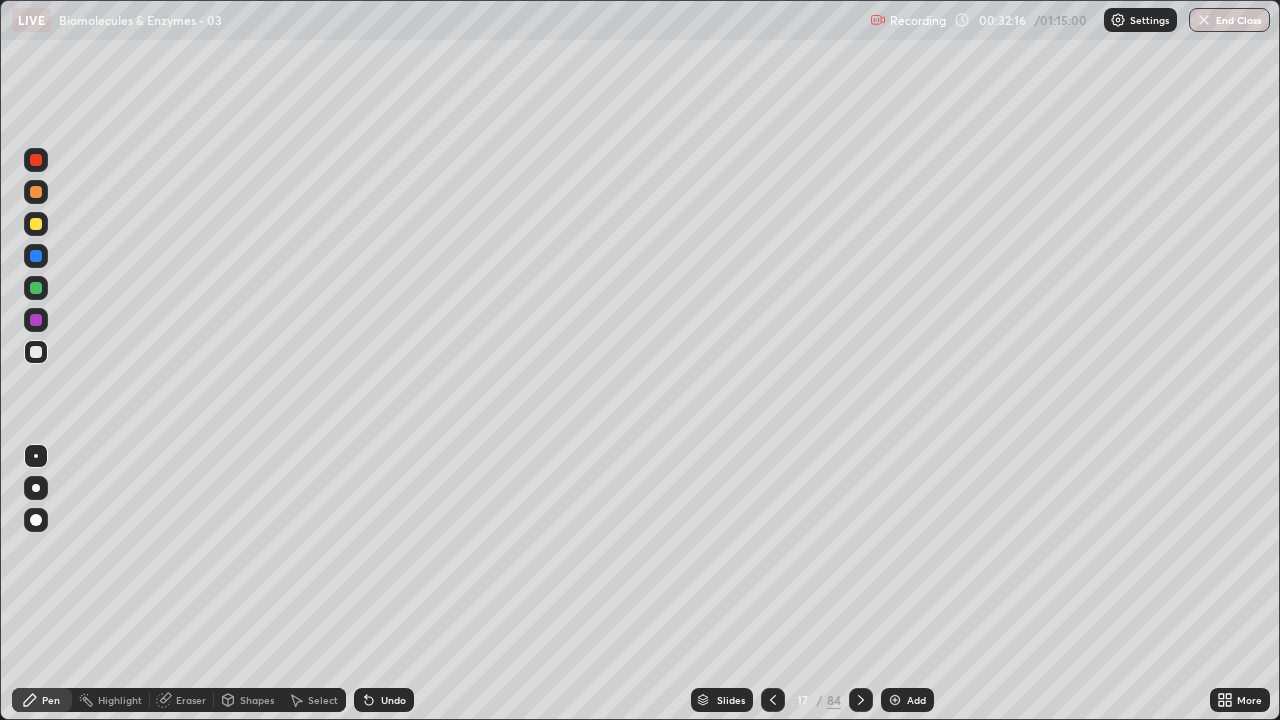 click at bounding box center [36, 288] 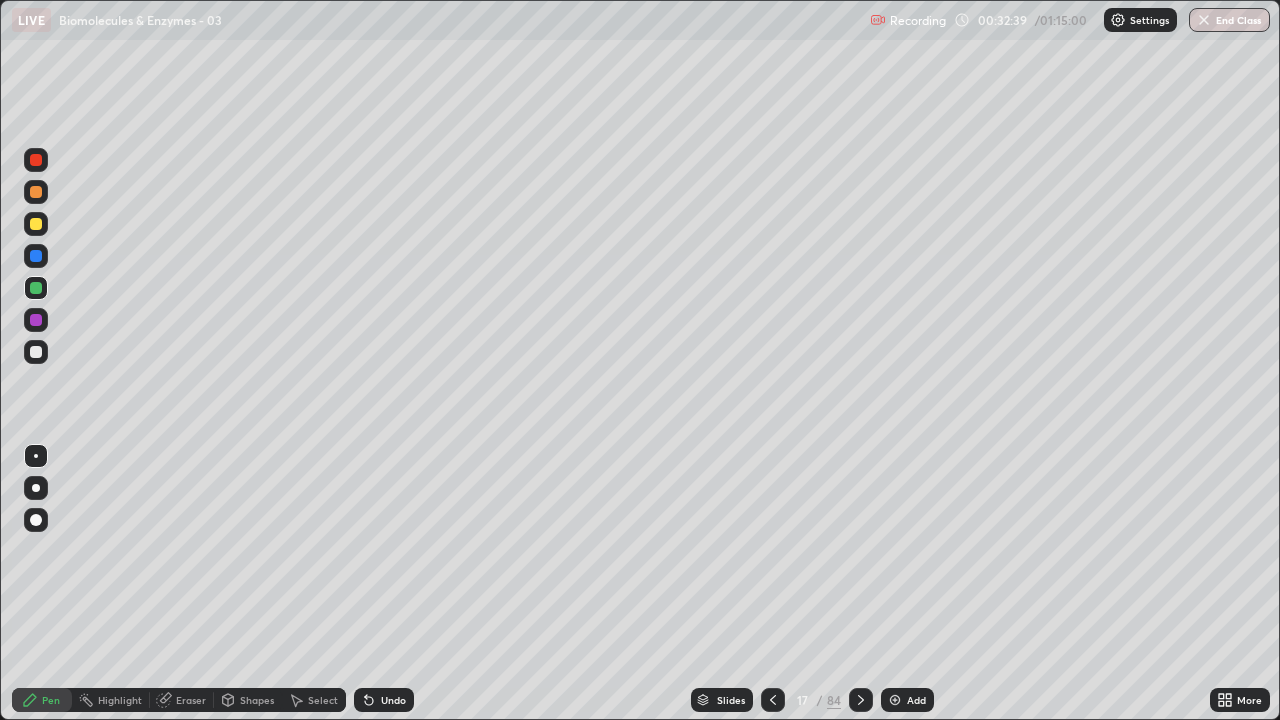 click at bounding box center (36, 352) 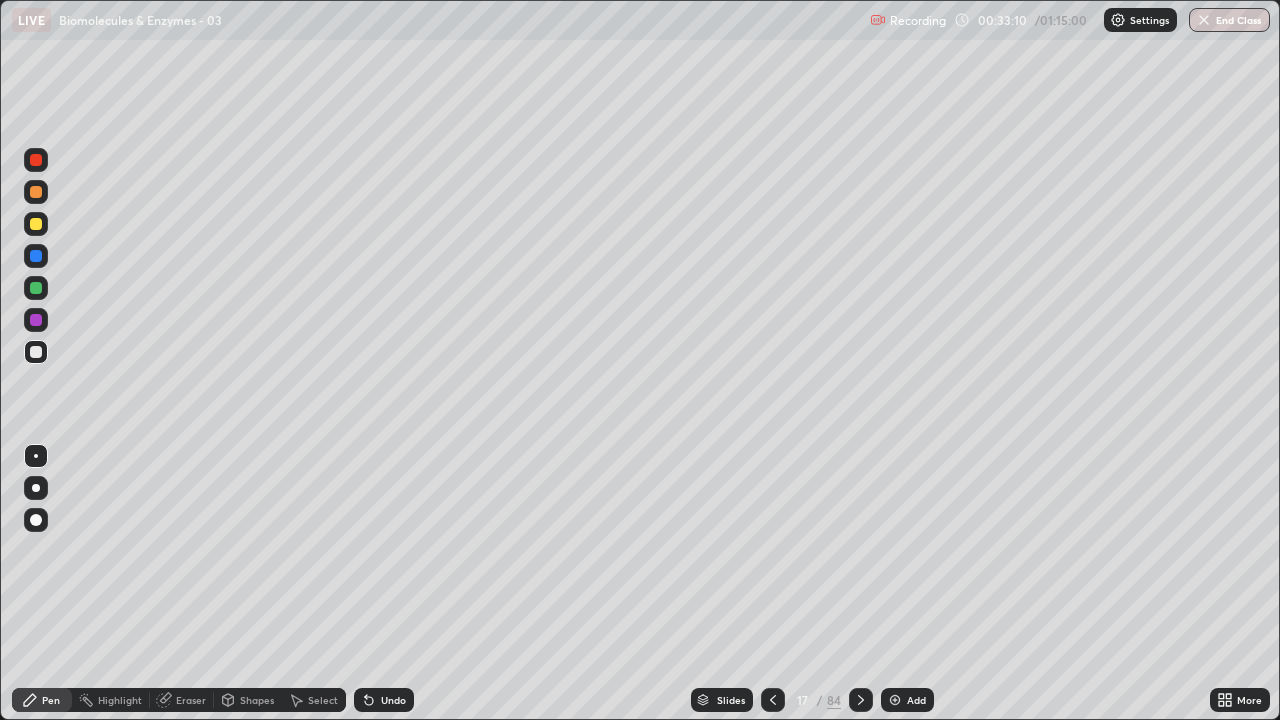 click at bounding box center (36, 320) 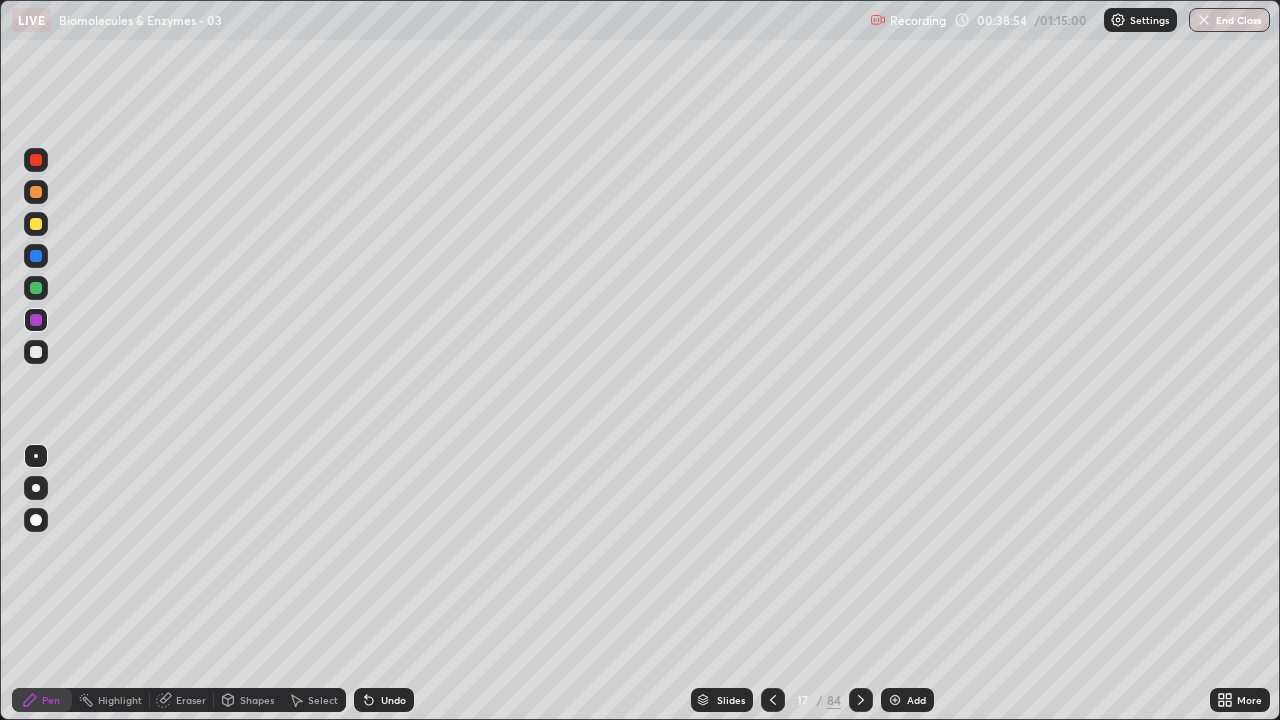 click at bounding box center (895, 700) 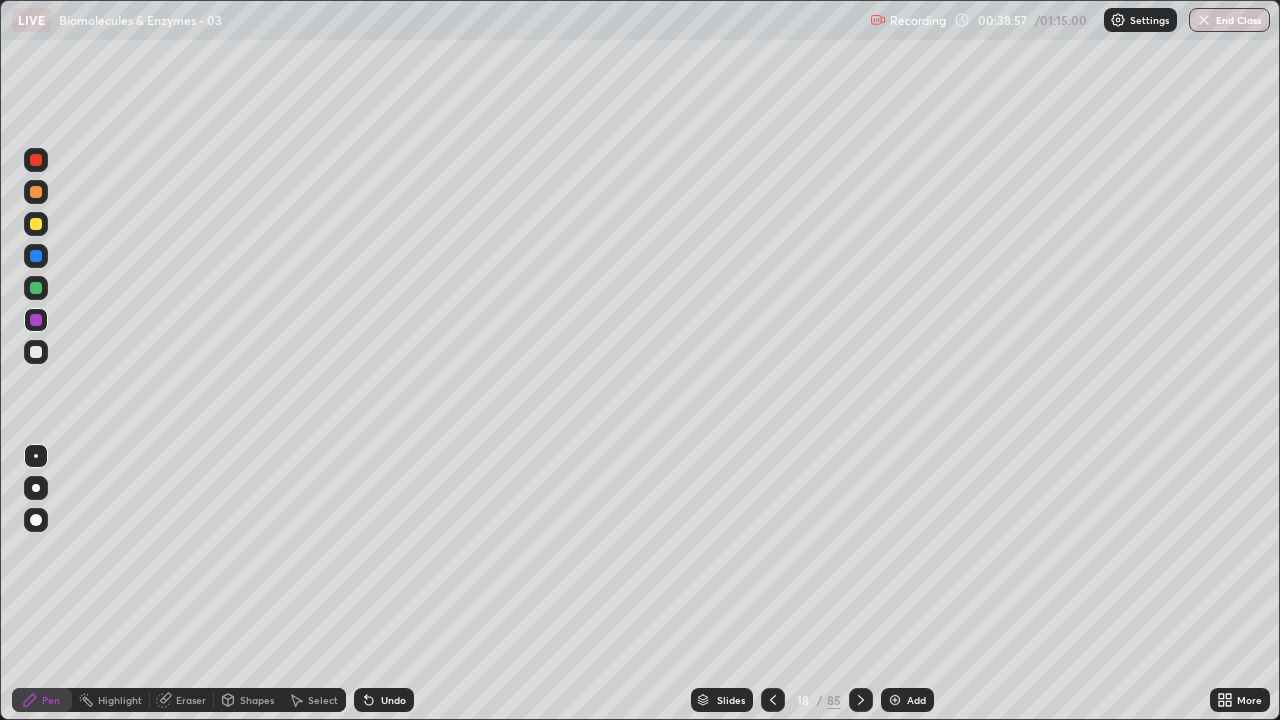 click at bounding box center (36, 224) 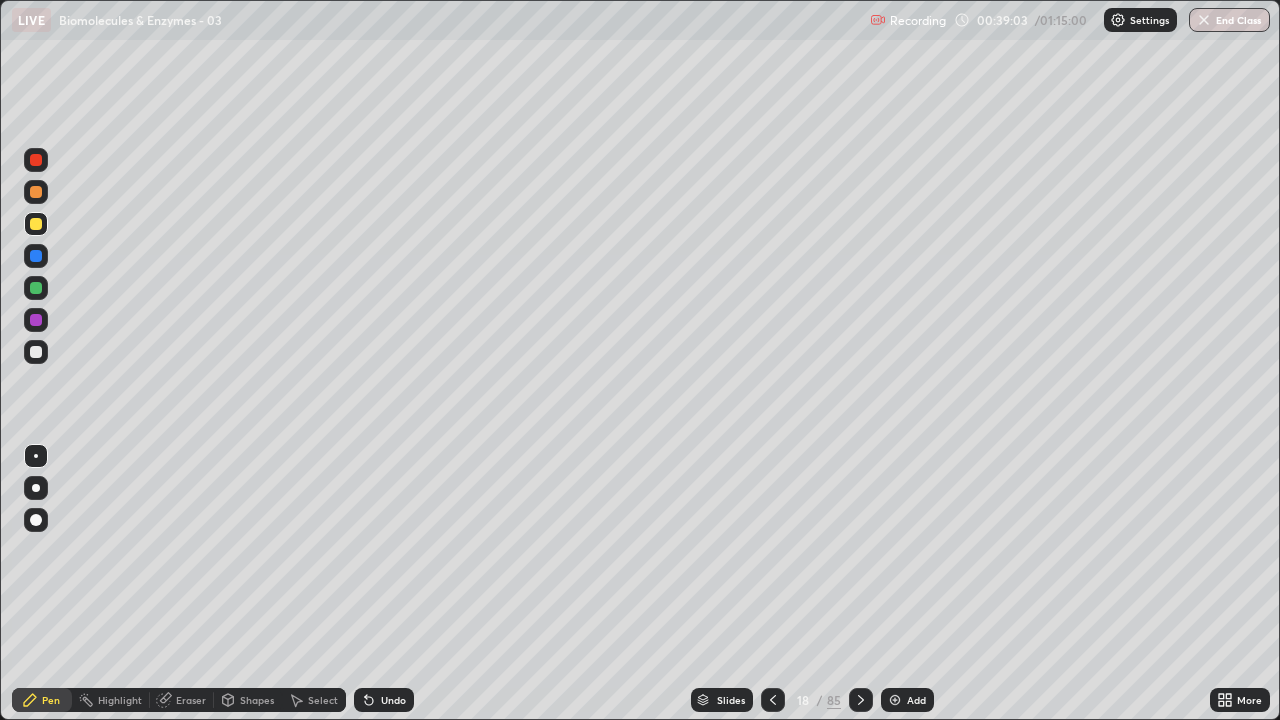 click at bounding box center [36, 256] 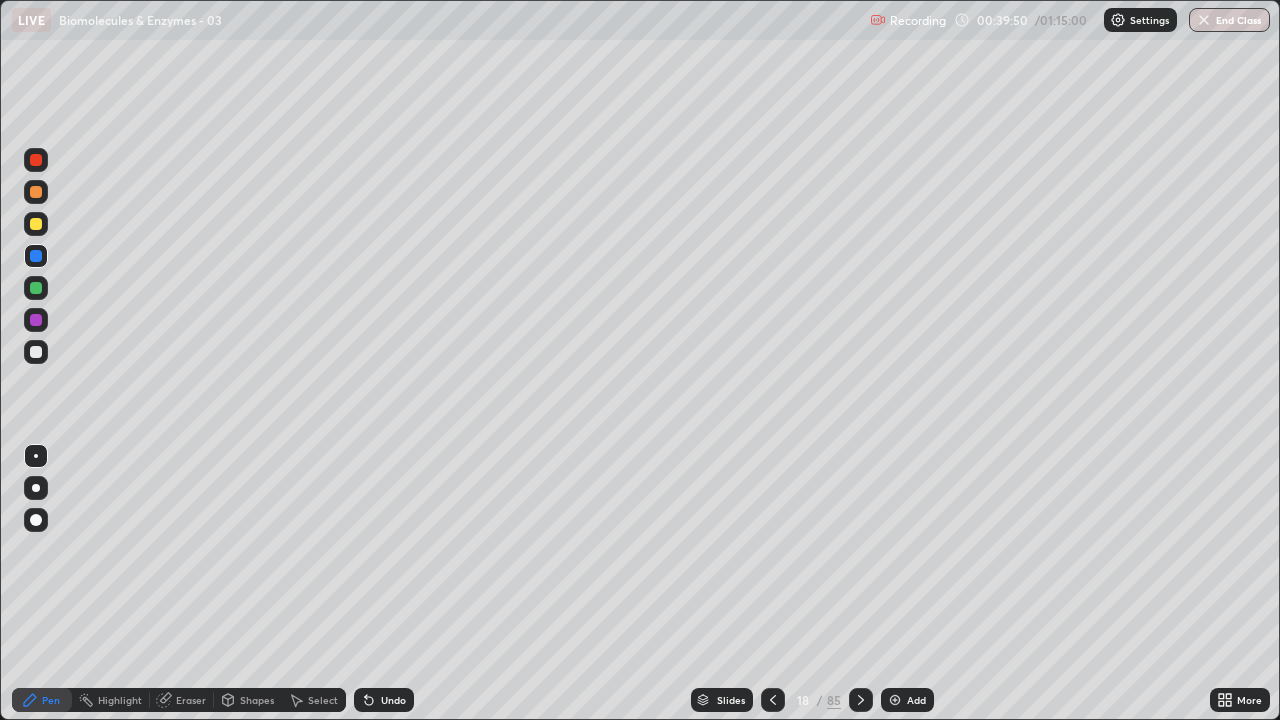 click at bounding box center (36, 224) 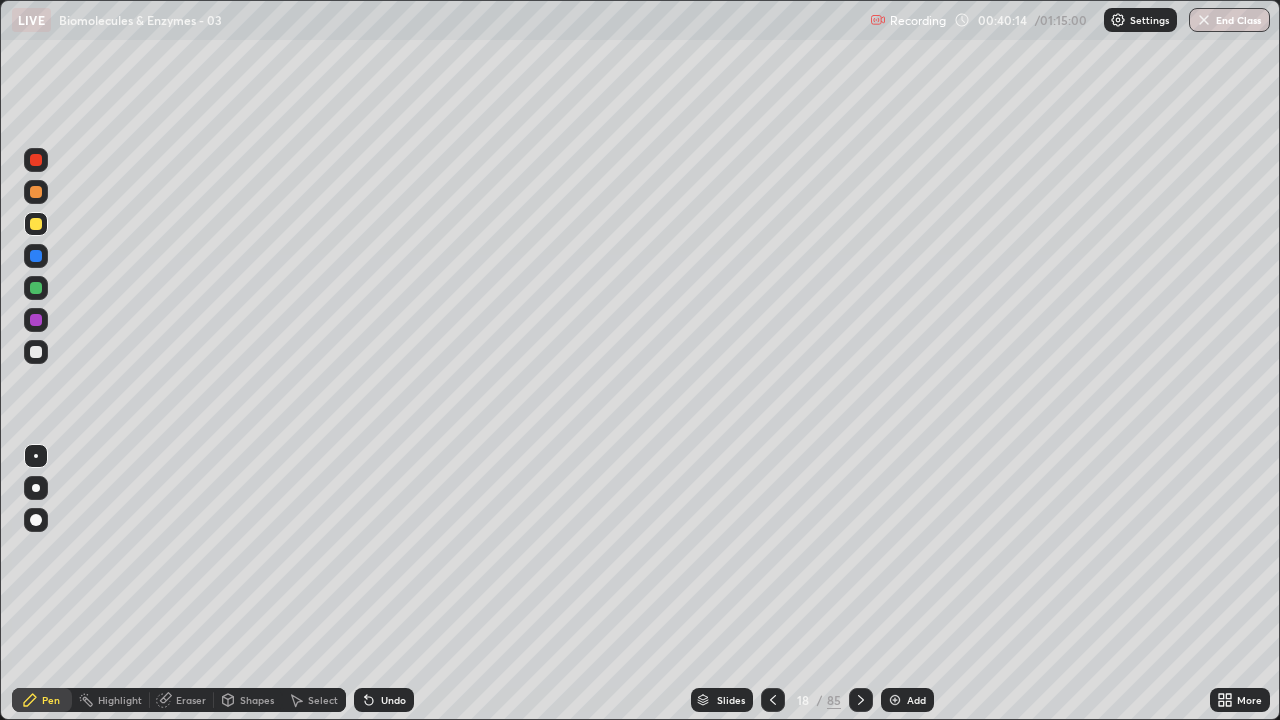 click at bounding box center (36, 288) 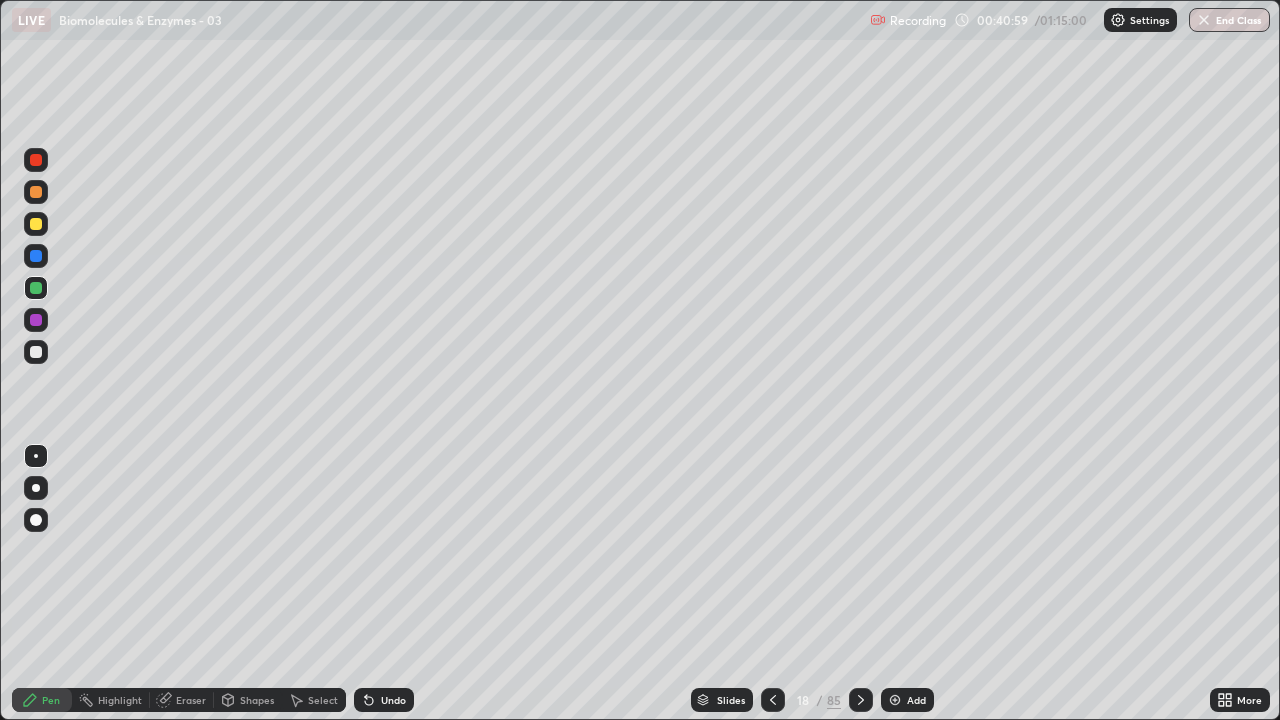 click at bounding box center [36, 320] 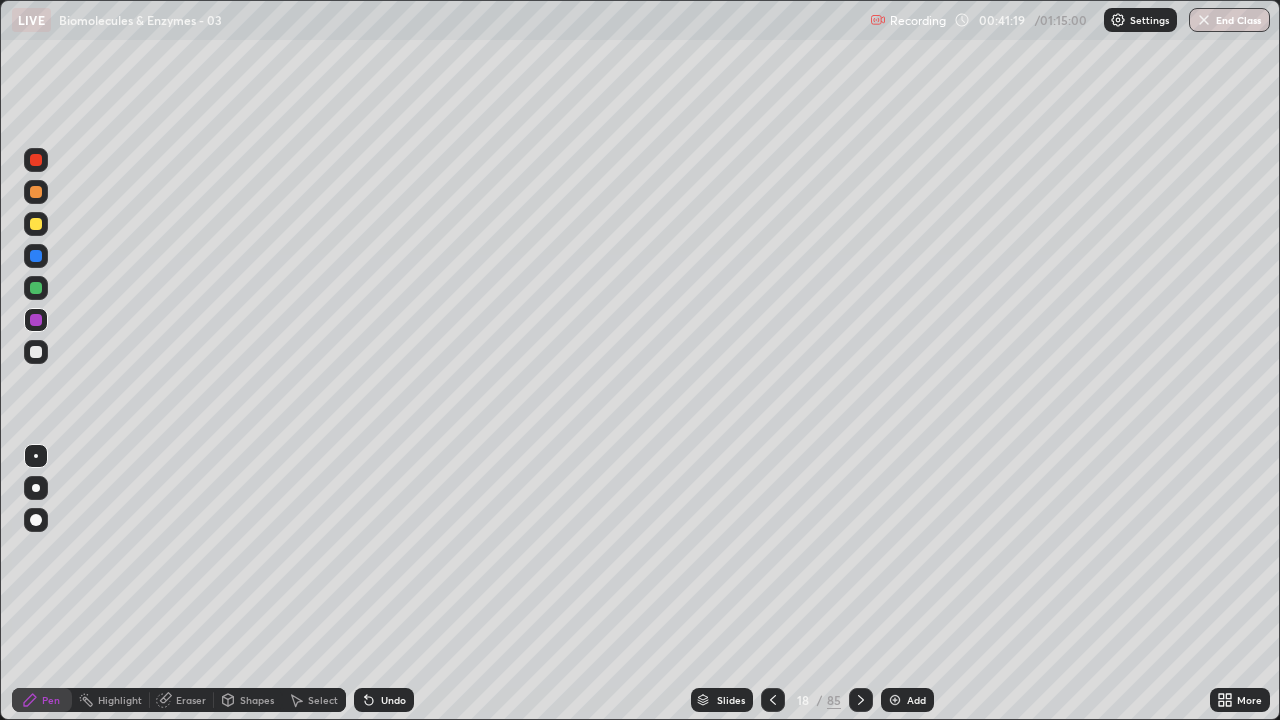 click at bounding box center (36, 352) 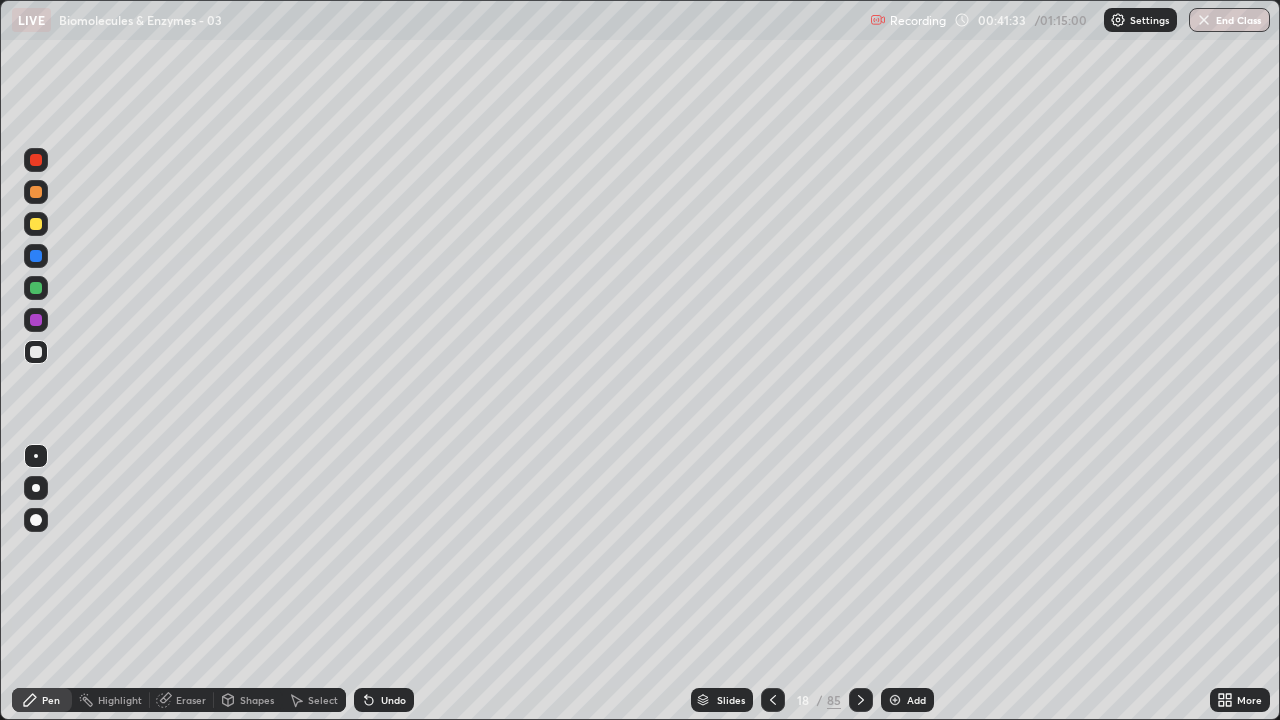 click at bounding box center [36, 256] 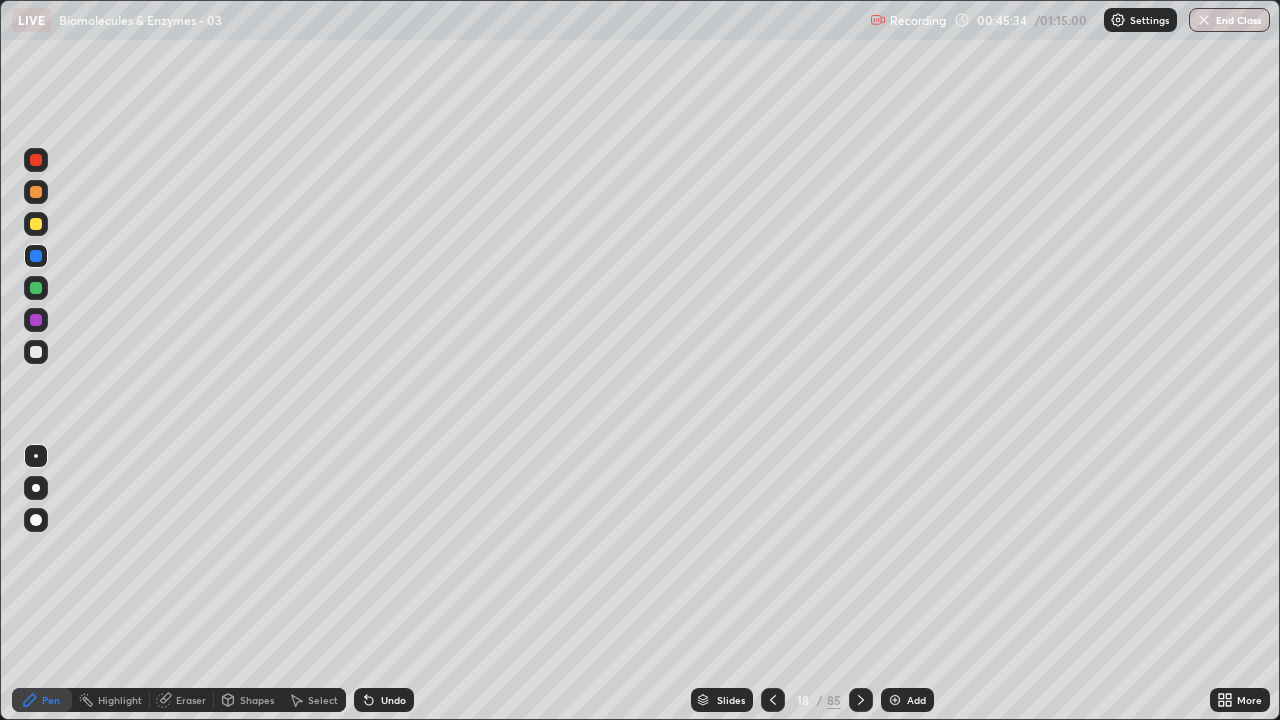 click 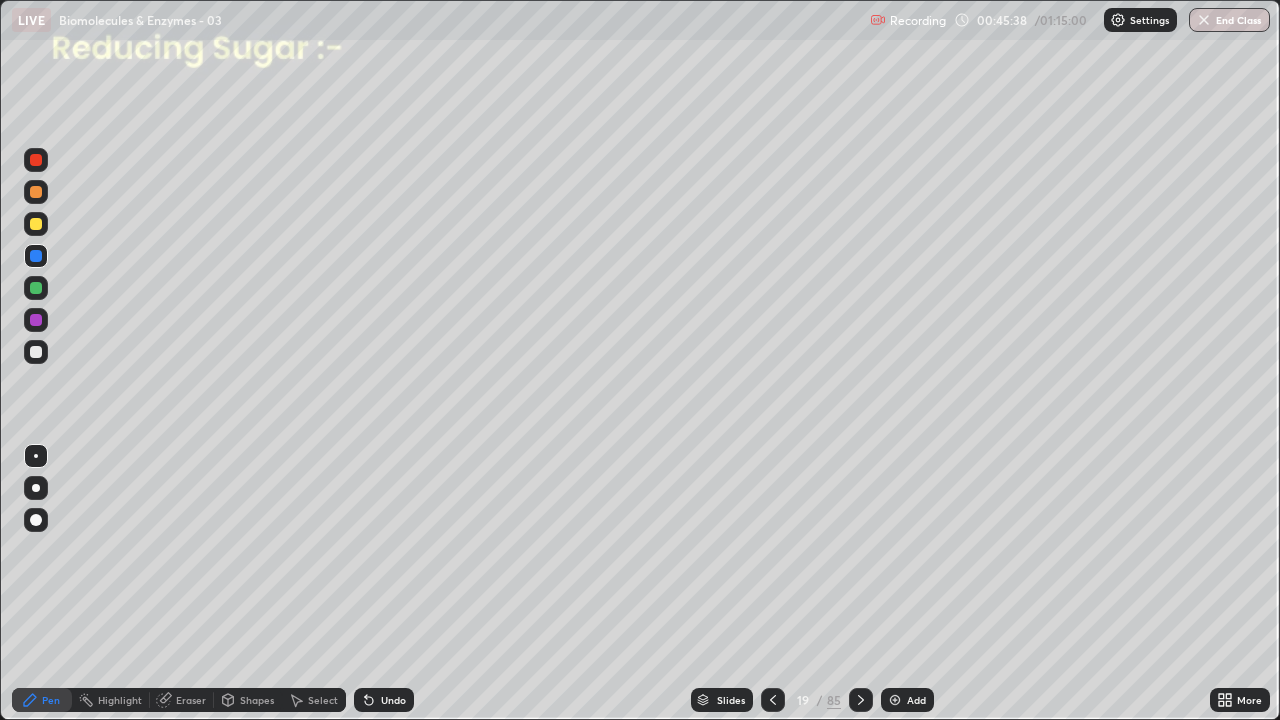 click at bounding box center [36, 352] 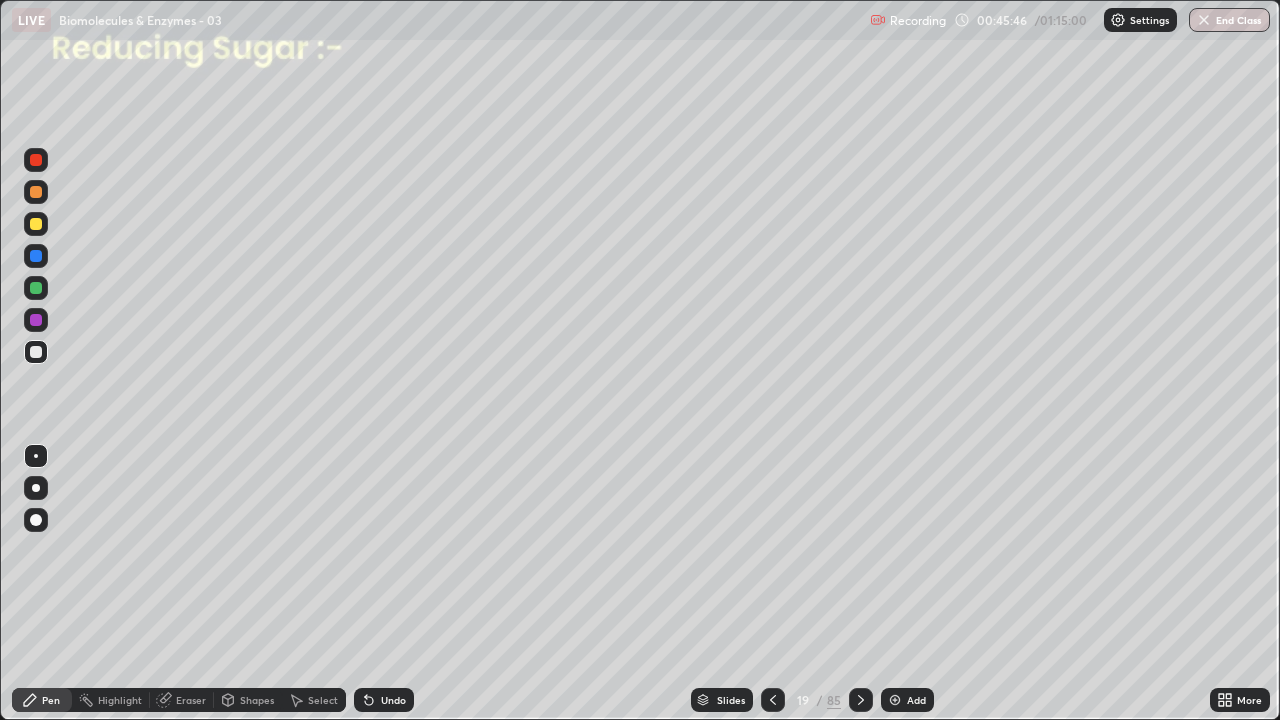 click at bounding box center (36, 352) 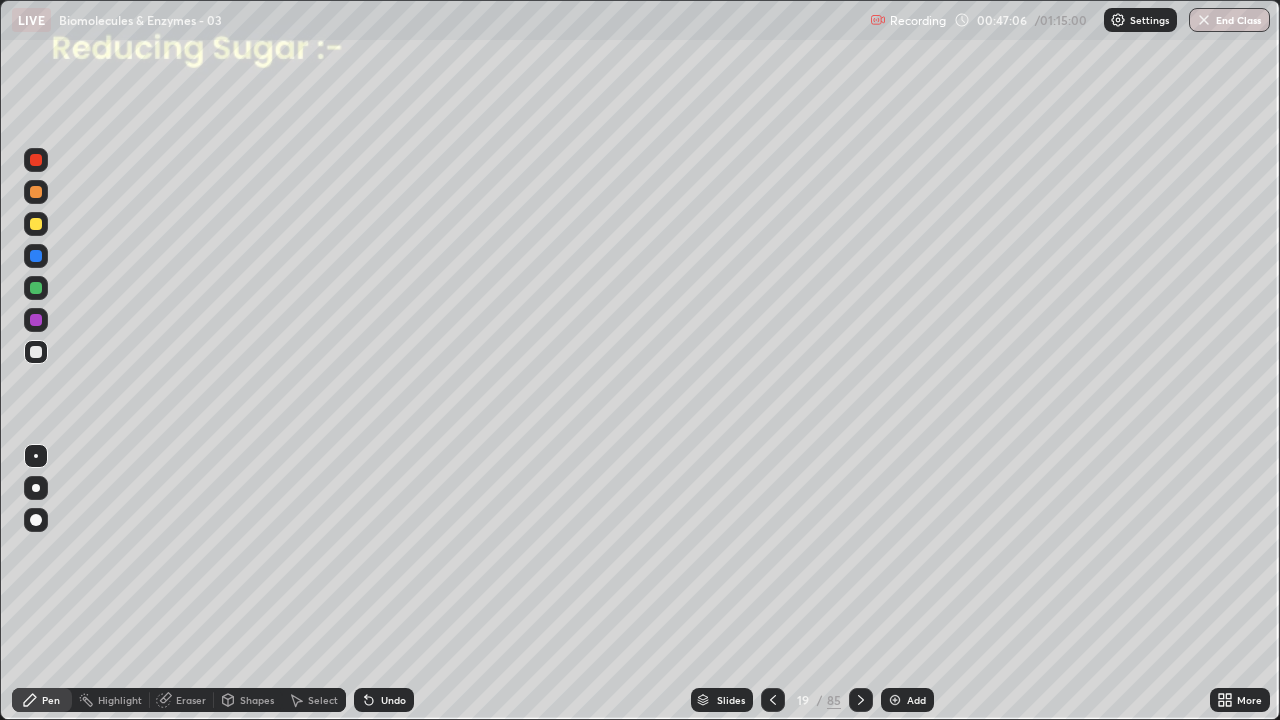 click at bounding box center (36, 288) 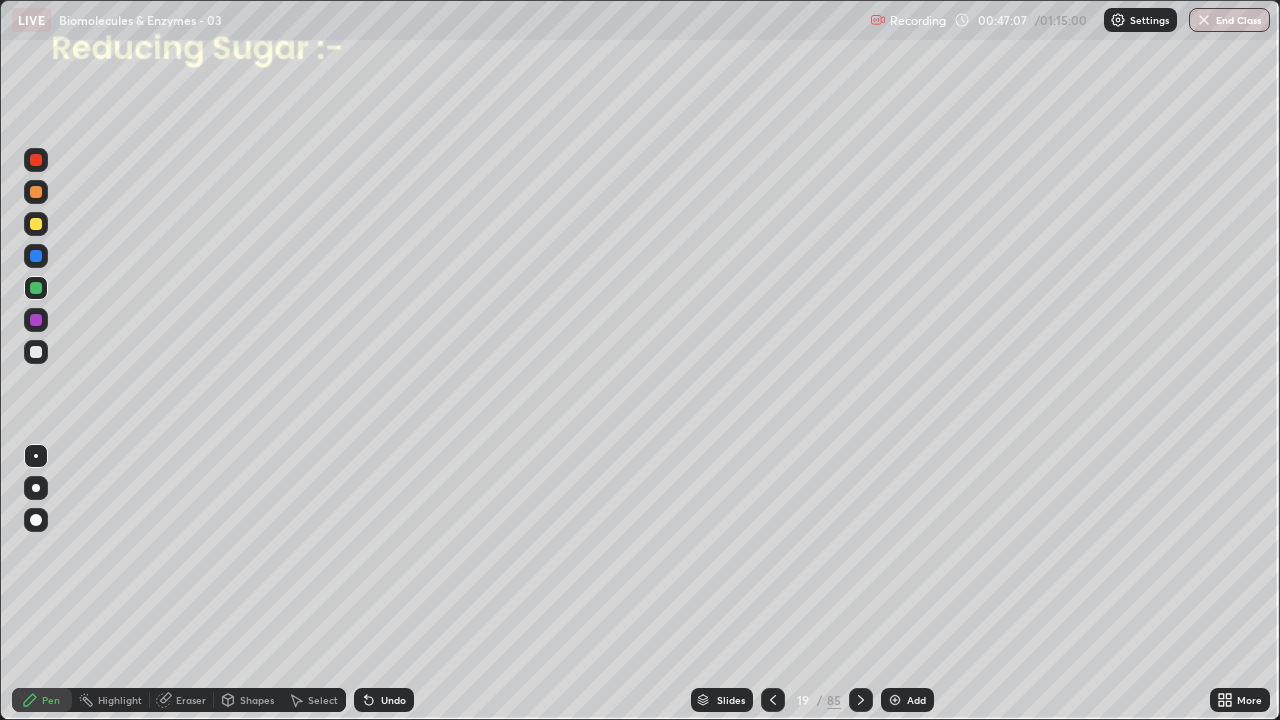 click at bounding box center [36, 256] 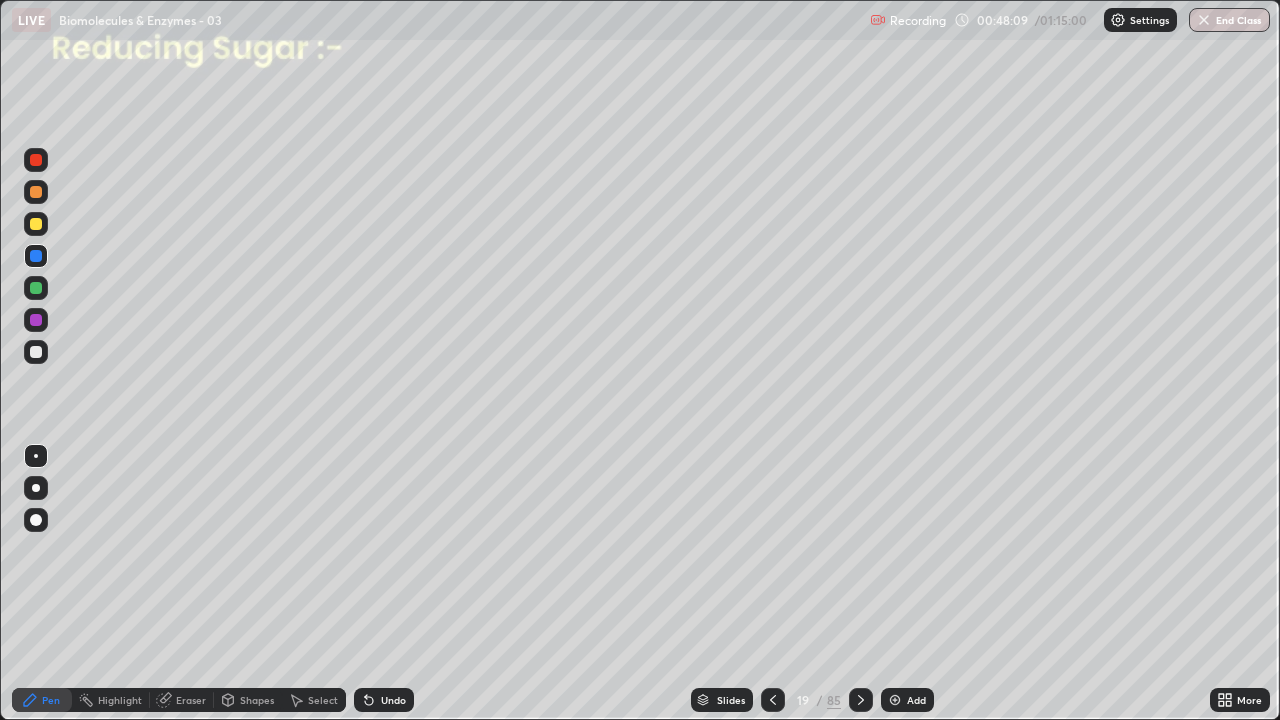 click at bounding box center (36, 288) 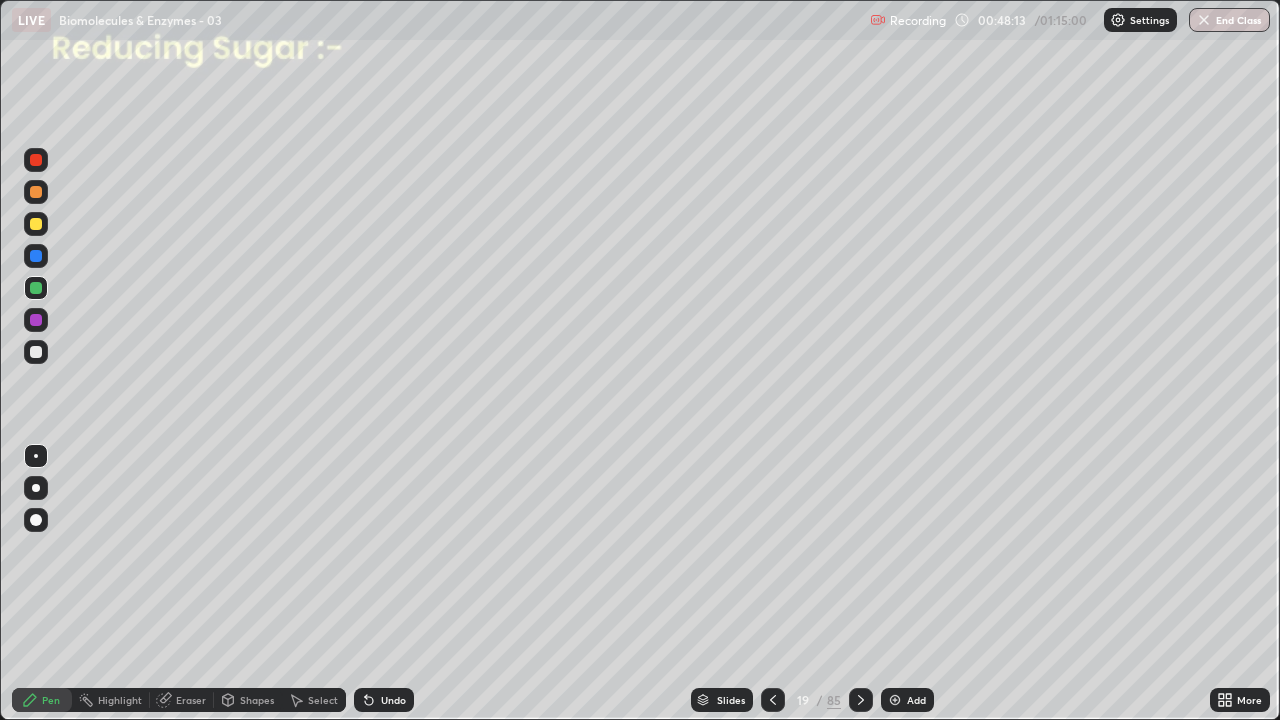 click 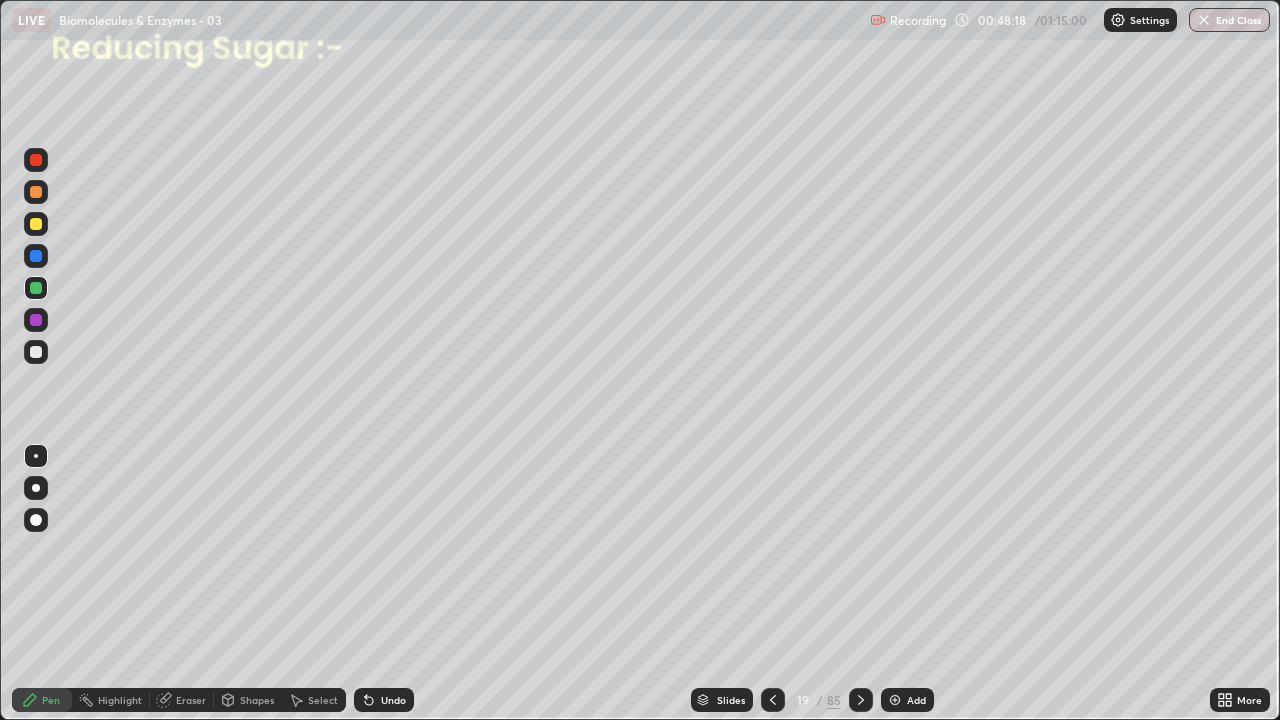 click on "Undo" at bounding box center (384, 700) 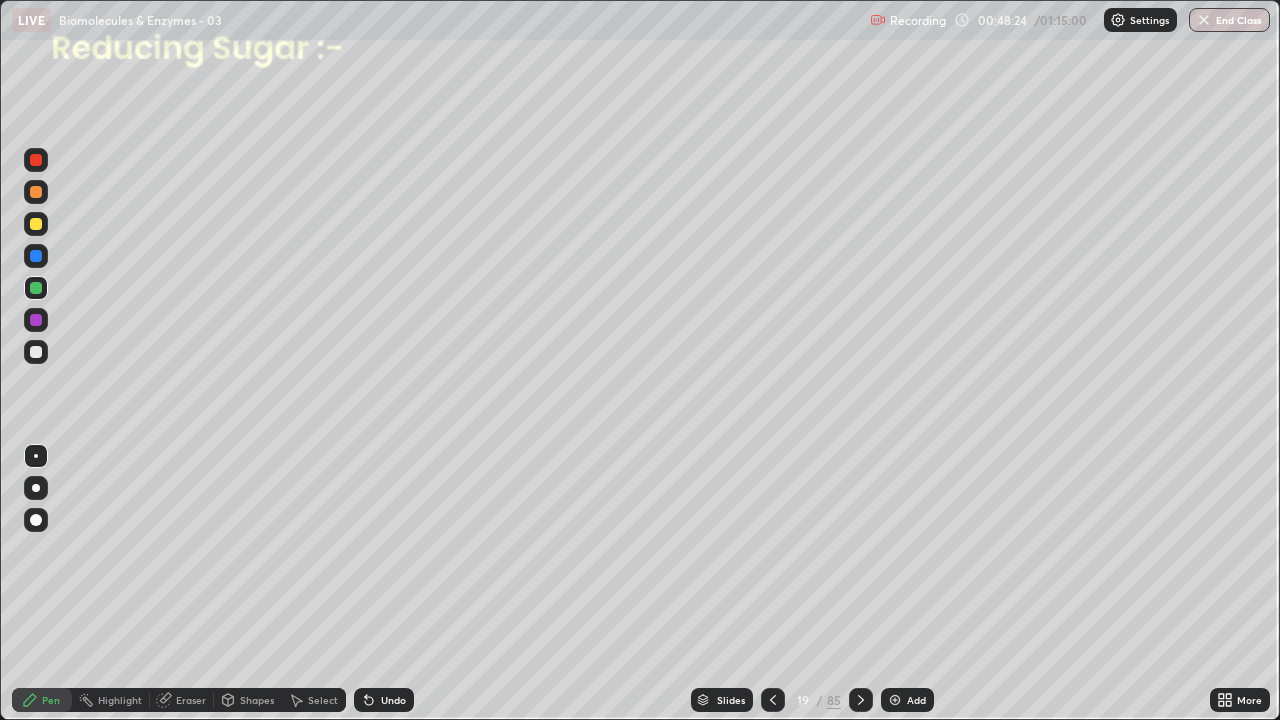 click on "Eraser" at bounding box center [182, 700] 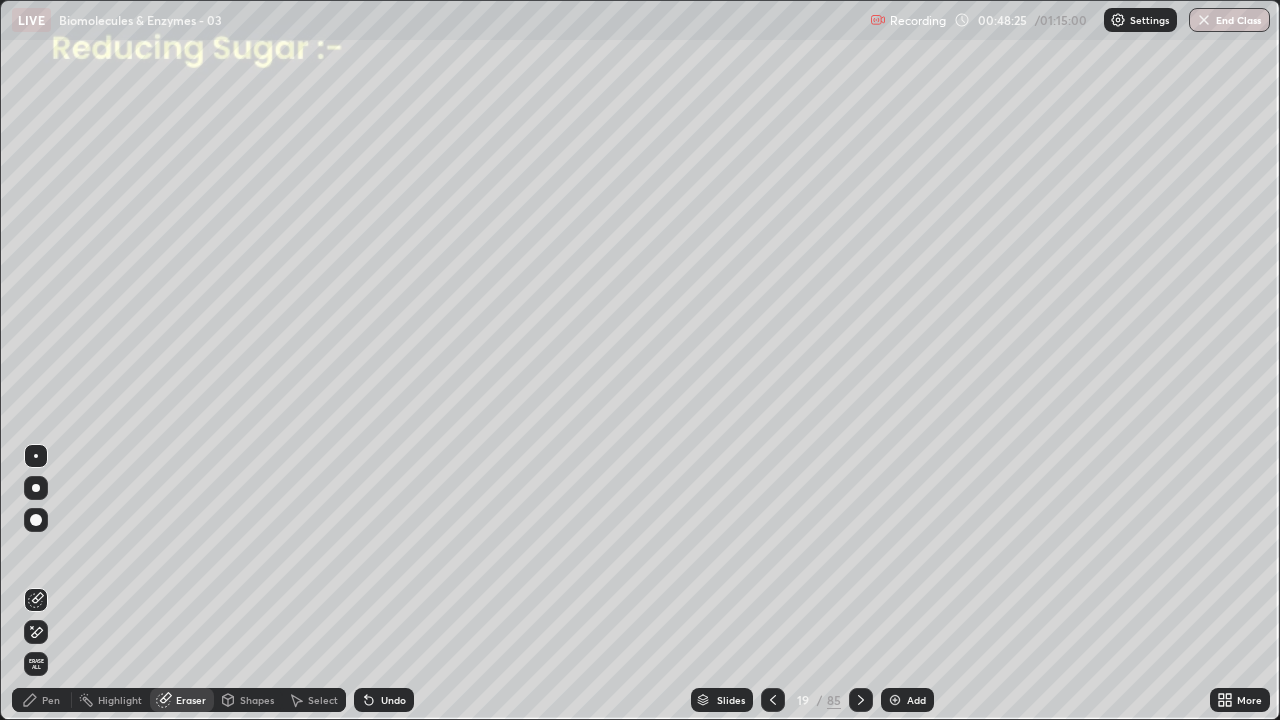 click 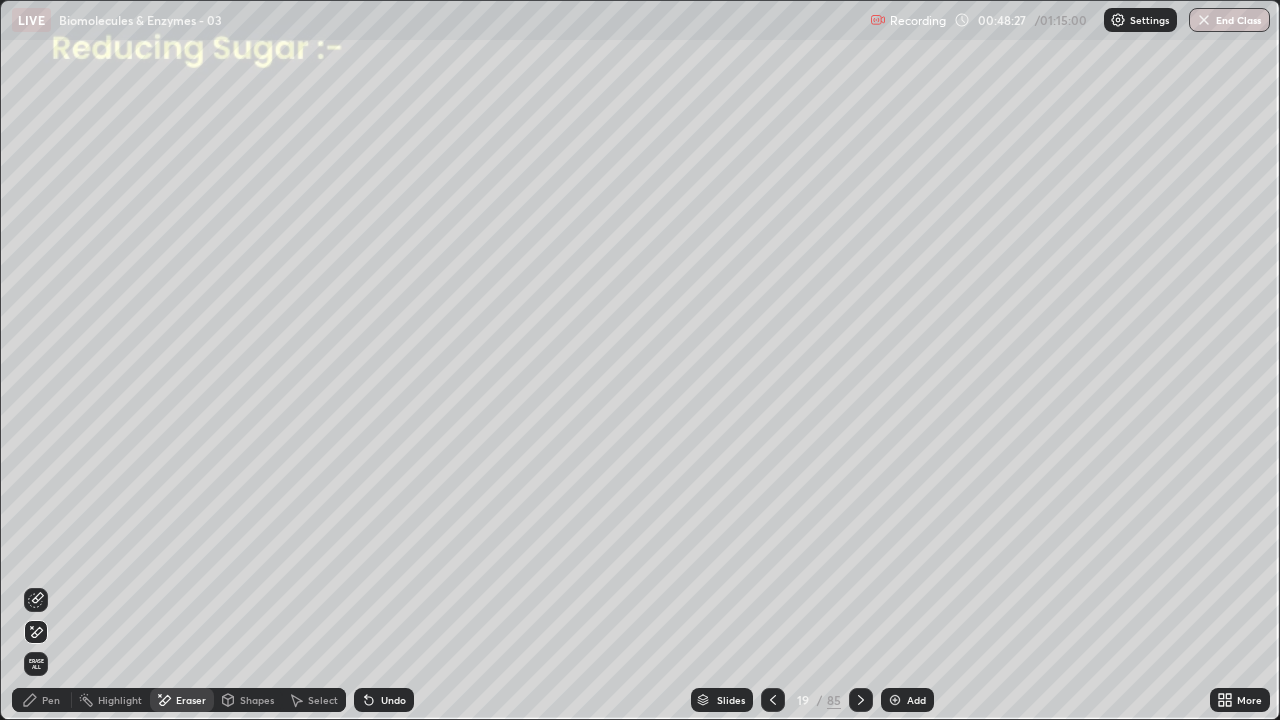 click on "Pen" at bounding box center [42, 700] 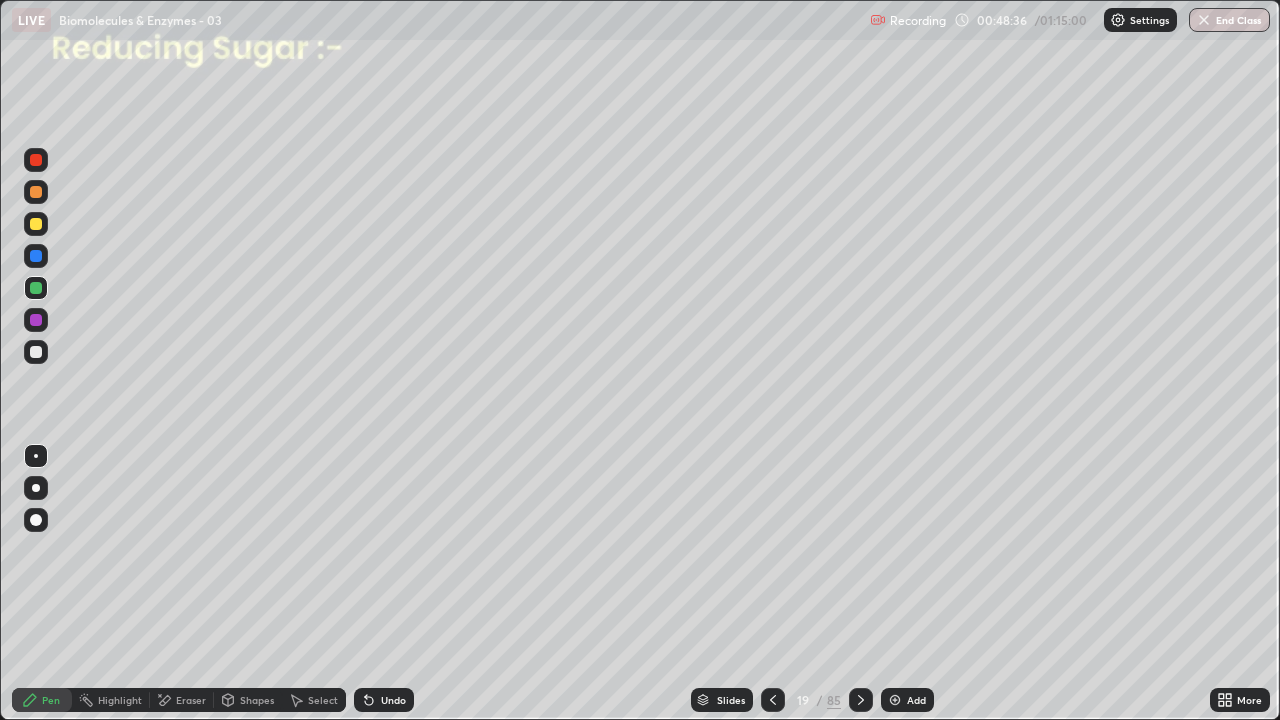 click 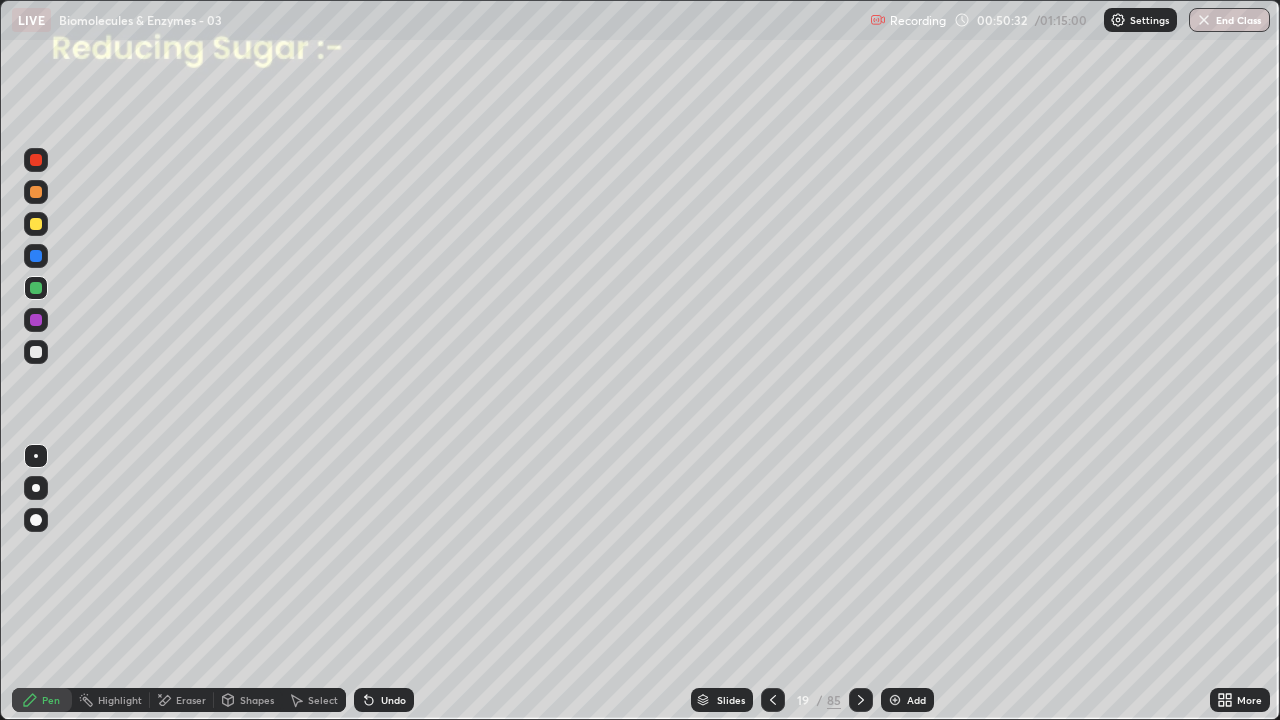 click 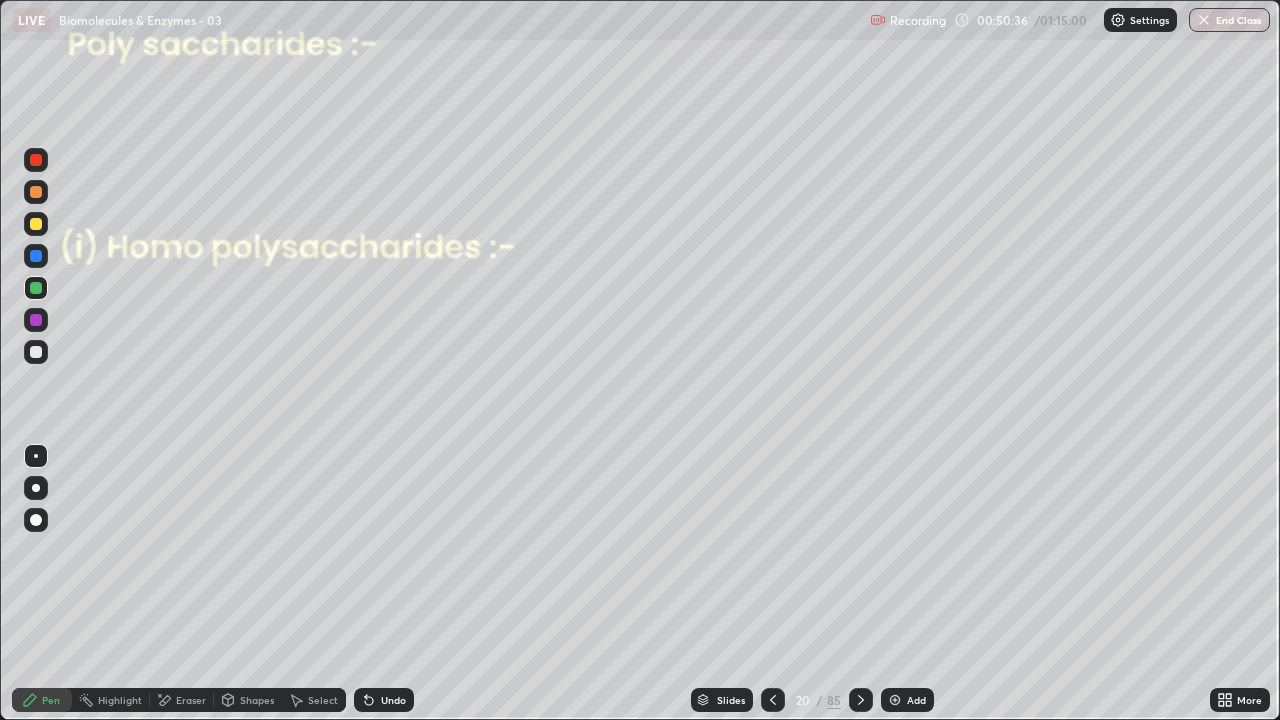 click at bounding box center [36, 352] 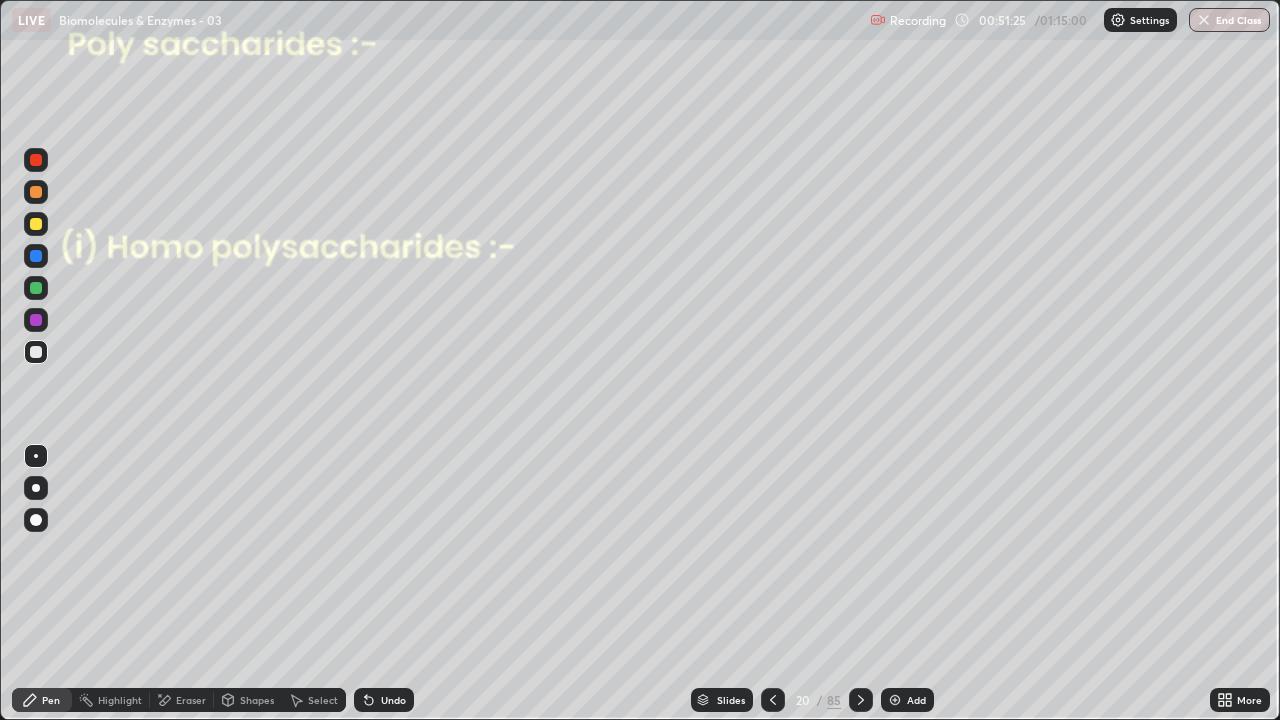 click at bounding box center [36, 256] 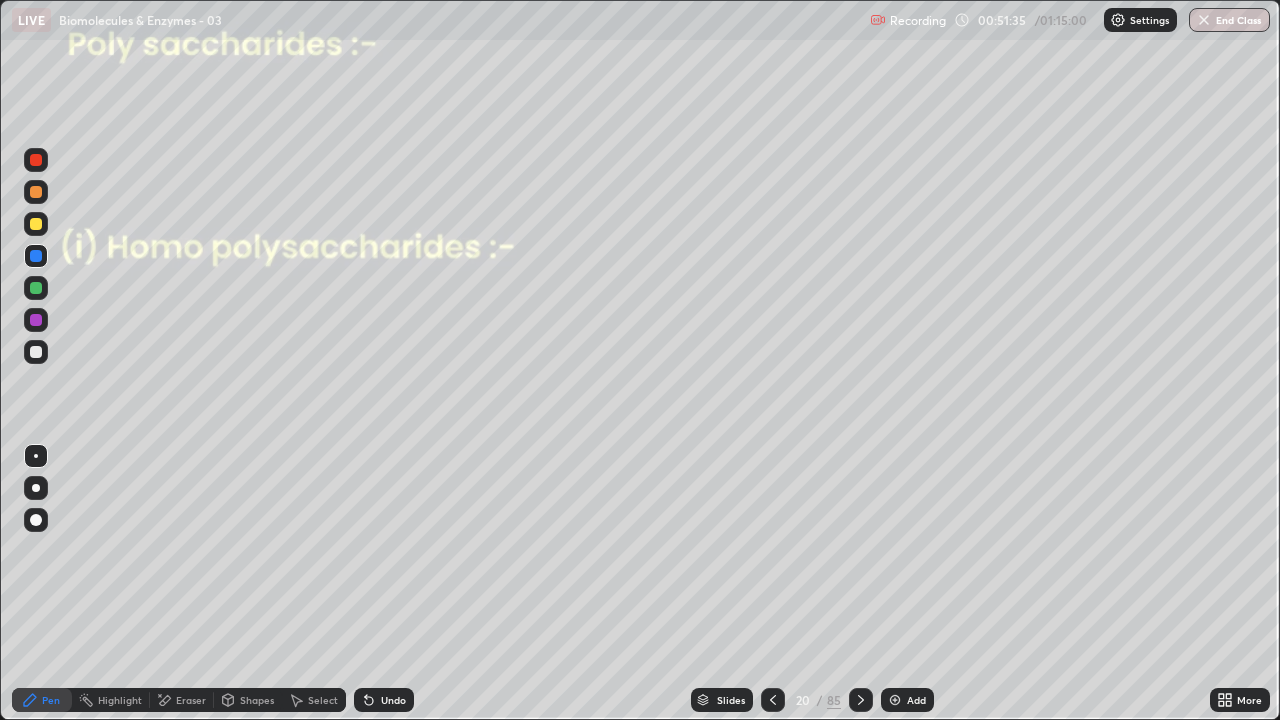 click at bounding box center (36, 352) 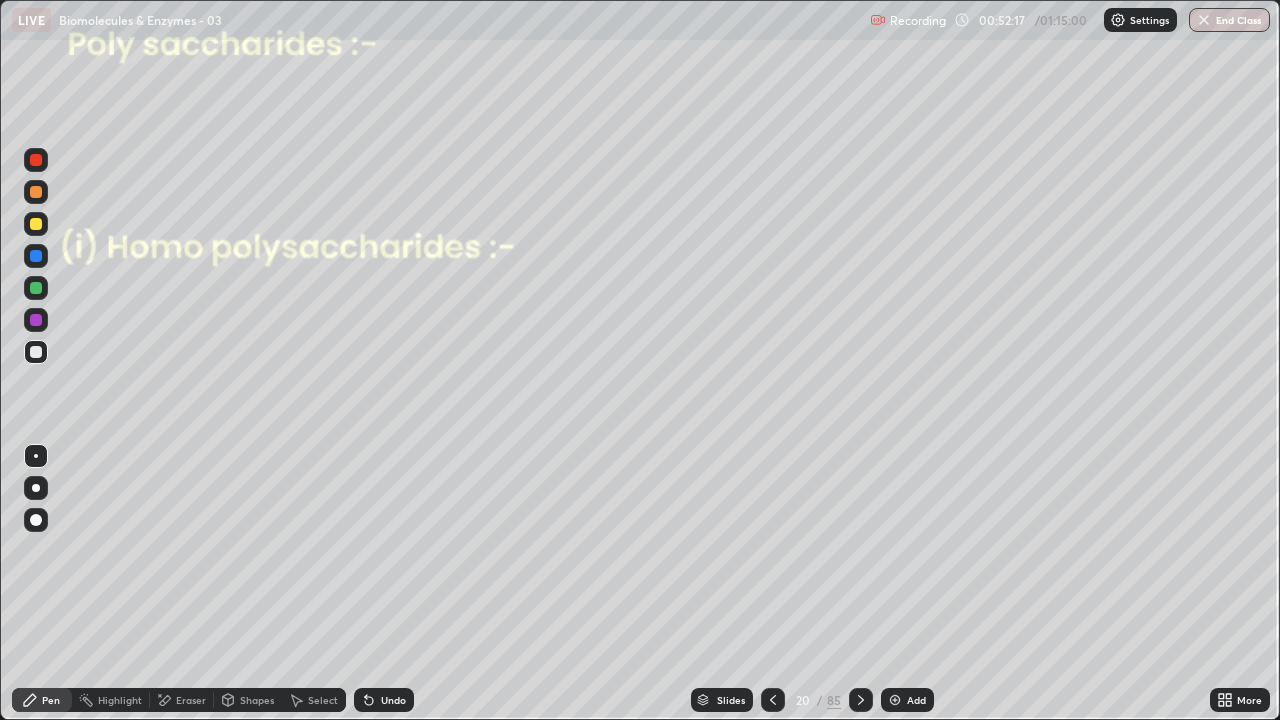 click at bounding box center (36, 288) 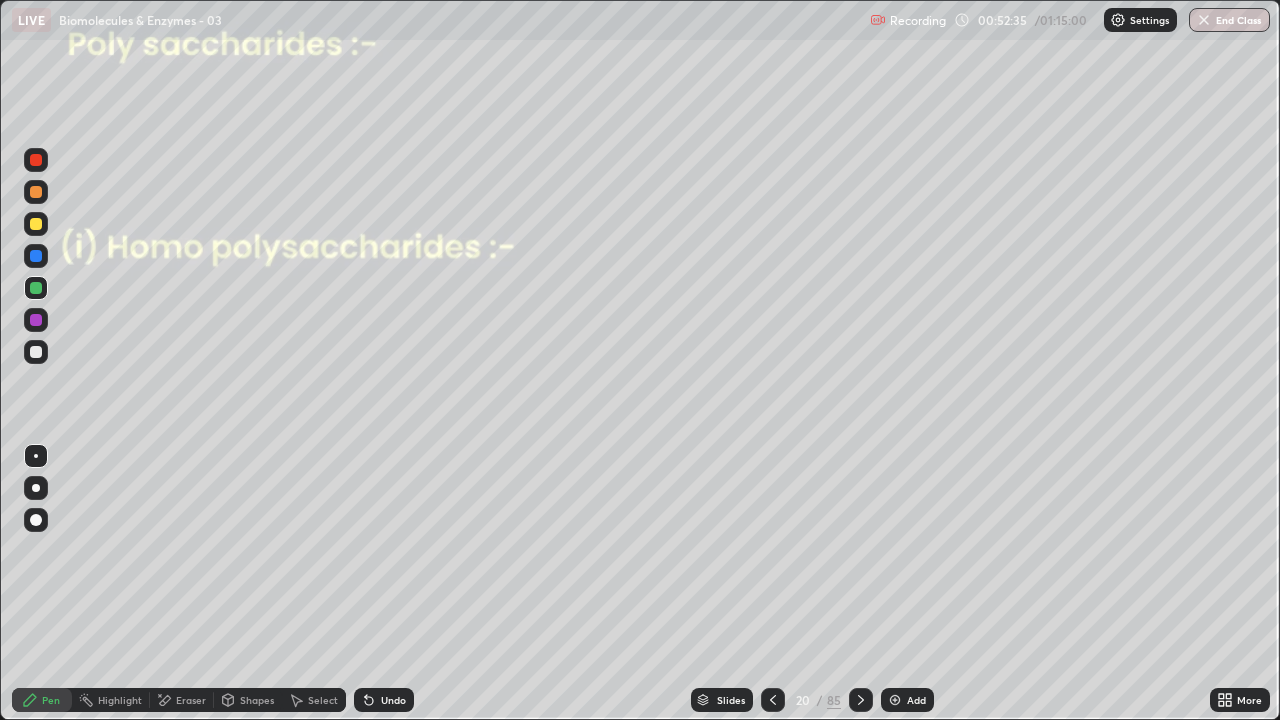 click at bounding box center (36, 256) 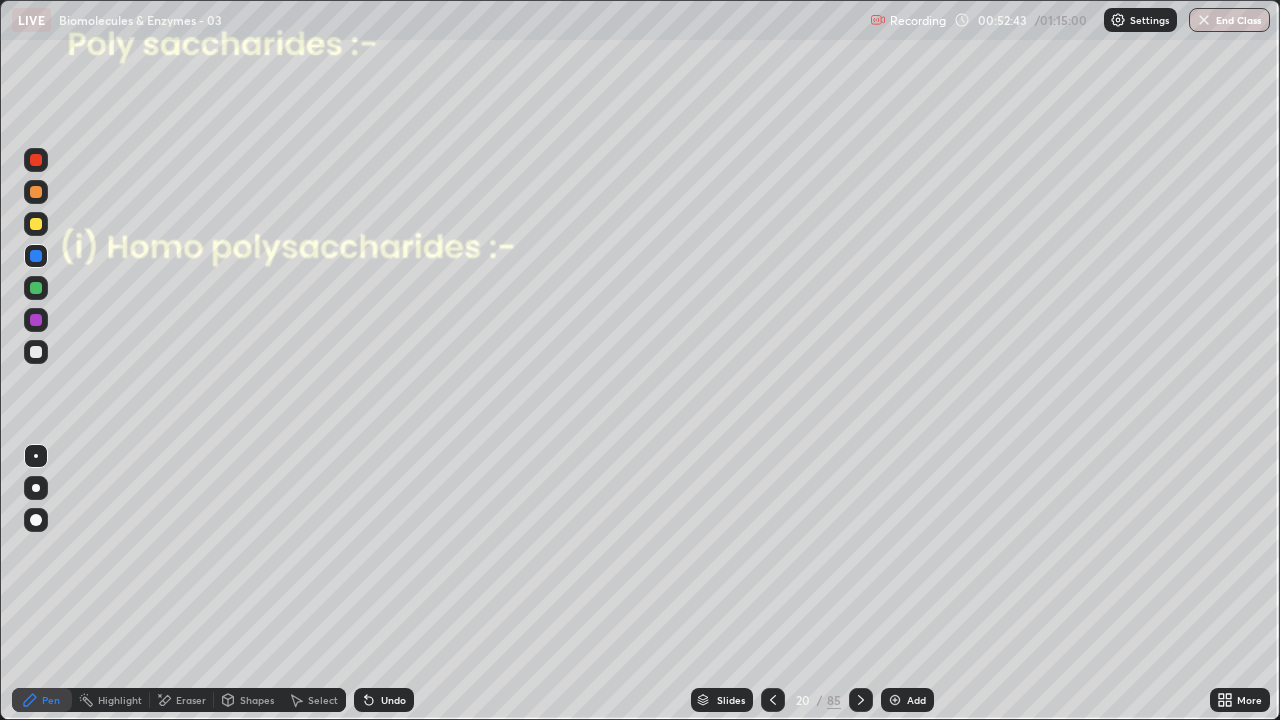 click at bounding box center (36, 352) 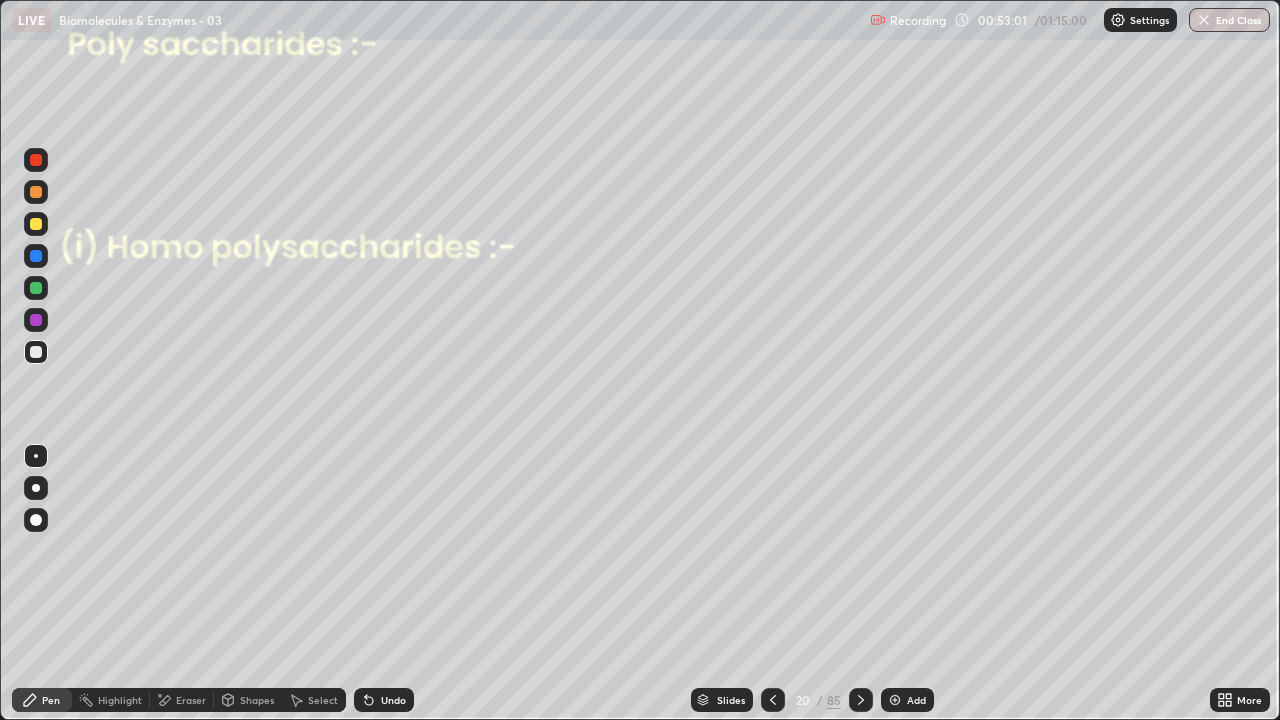 click on "Undo" at bounding box center (384, 700) 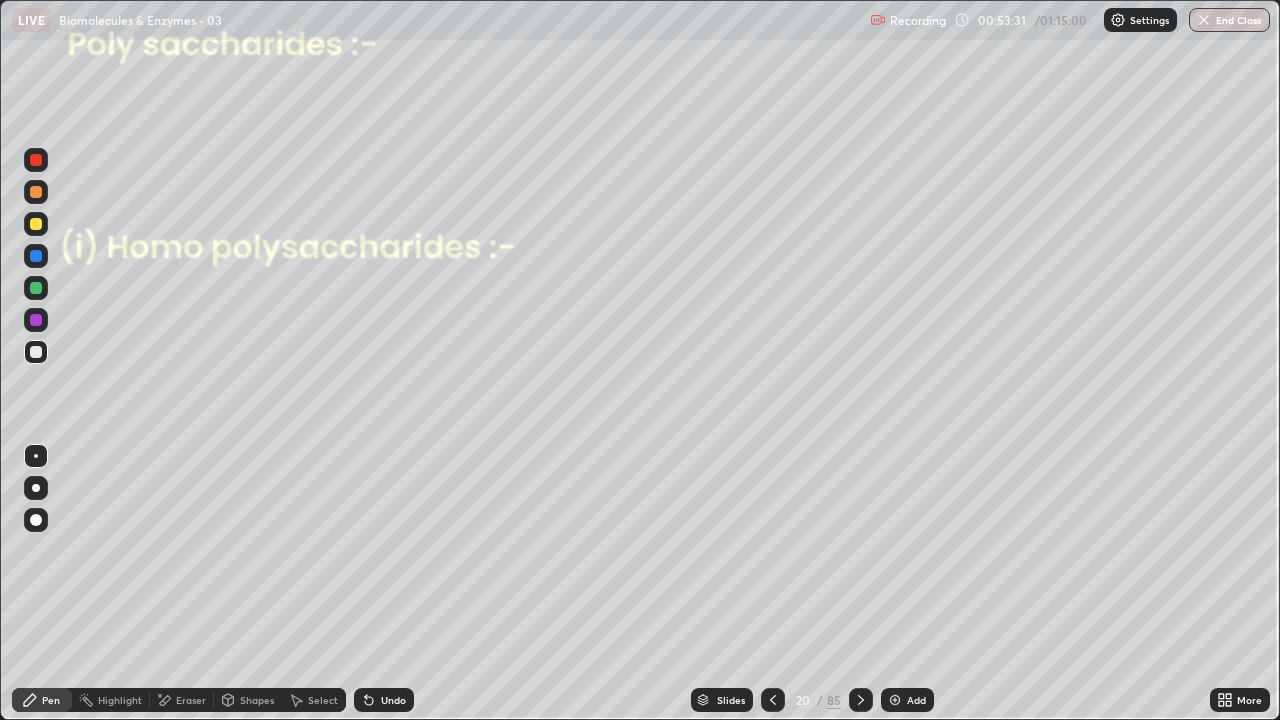 click at bounding box center [36, 256] 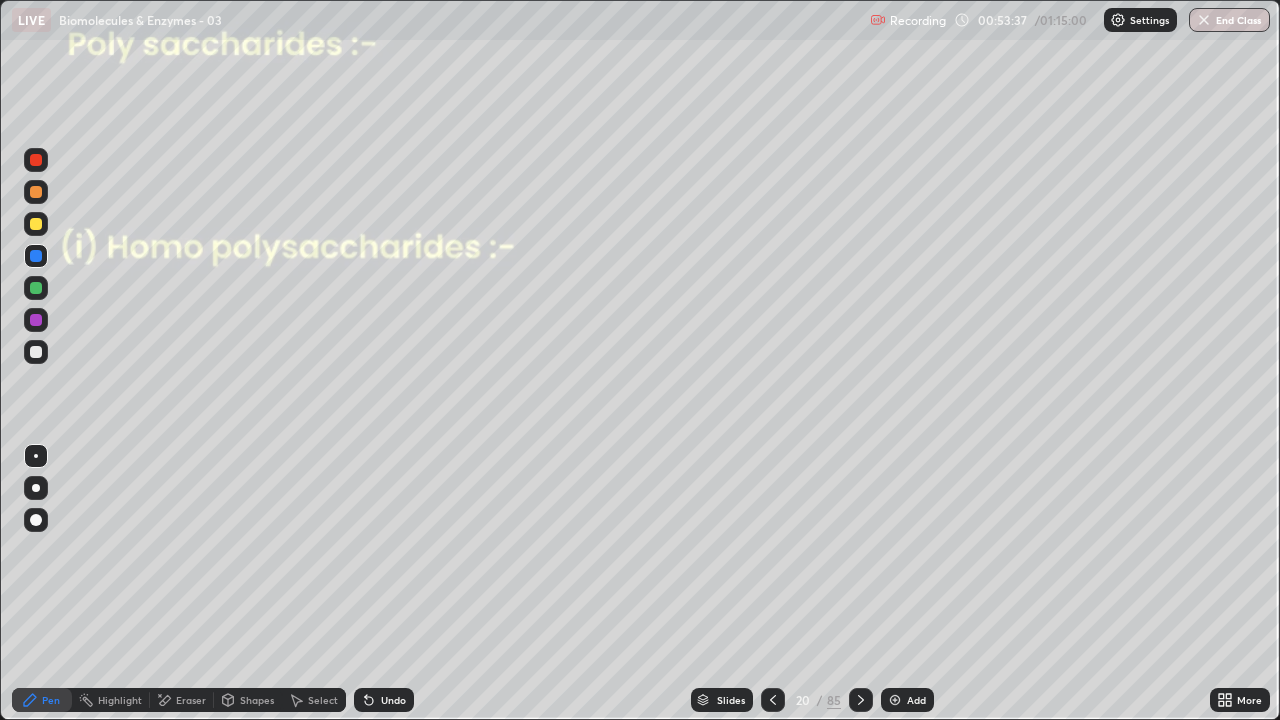 click at bounding box center [36, 320] 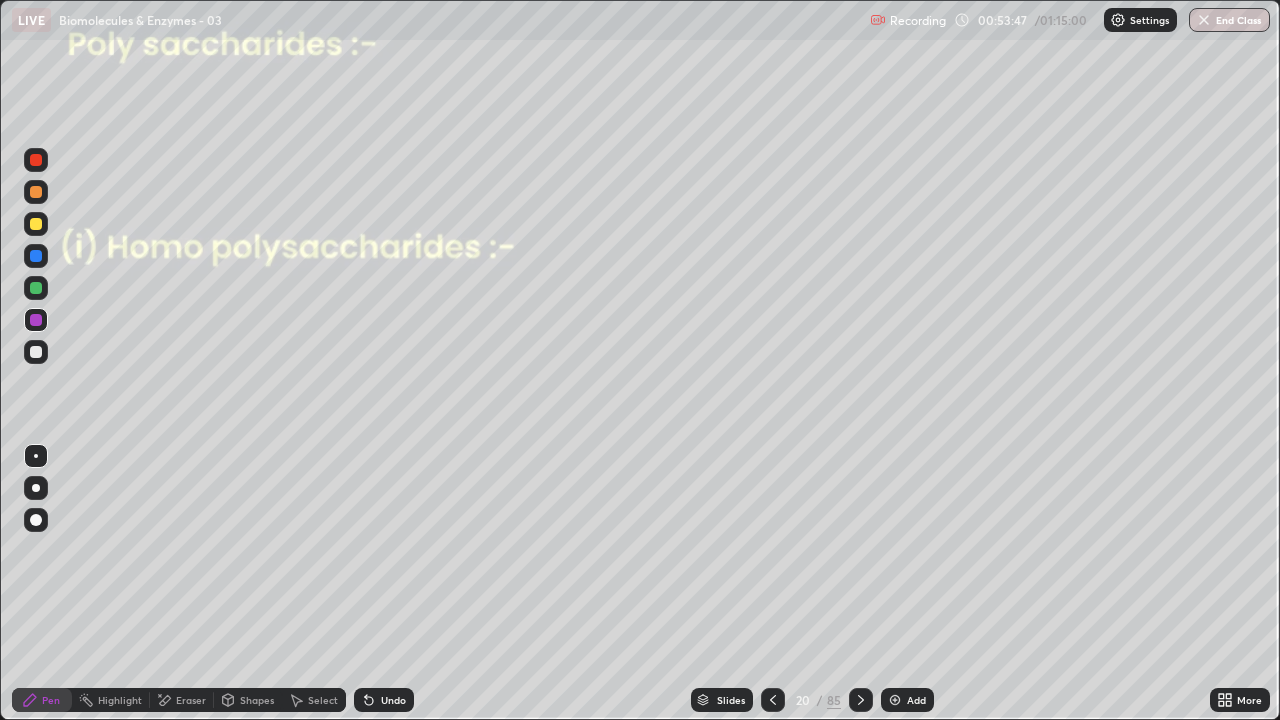 click at bounding box center (36, 192) 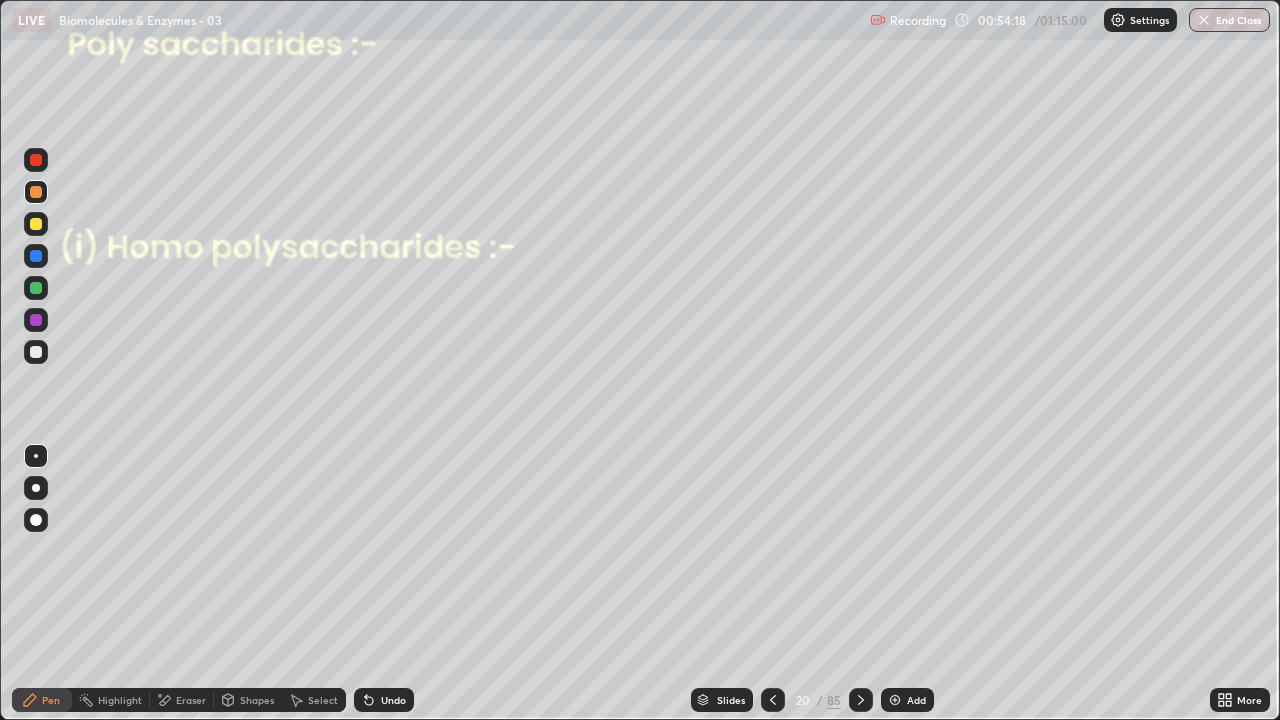 click on "Select" at bounding box center (323, 700) 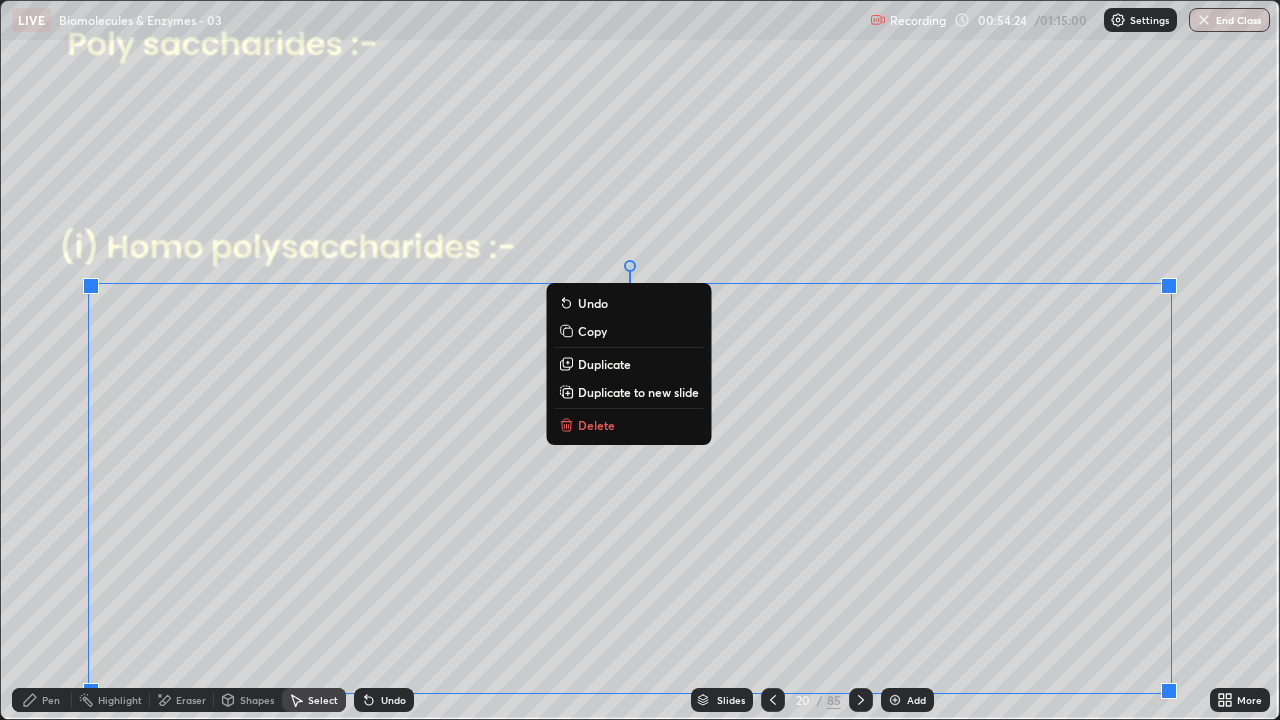 click on "Erase all" at bounding box center (36, 360) 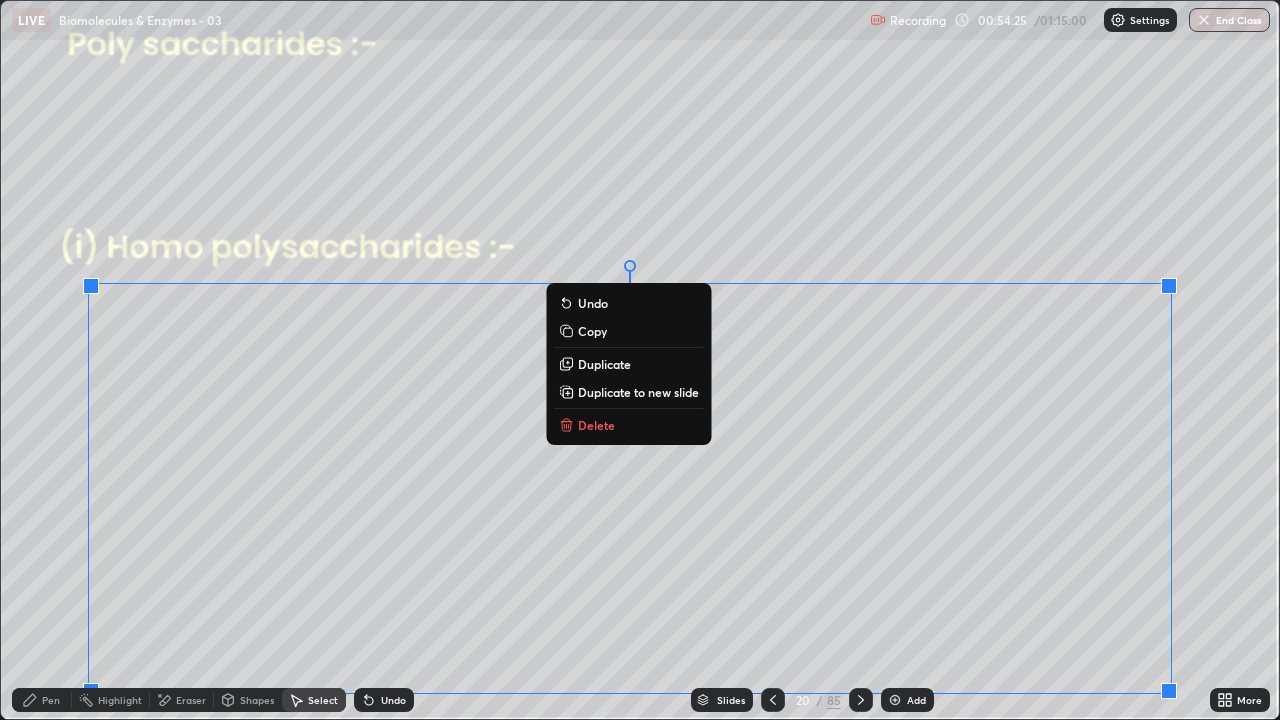 click on "Erase all" at bounding box center [36, 360] 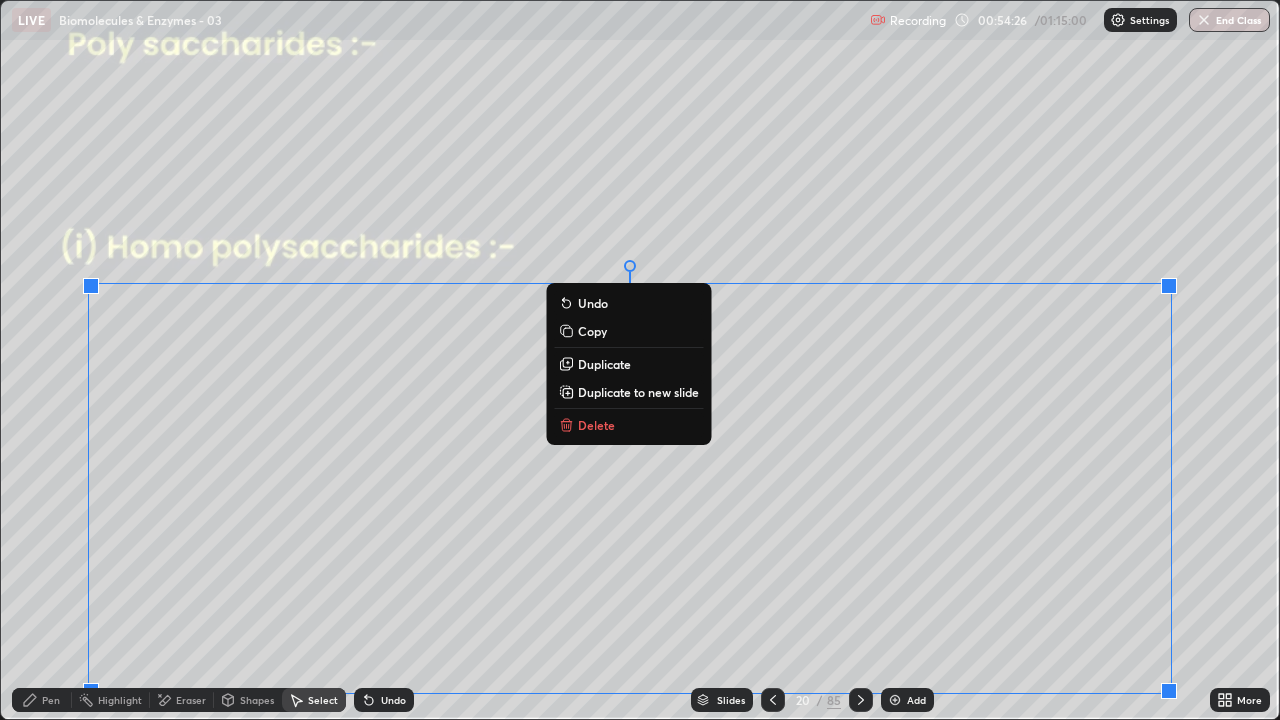click on "0 ° Undo Copy Duplicate Duplicate to new slide Delete" at bounding box center [640, 360] 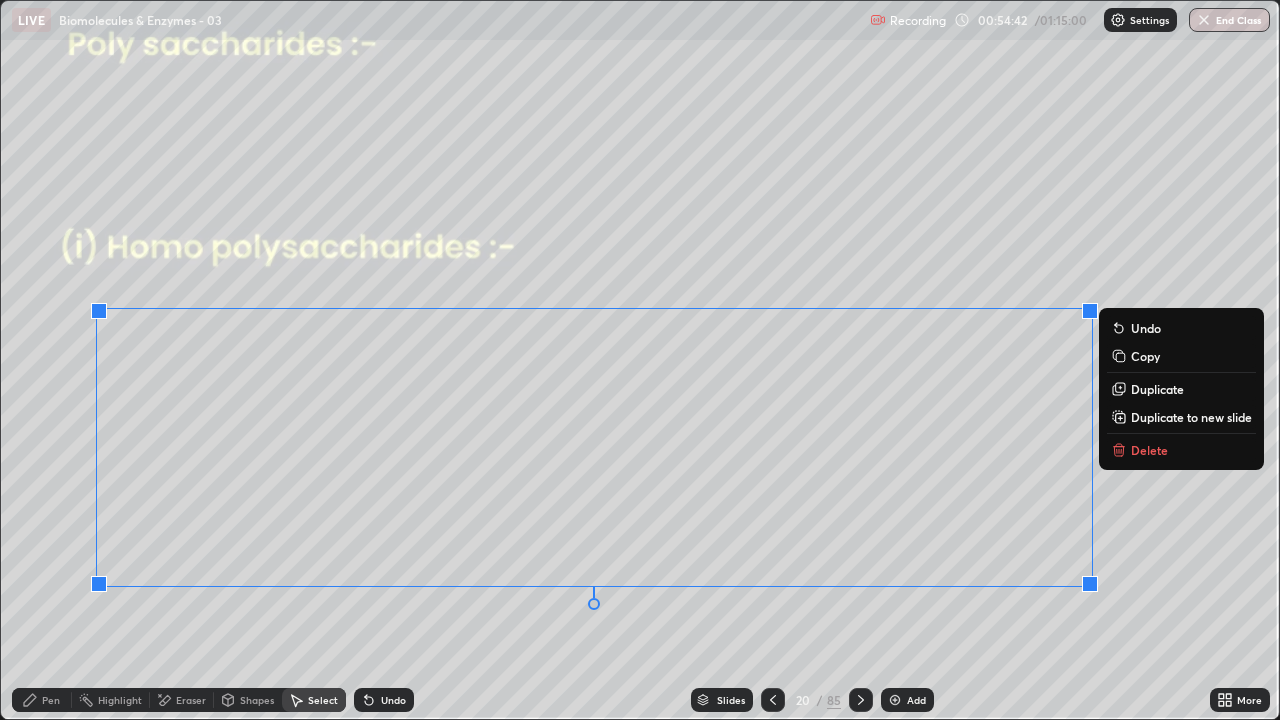 click on "0 ° Undo Copy Duplicate Duplicate to new slide Delete" at bounding box center (640, 360) 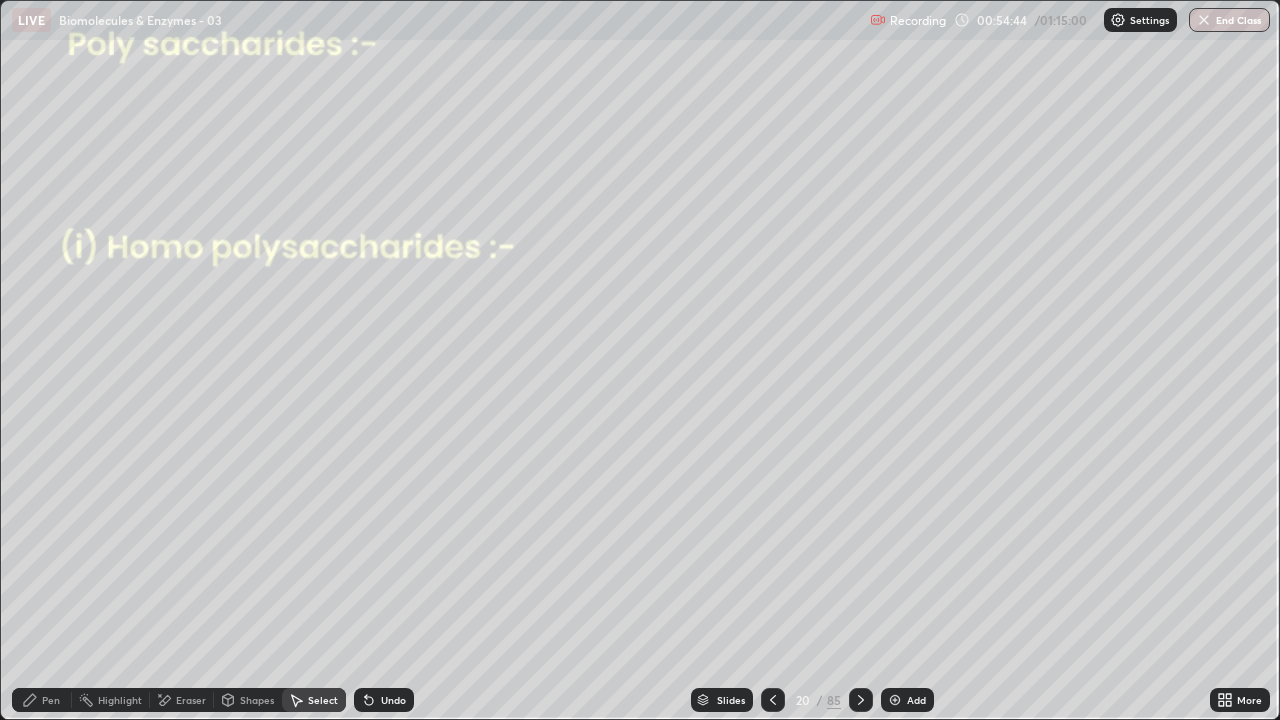click on "Pen" at bounding box center (51, 700) 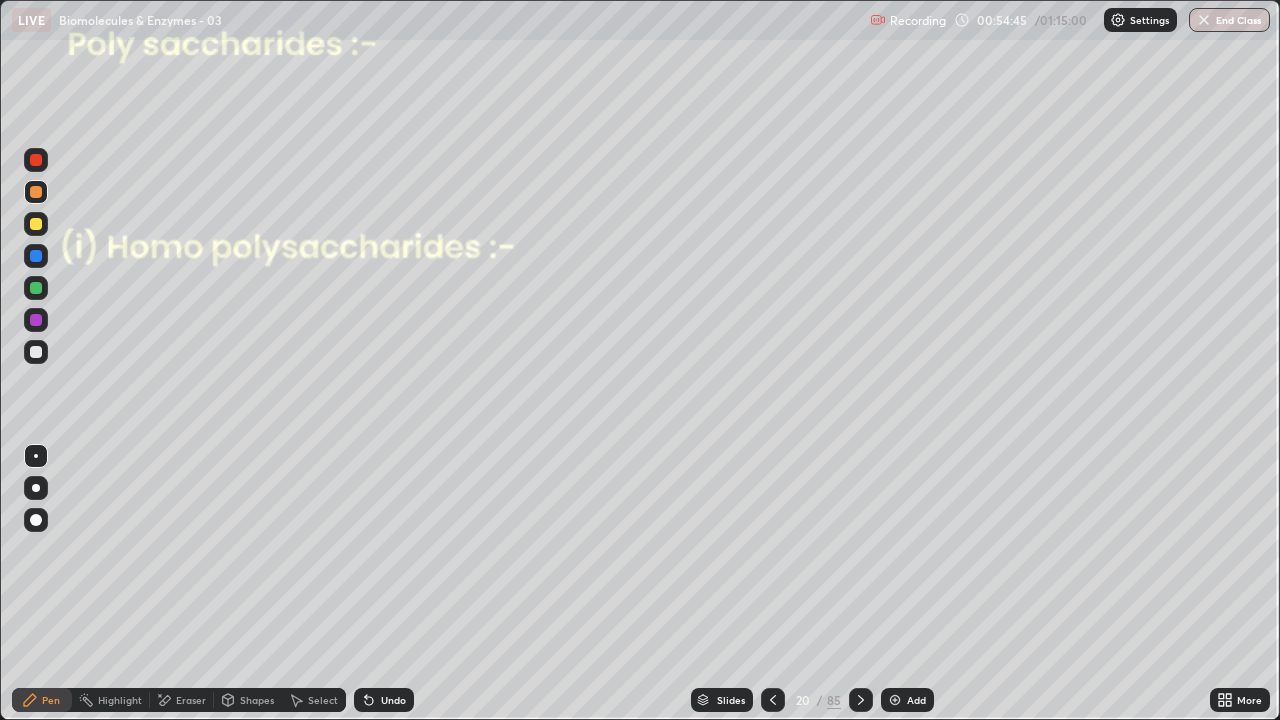 click at bounding box center (36, 488) 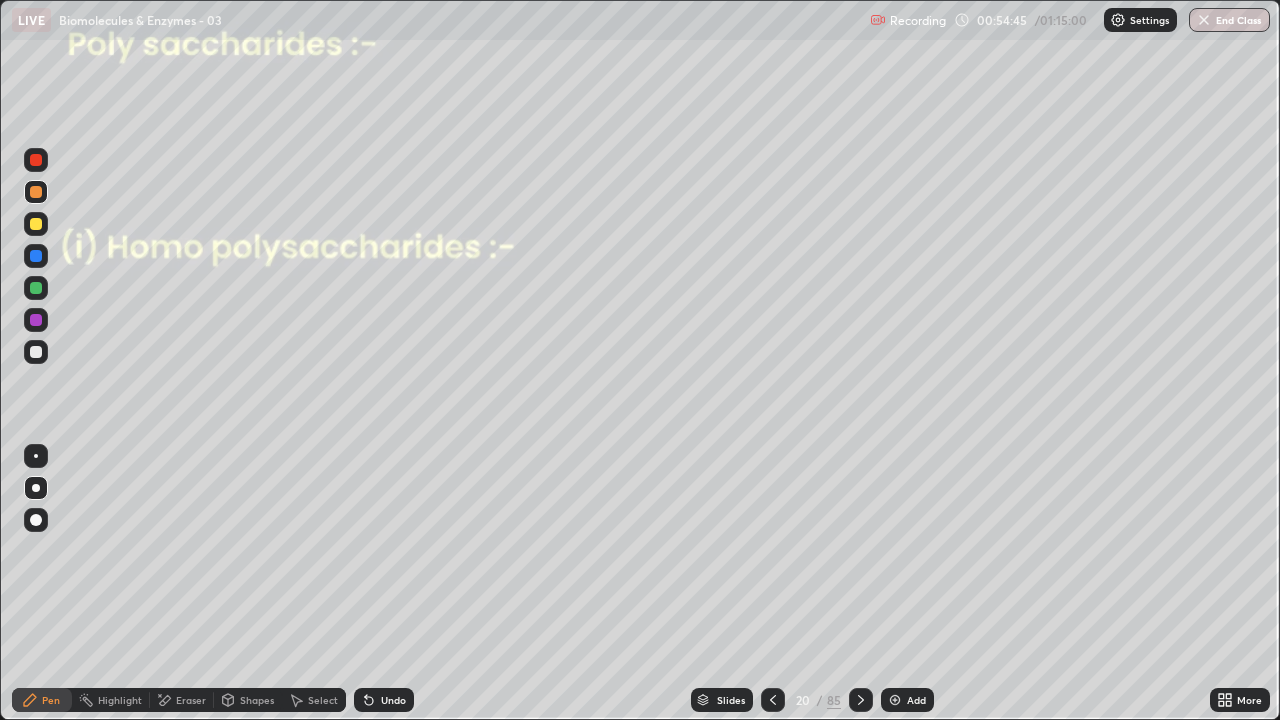 click at bounding box center [36, 520] 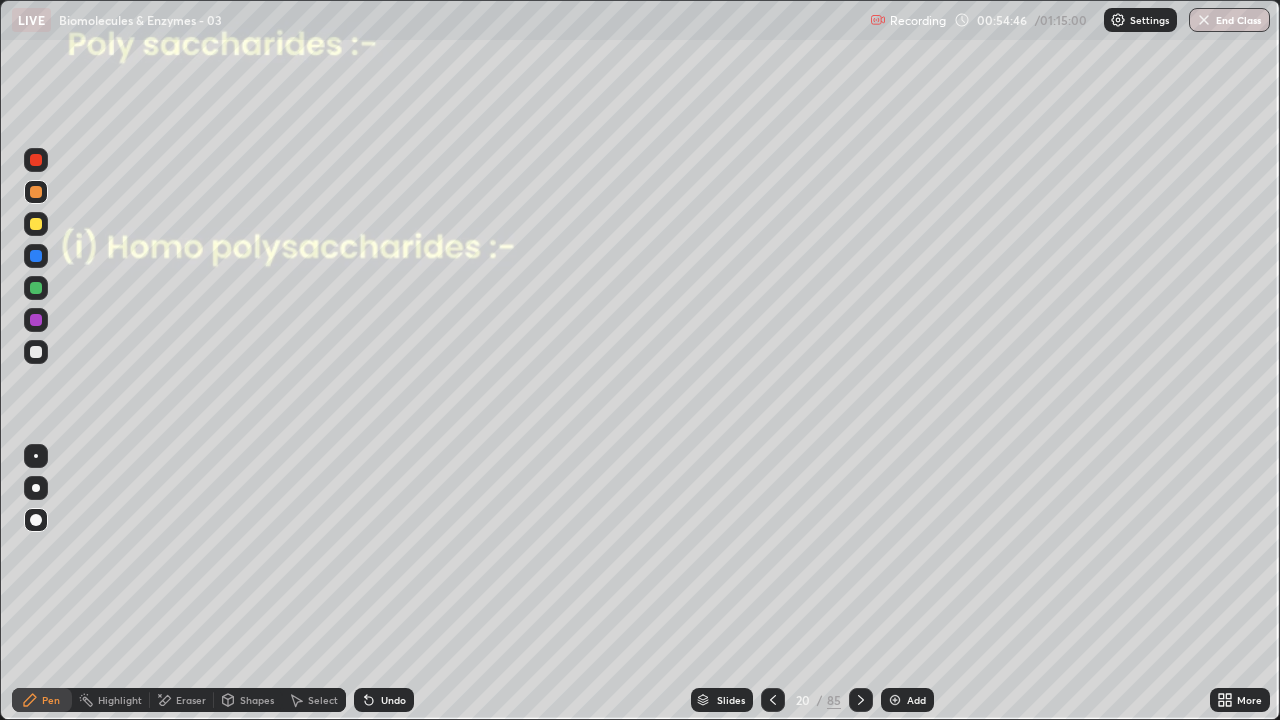 click at bounding box center [36, 456] 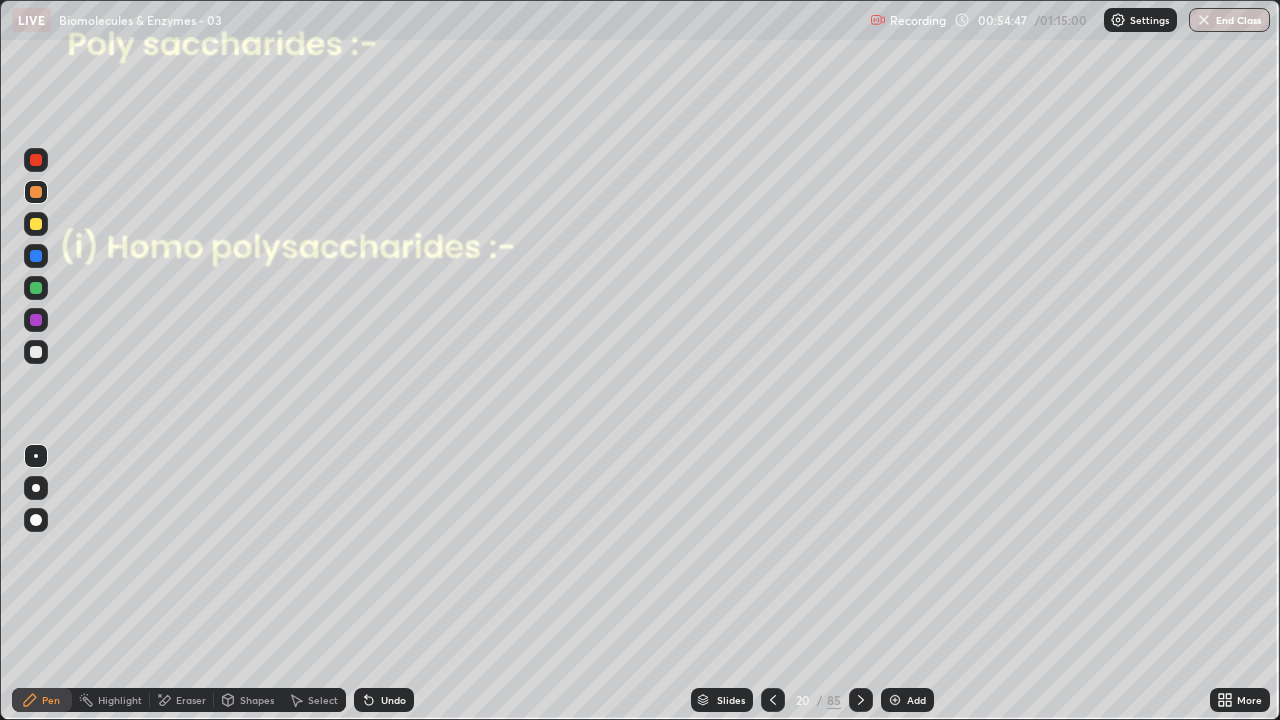click at bounding box center (36, 352) 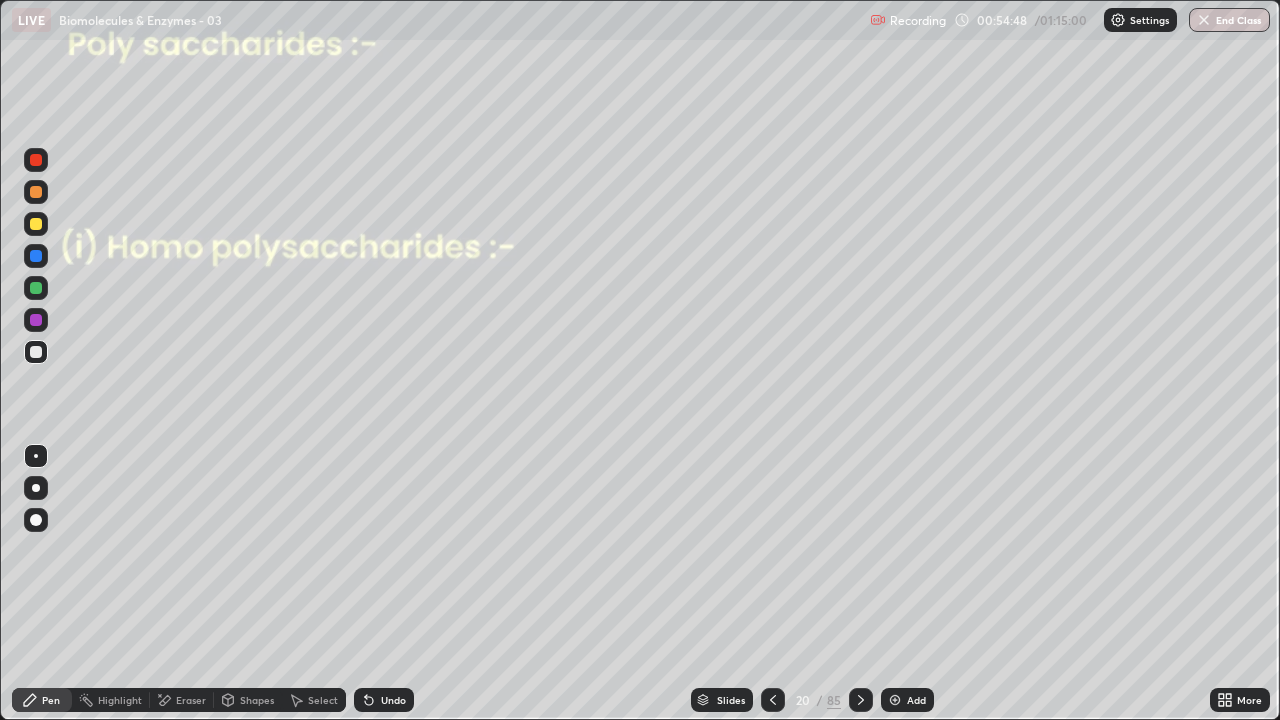 click at bounding box center [36, 288] 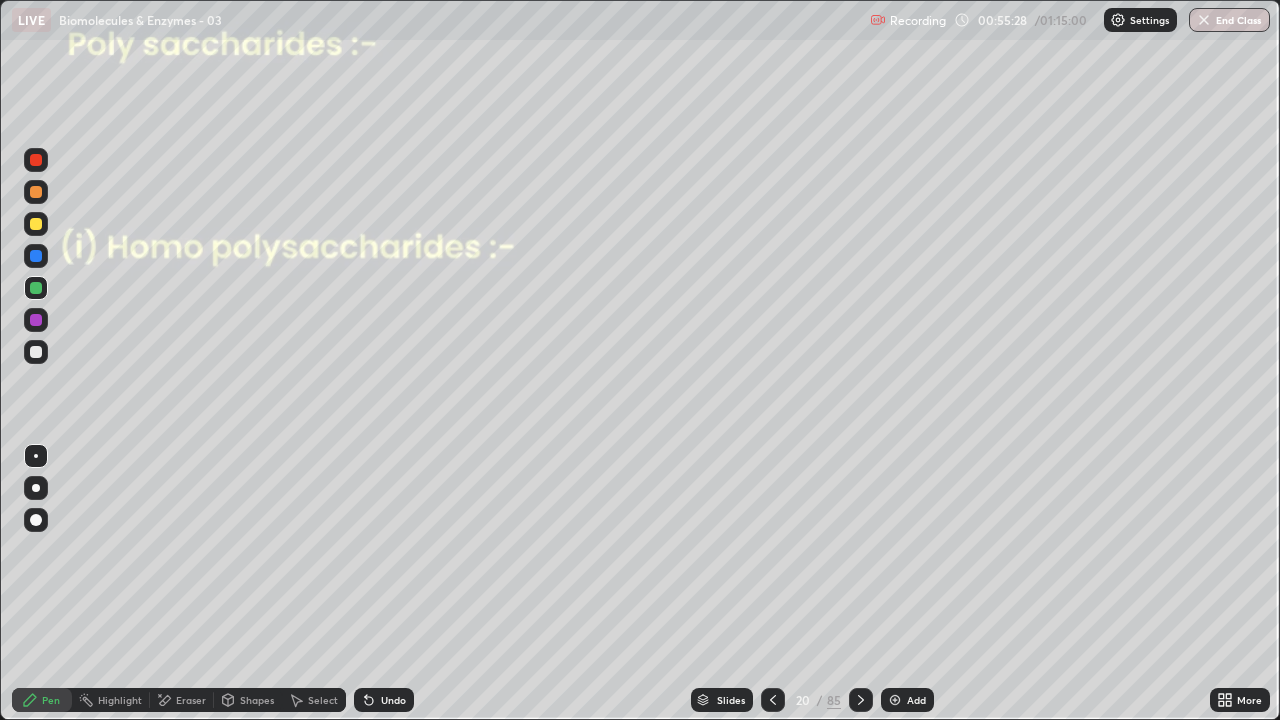 click at bounding box center (36, 320) 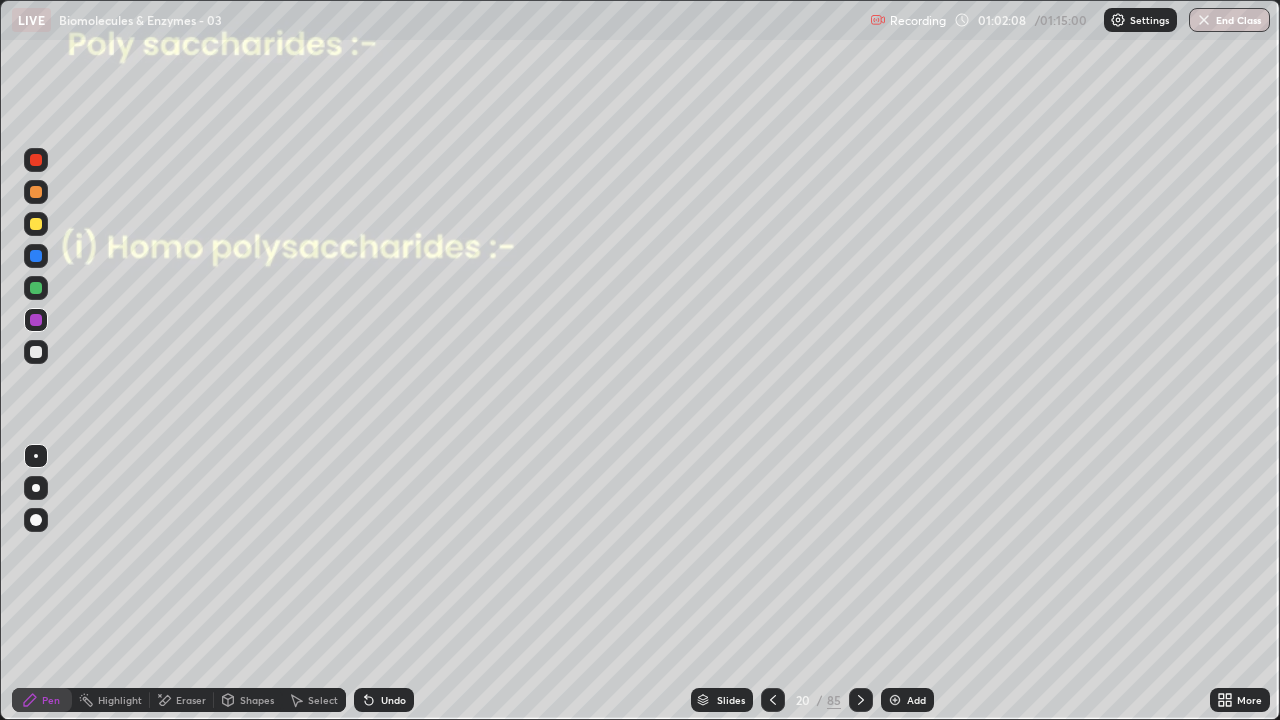 click 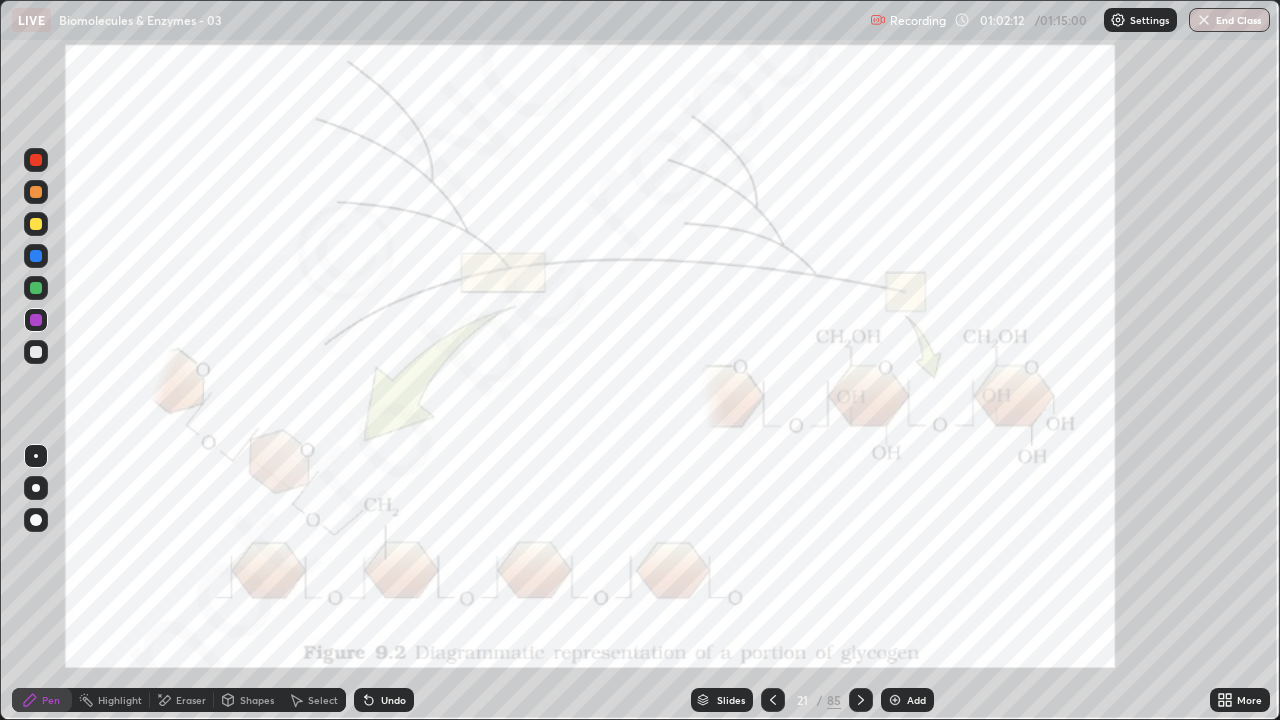 click at bounding box center [36, 160] 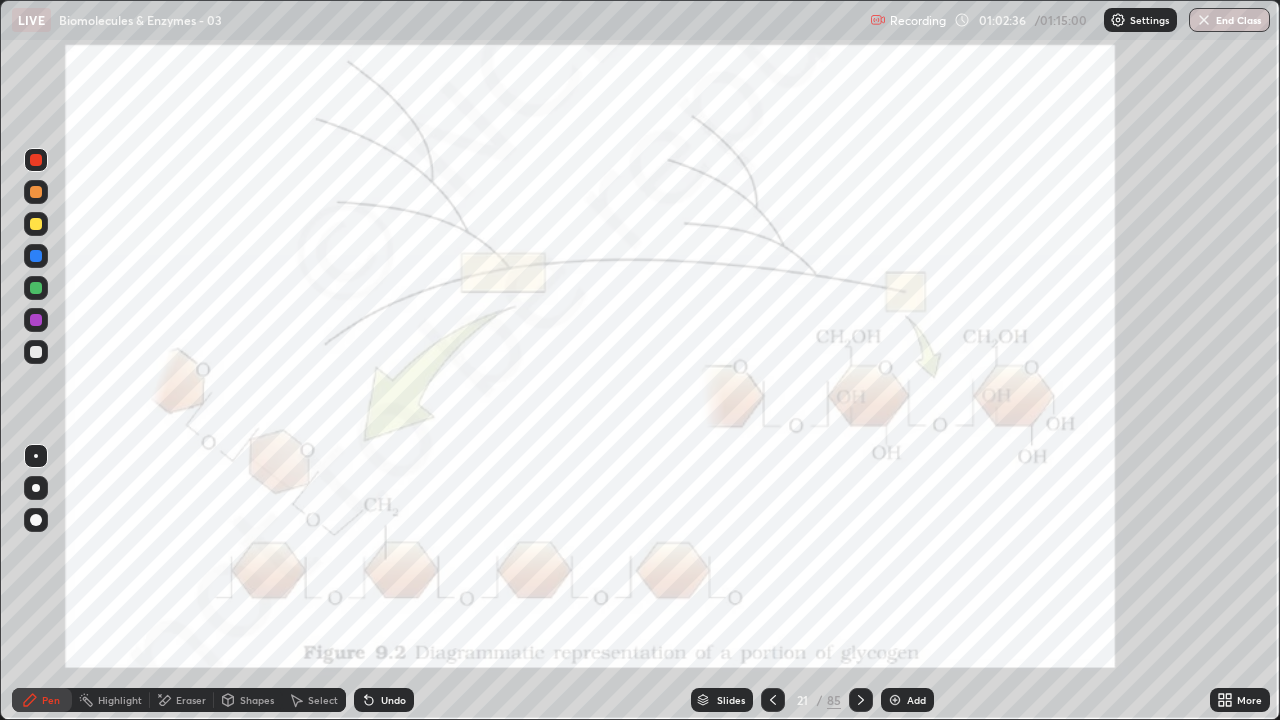click on "Undo" at bounding box center (393, 700) 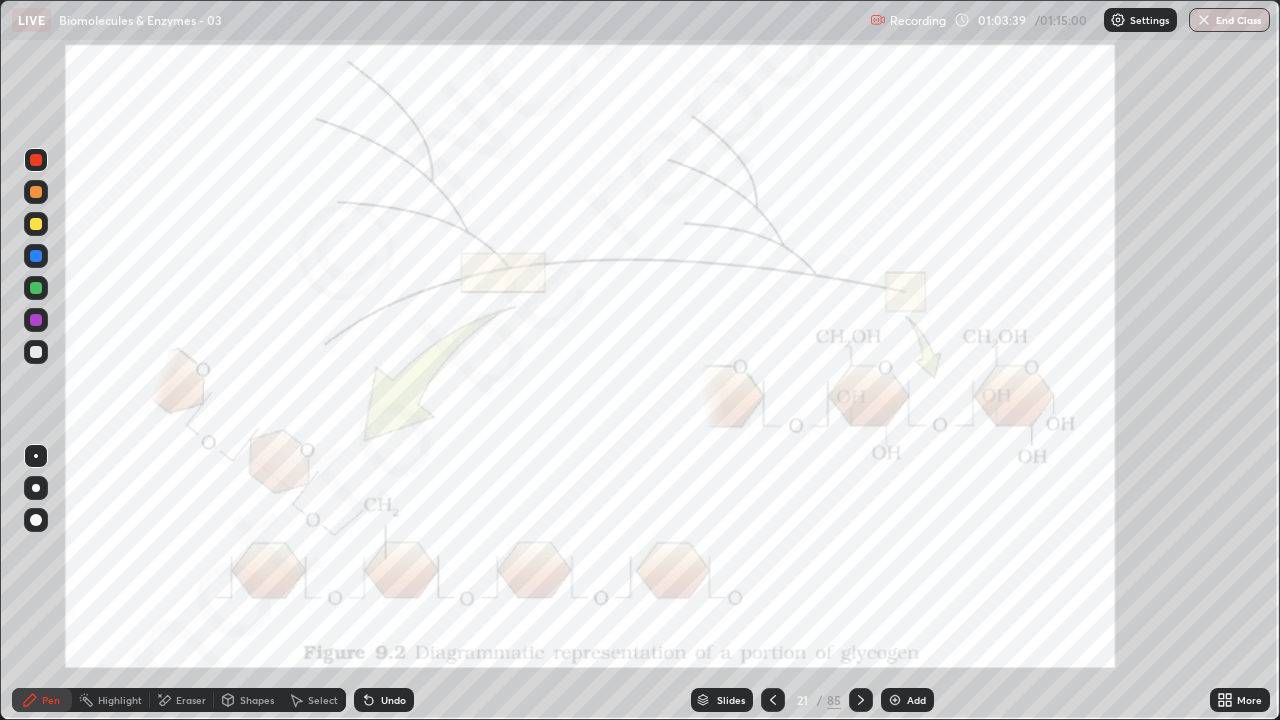 click at bounding box center (36, 320) 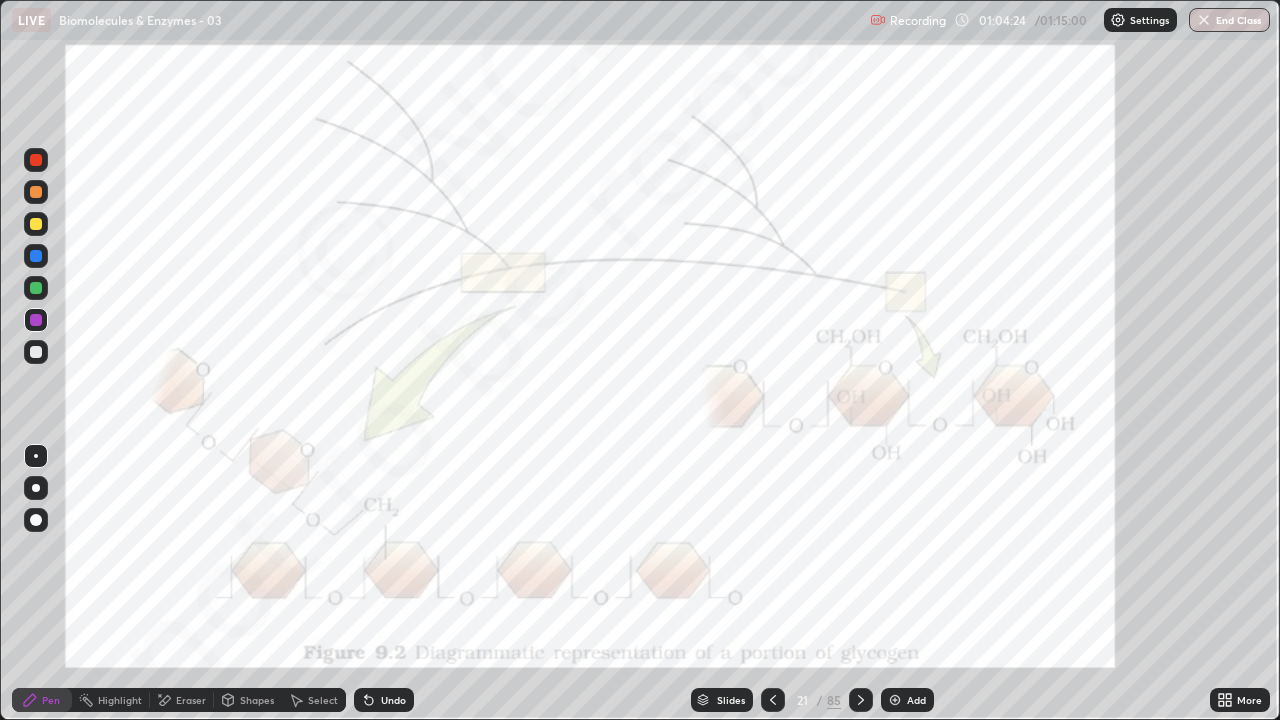 click at bounding box center (36, 288) 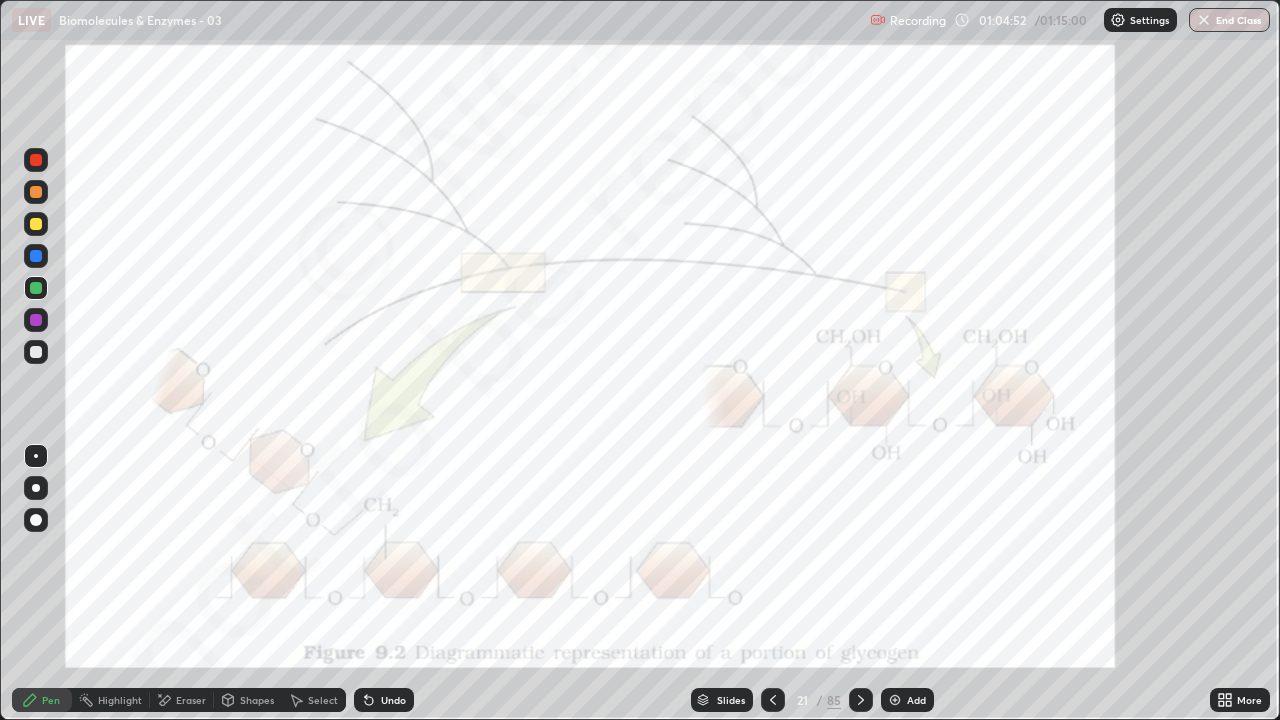 click at bounding box center [36, 320] 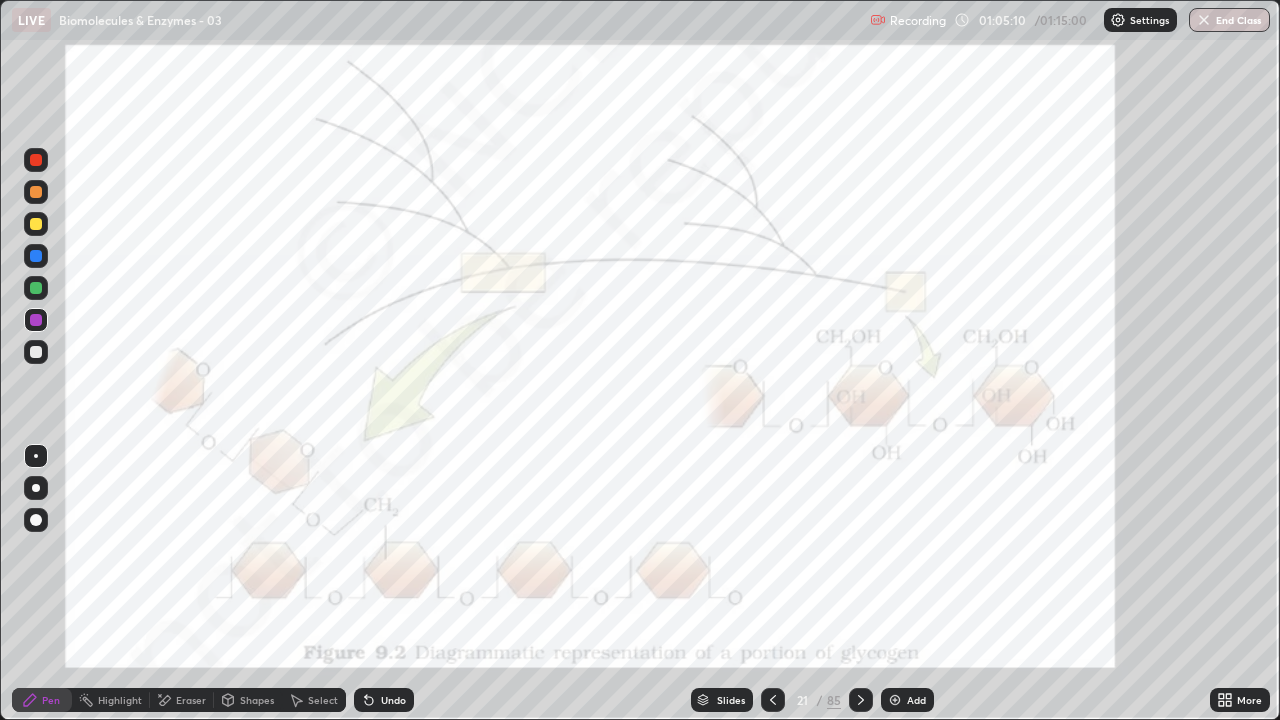 click at bounding box center [36, 288] 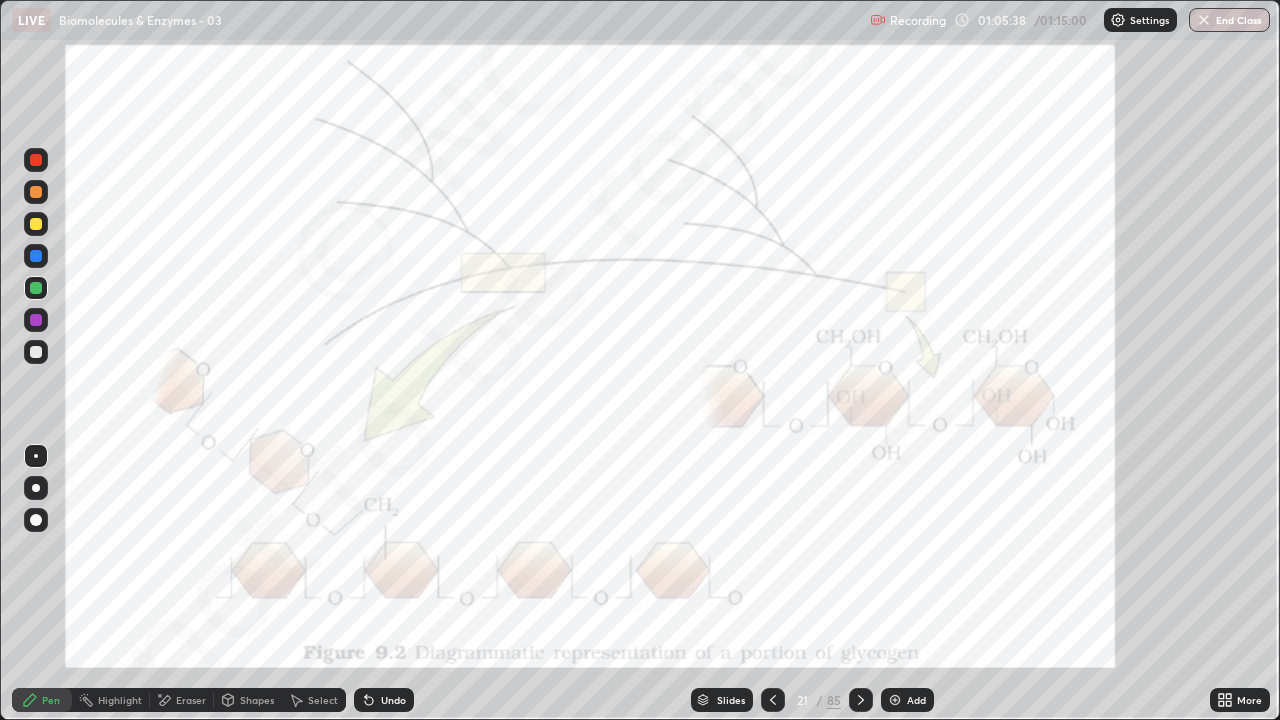 click at bounding box center [36, 320] 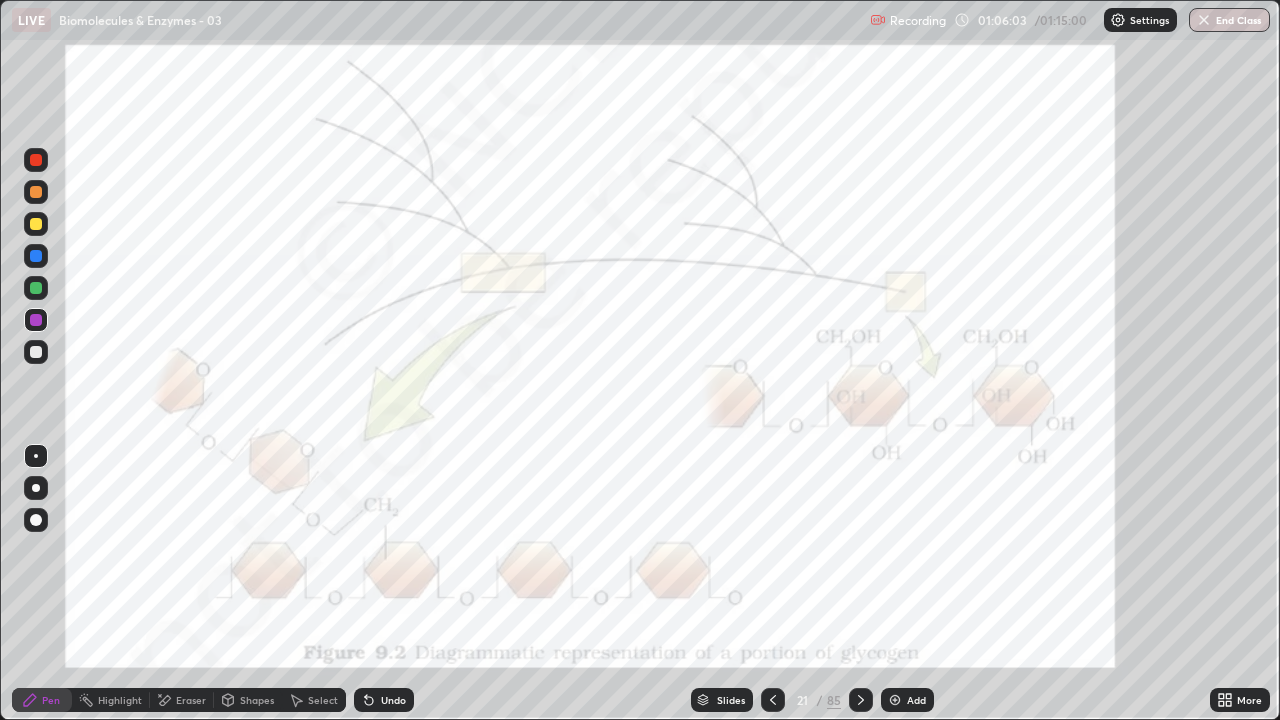 click at bounding box center [36, 288] 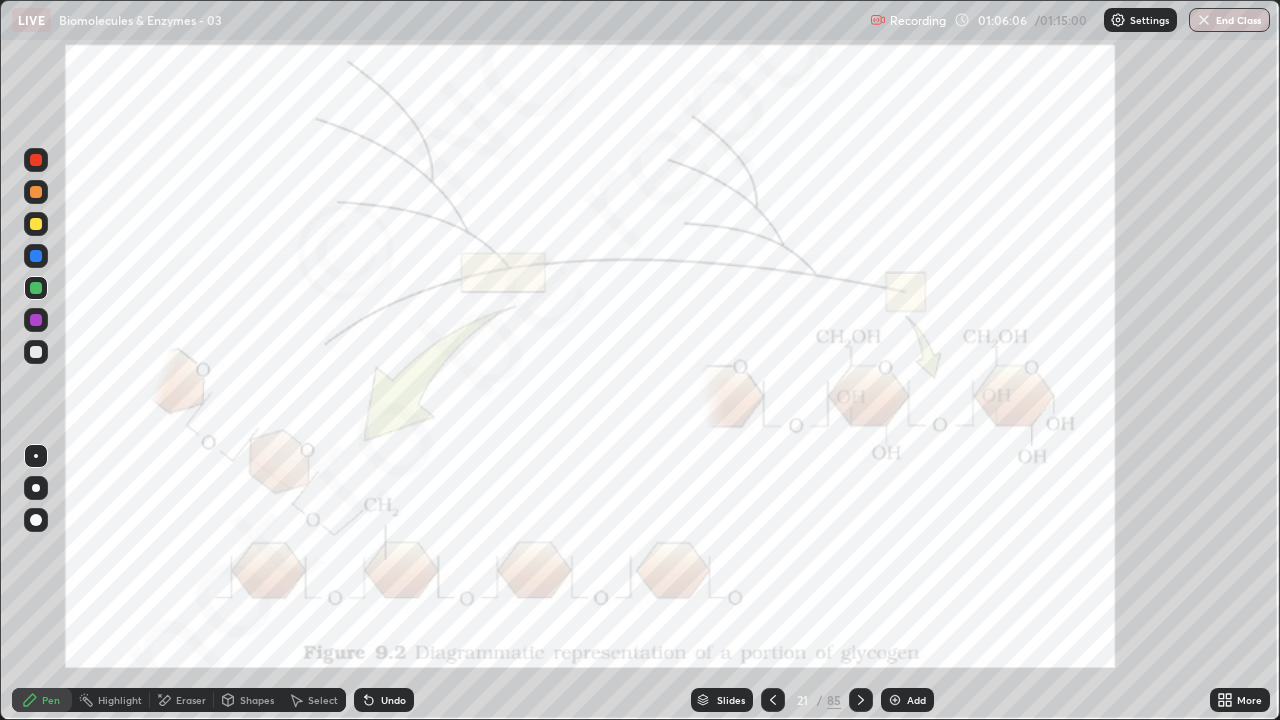 click at bounding box center [36, 320] 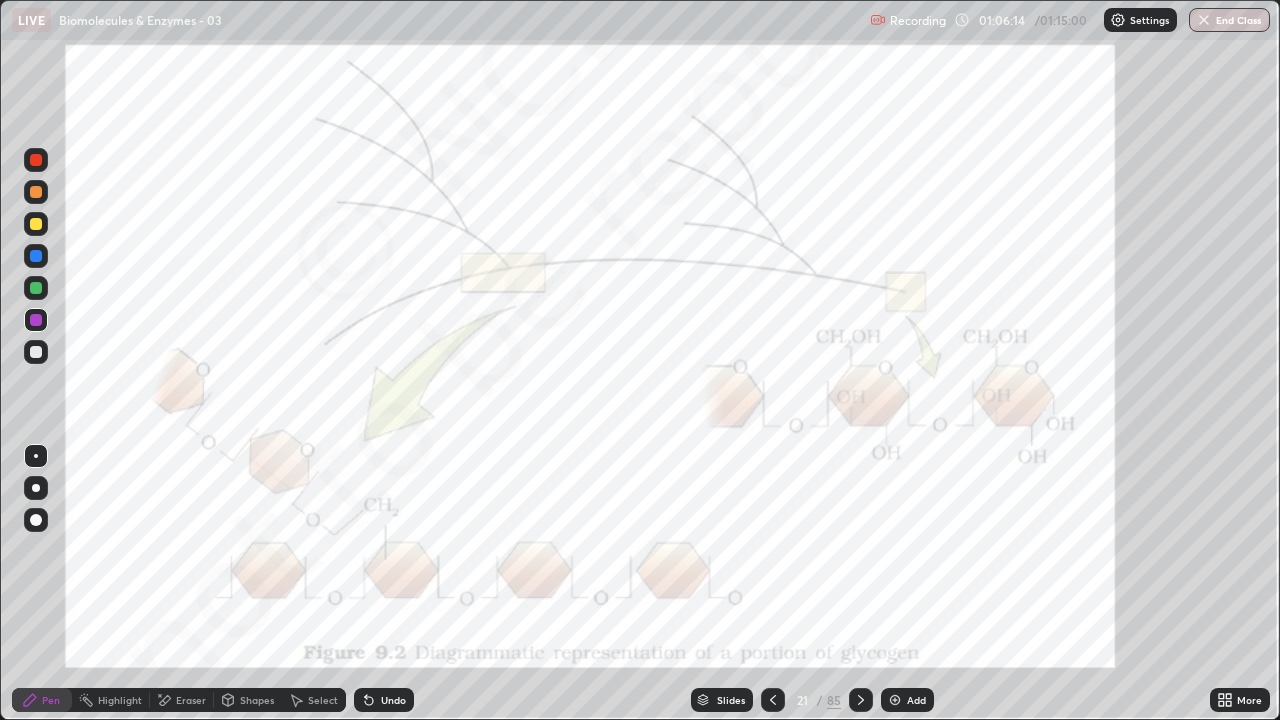 click at bounding box center (36, 288) 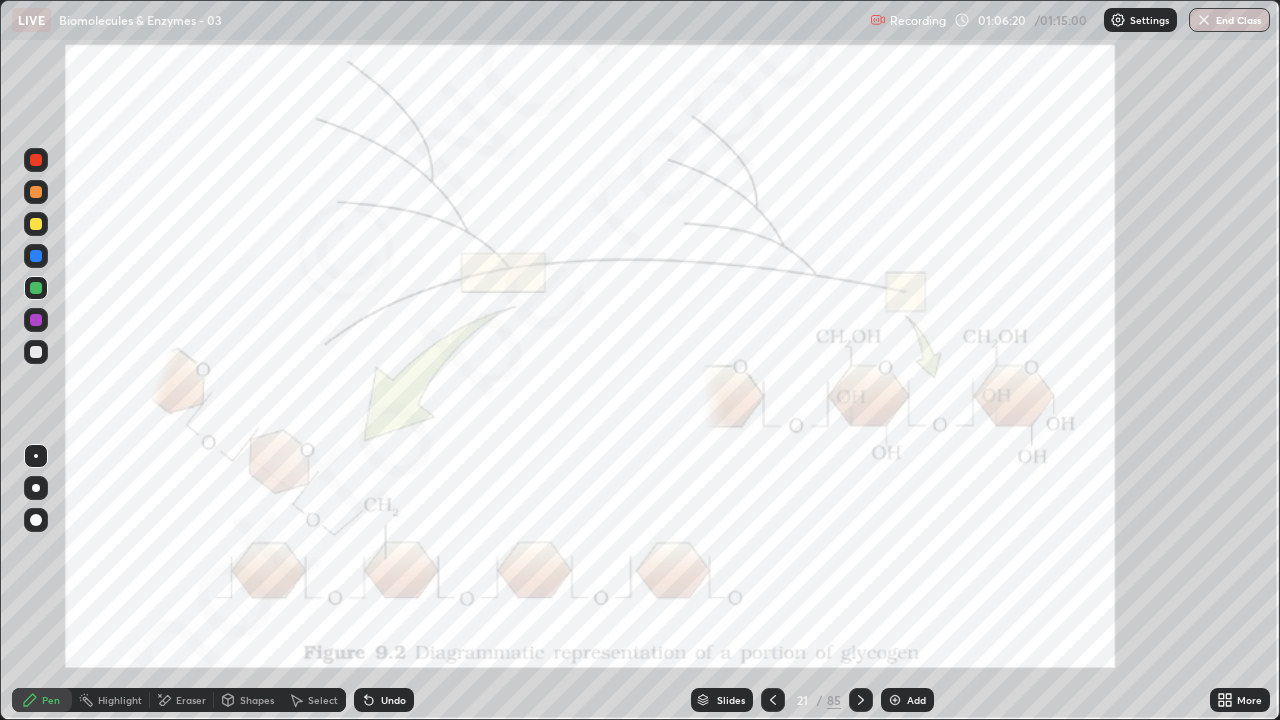 click at bounding box center [36, 256] 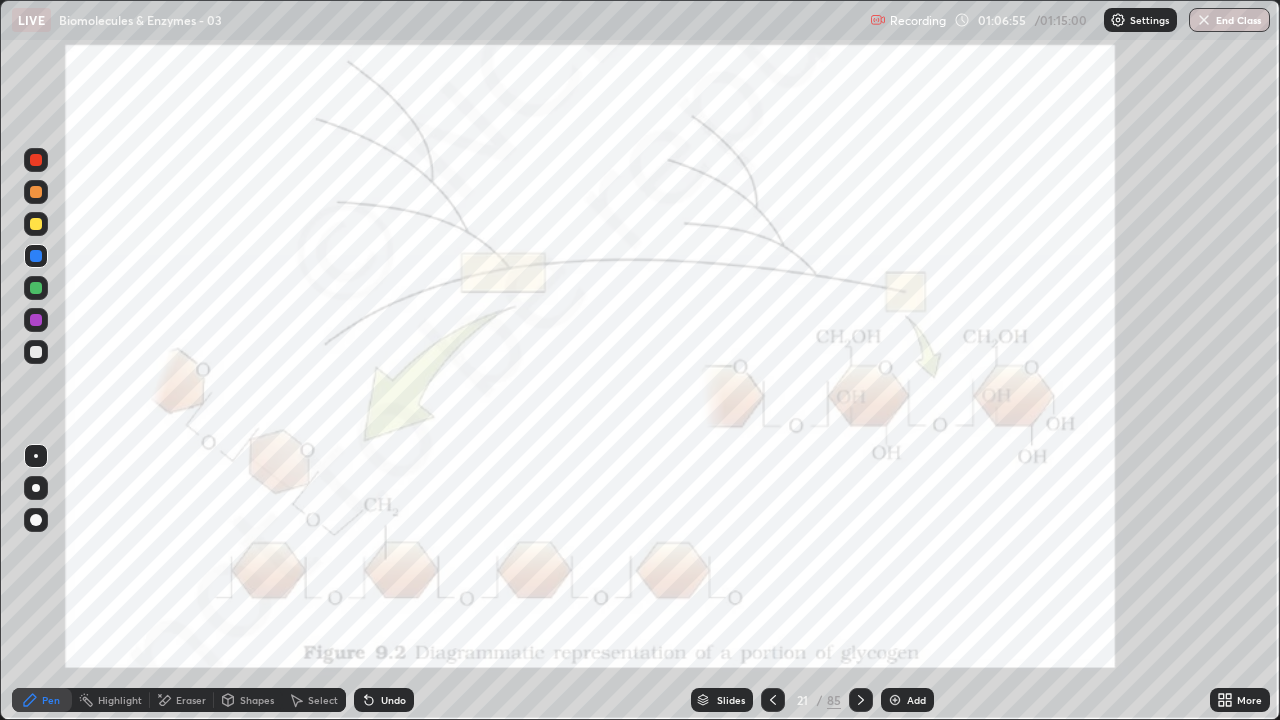 click at bounding box center (36, 288) 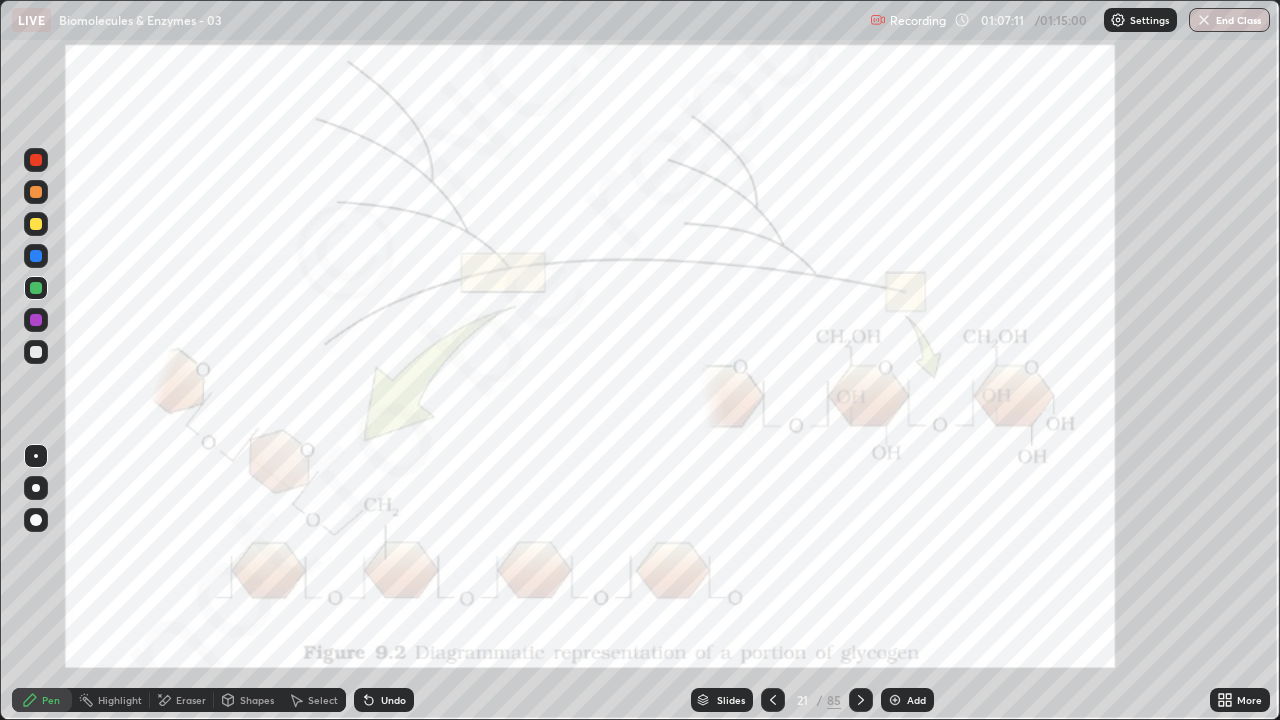 click at bounding box center (36, 256) 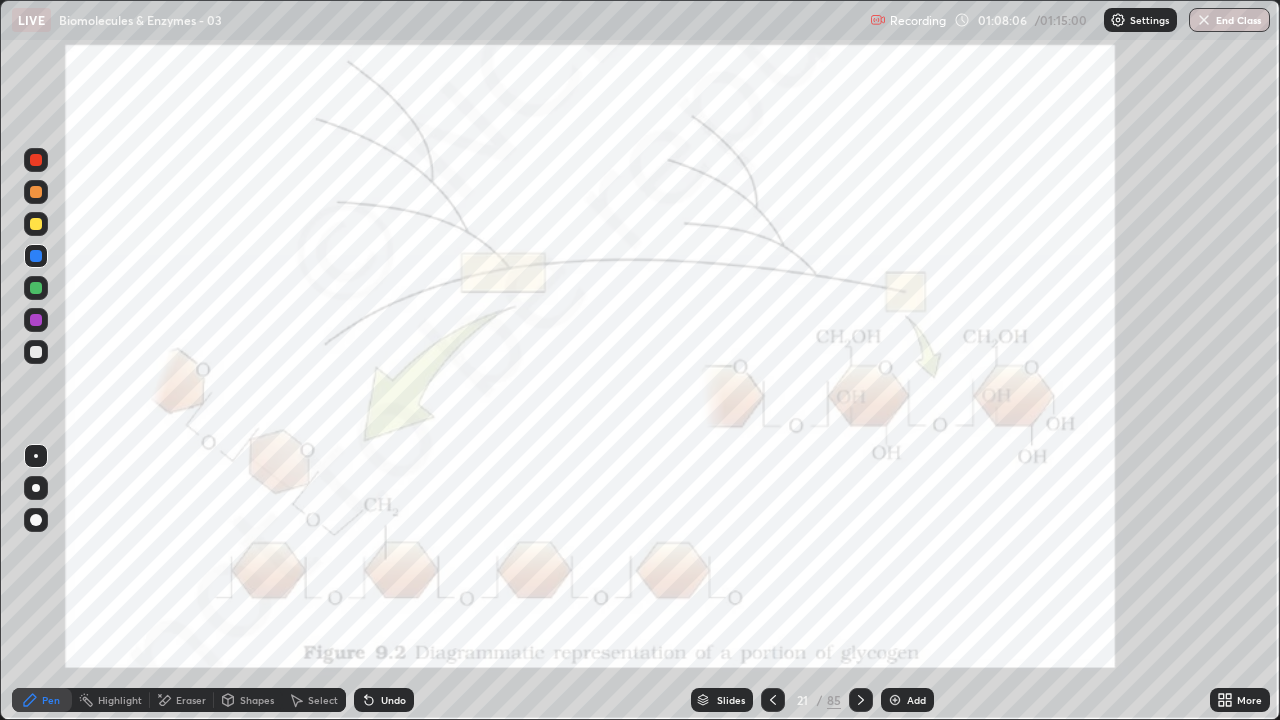 click at bounding box center [36, 256] 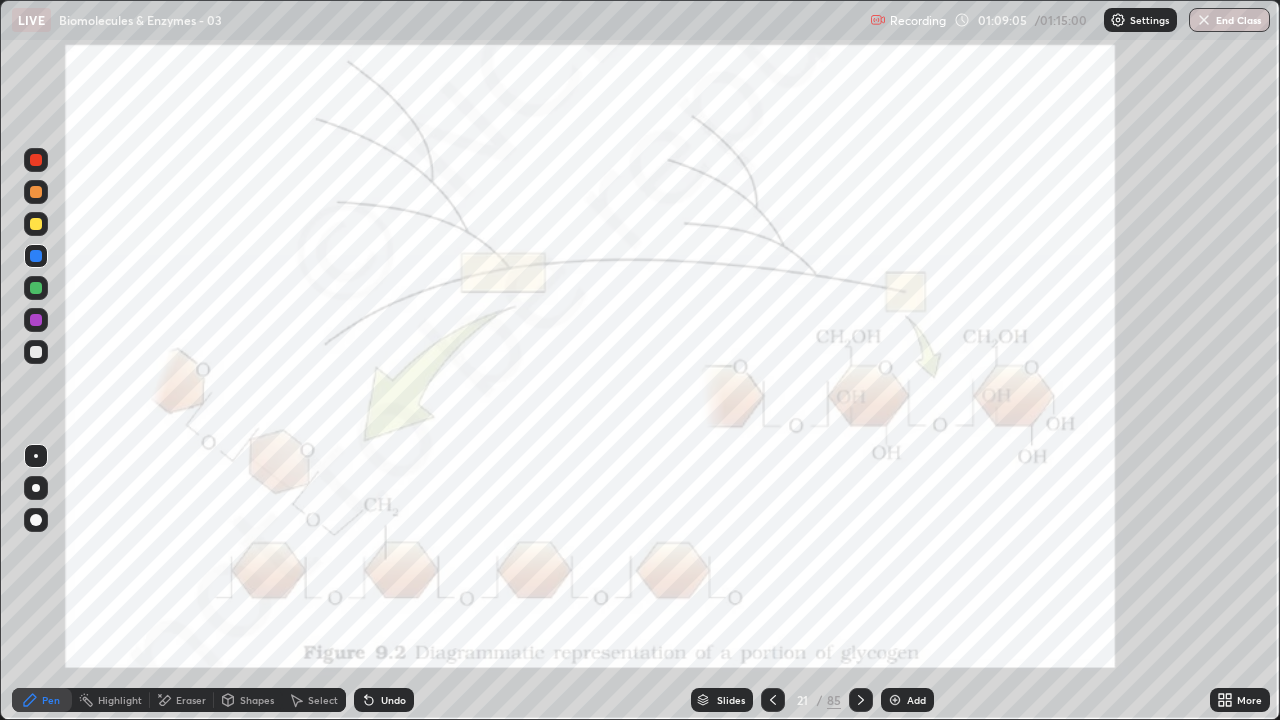 click on "More" at bounding box center [1240, 700] 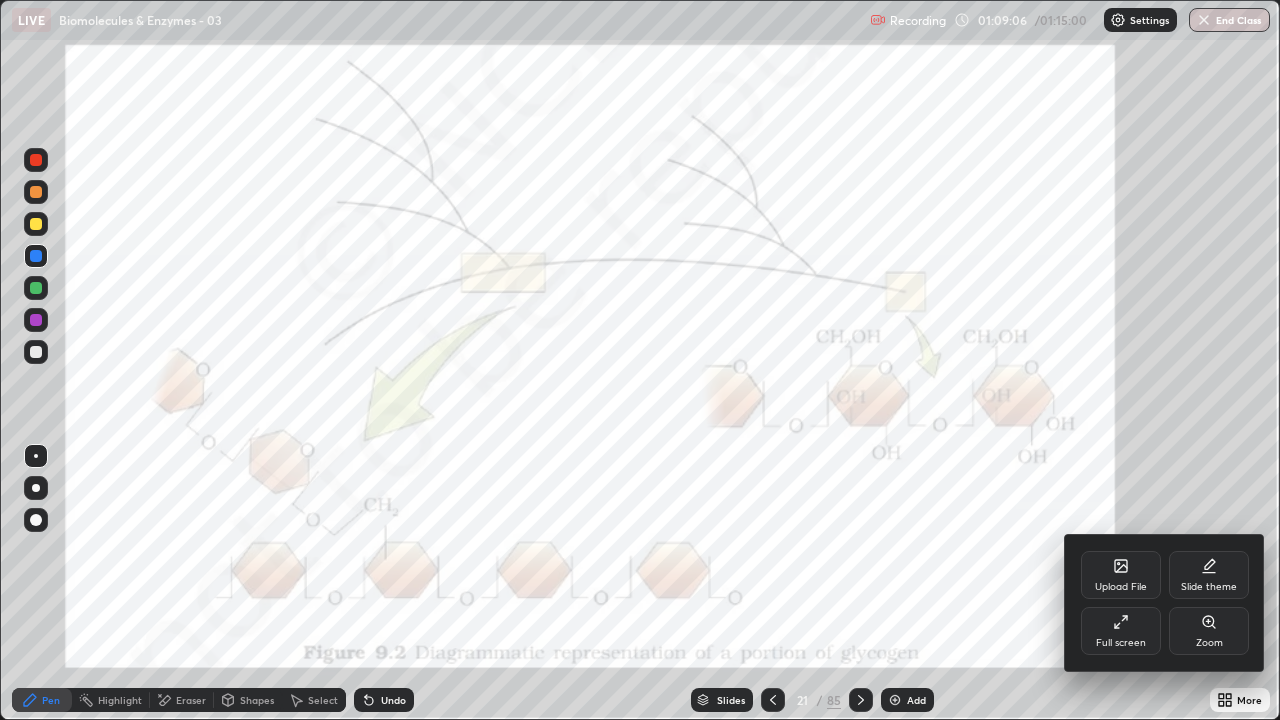 click on "Full screen" at bounding box center (1121, 631) 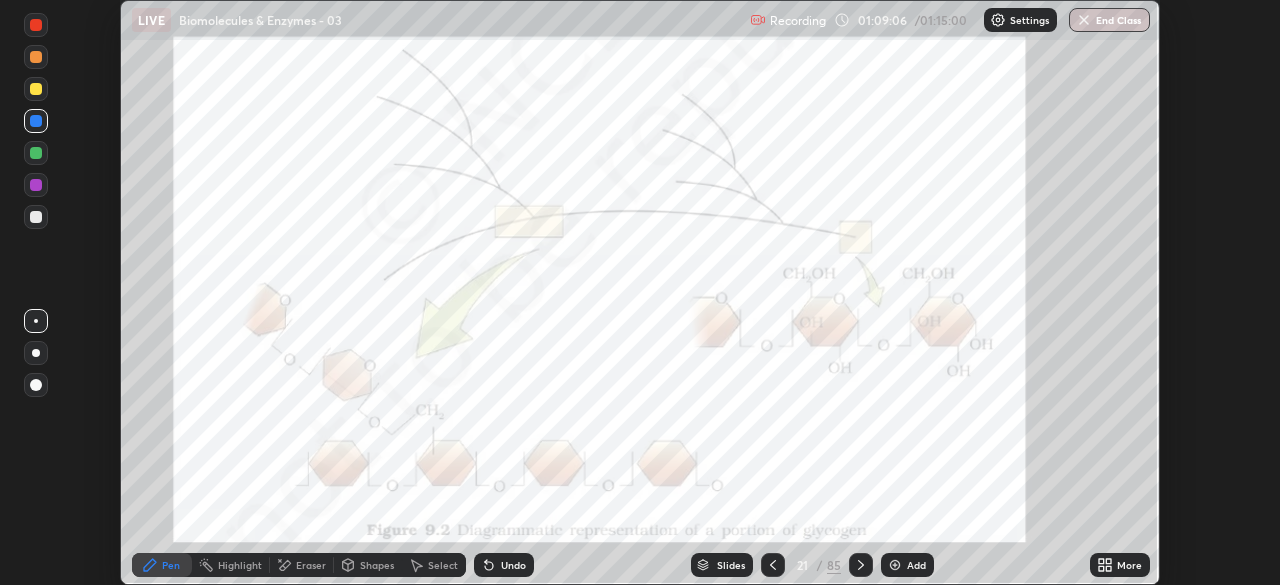scroll, scrollTop: 585, scrollLeft: 1280, axis: both 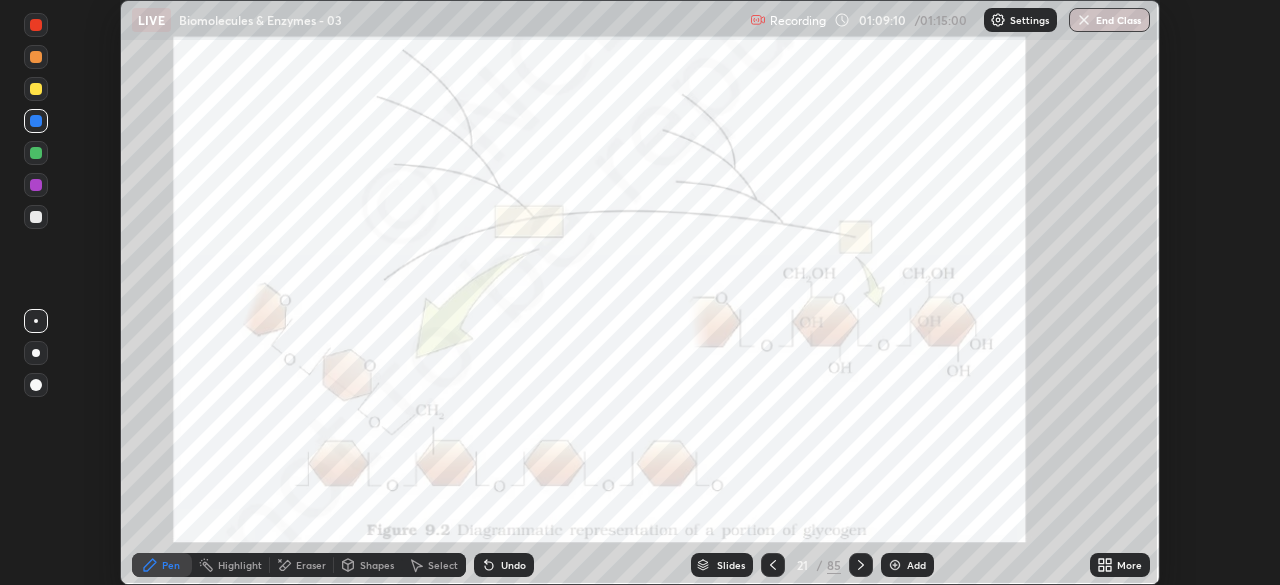 click 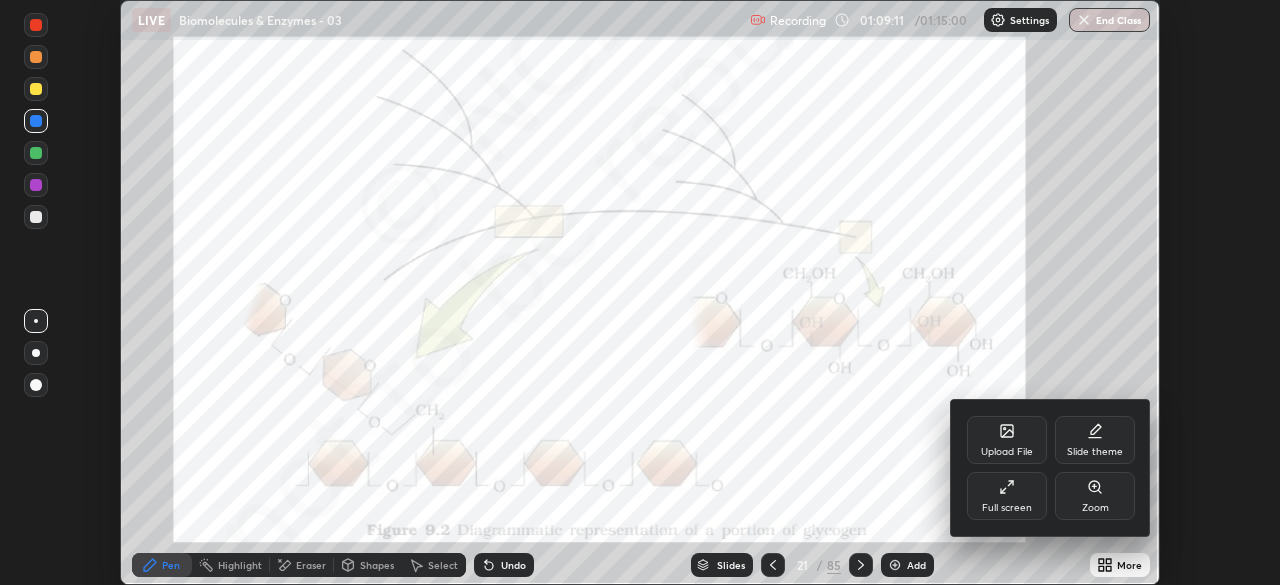 click on "Full screen" at bounding box center (1007, 508) 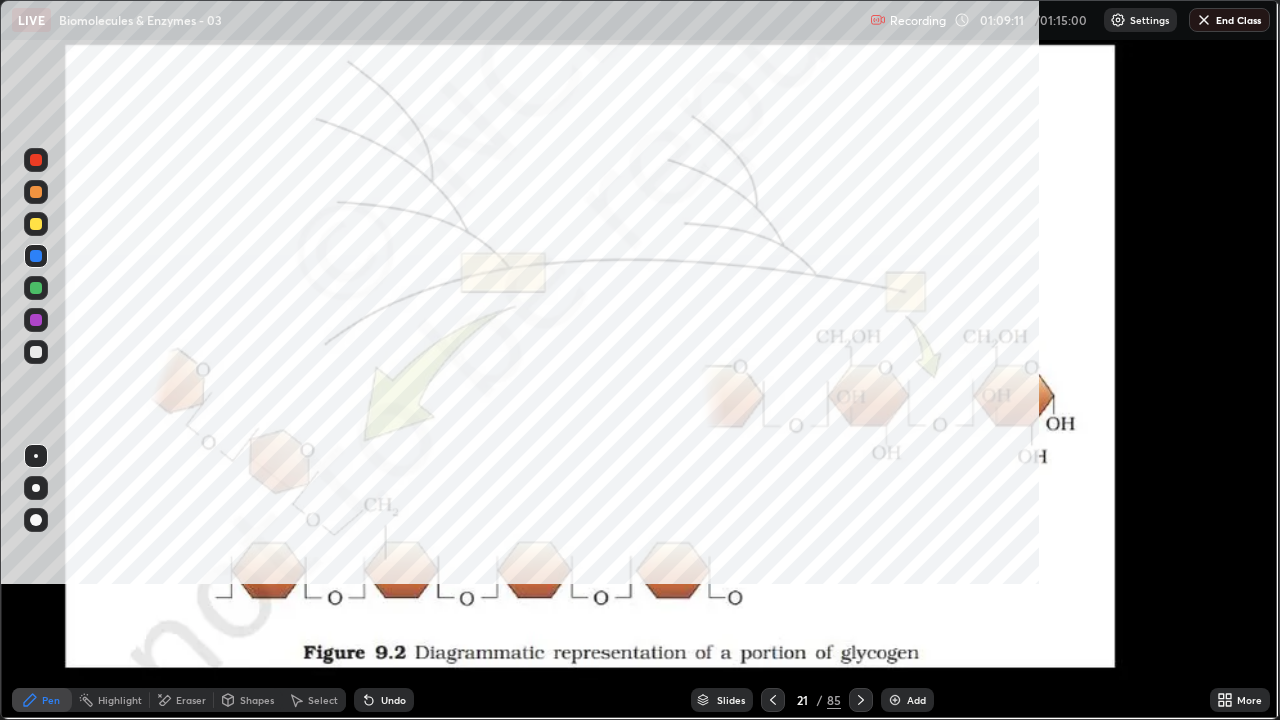 scroll, scrollTop: 99280, scrollLeft: 98720, axis: both 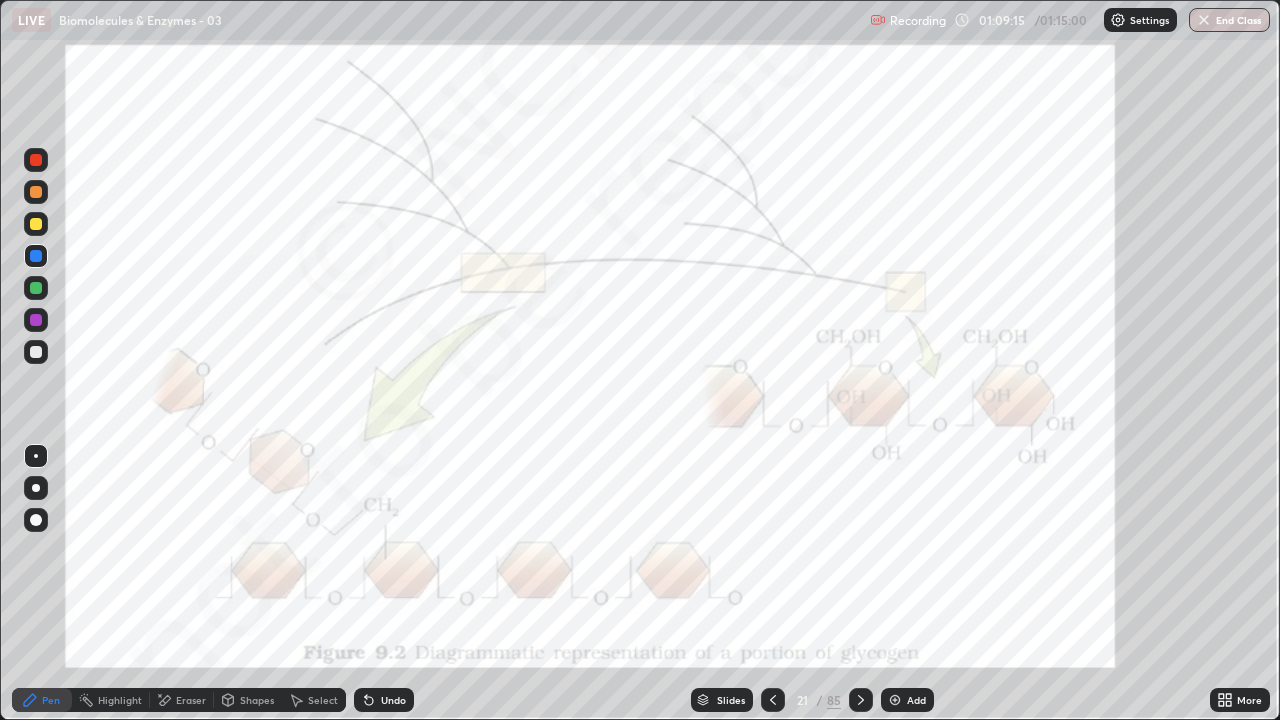 click on "End Class" at bounding box center (1229, 20) 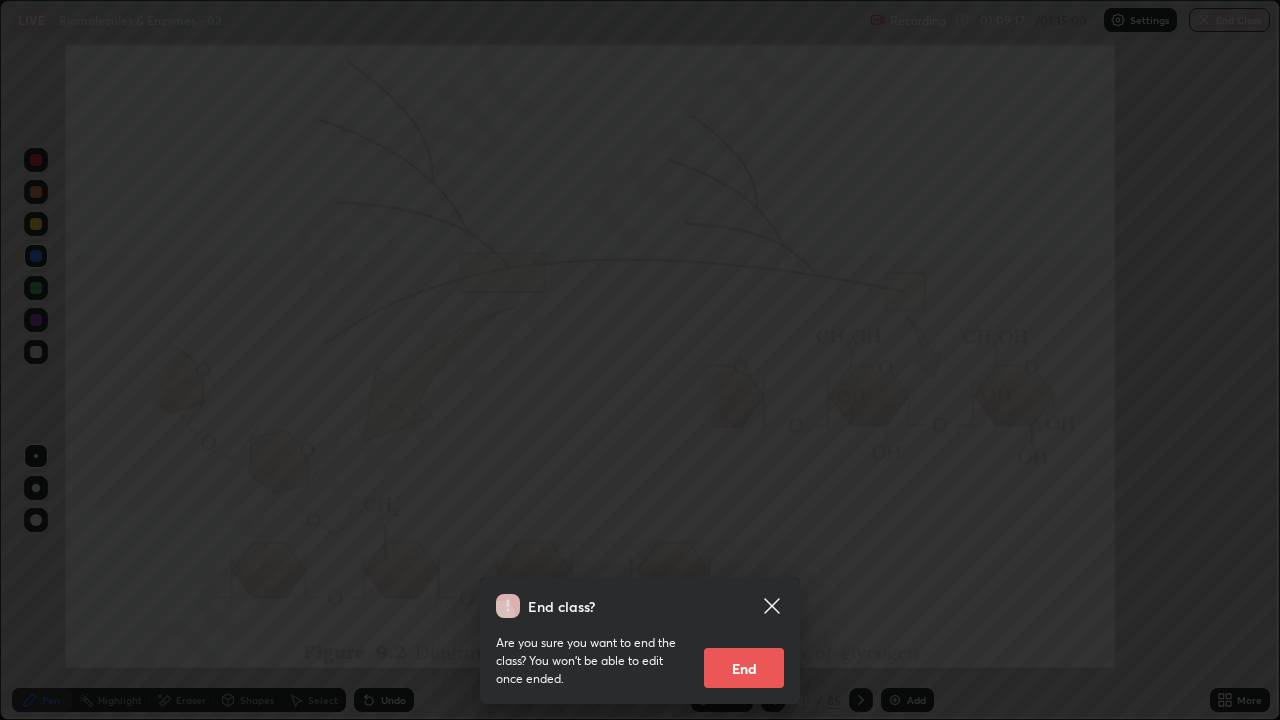 click on "End" at bounding box center [744, 668] 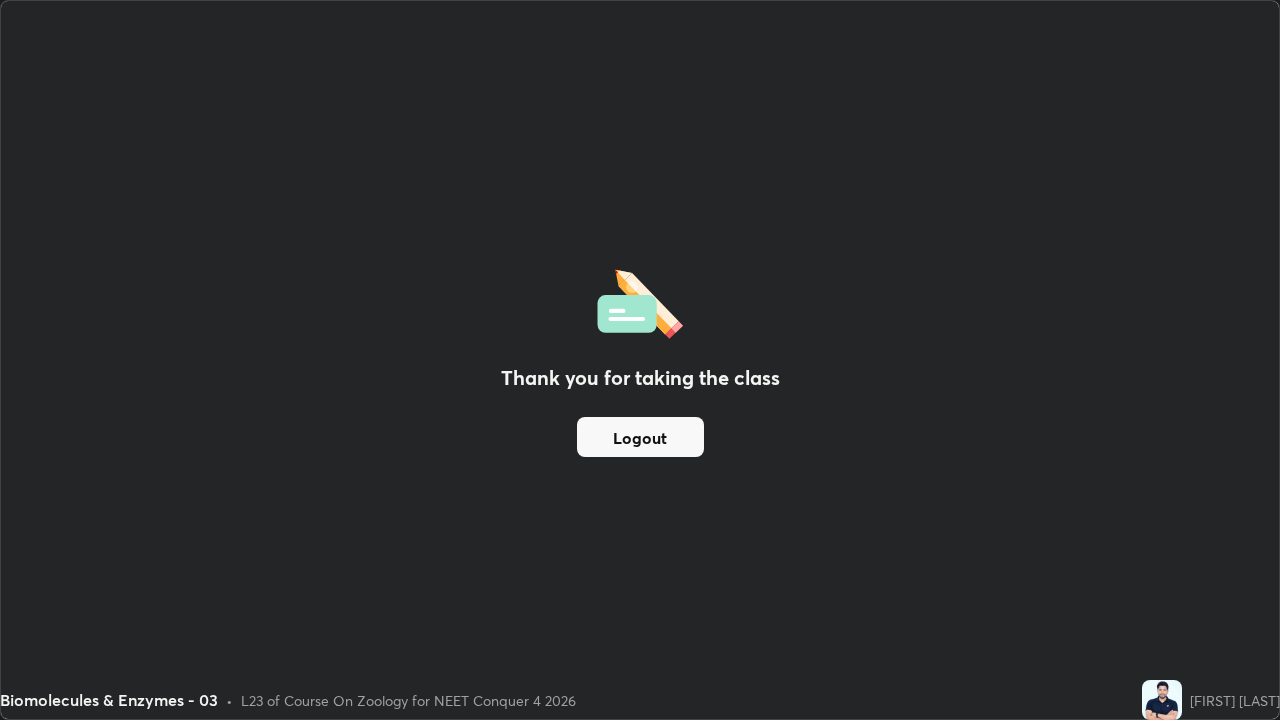click on "Logout" at bounding box center (640, 437) 